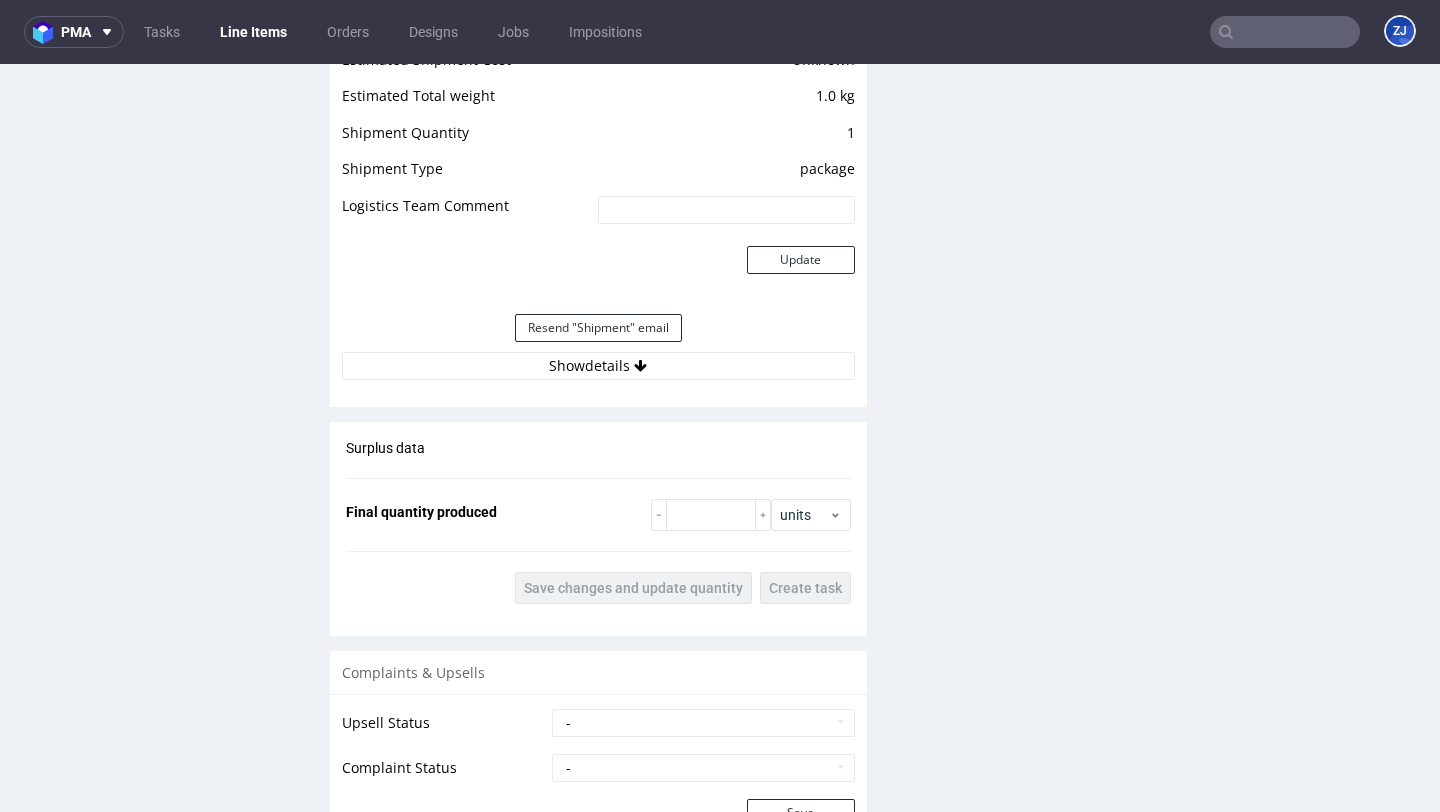 scroll, scrollTop: 1939, scrollLeft: 0, axis: vertical 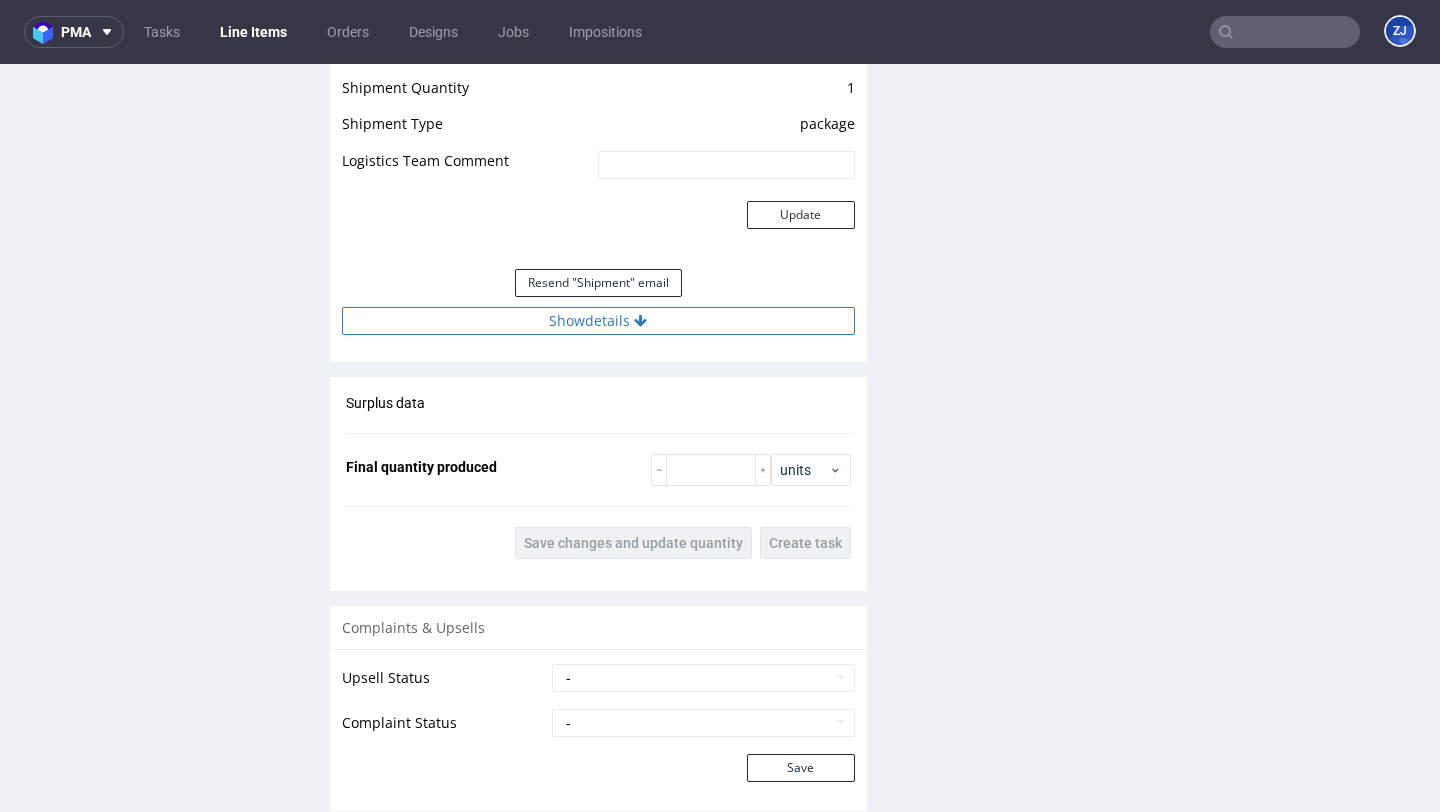 click on "Show  details" at bounding box center (598, 321) 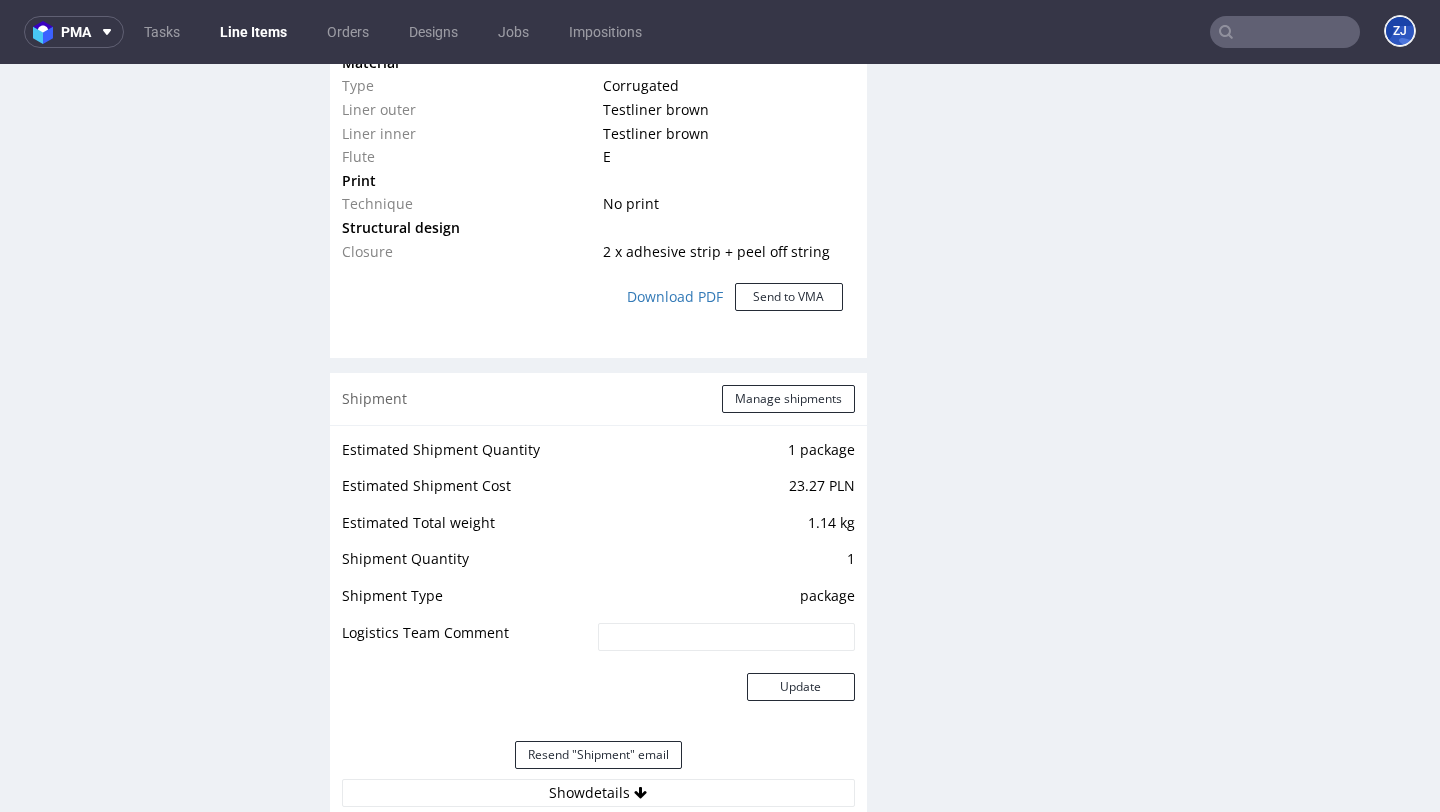 scroll, scrollTop: 1854, scrollLeft: 0, axis: vertical 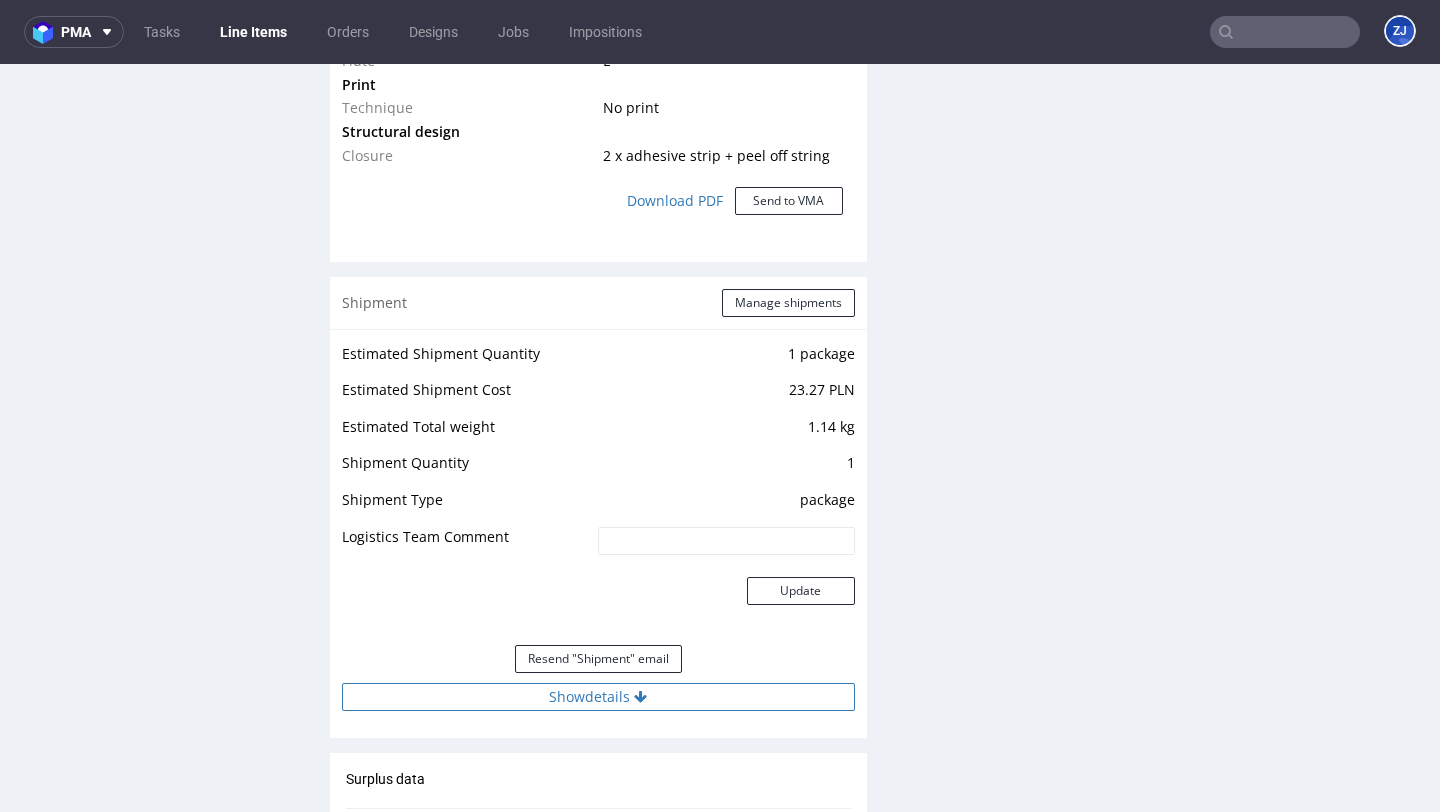 click at bounding box center (640, 697) 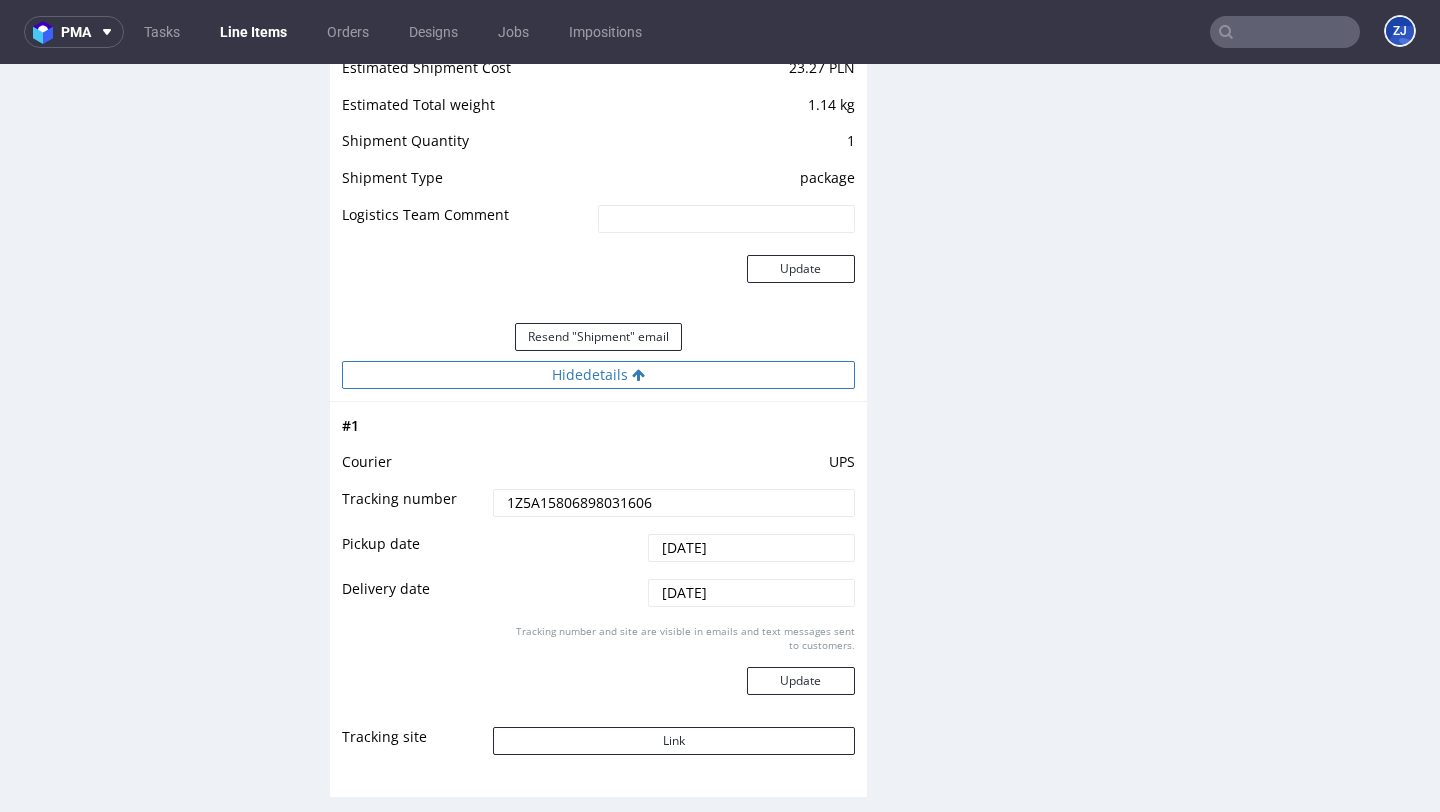 scroll, scrollTop: 2249, scrollLeft: 0, axis: vertical 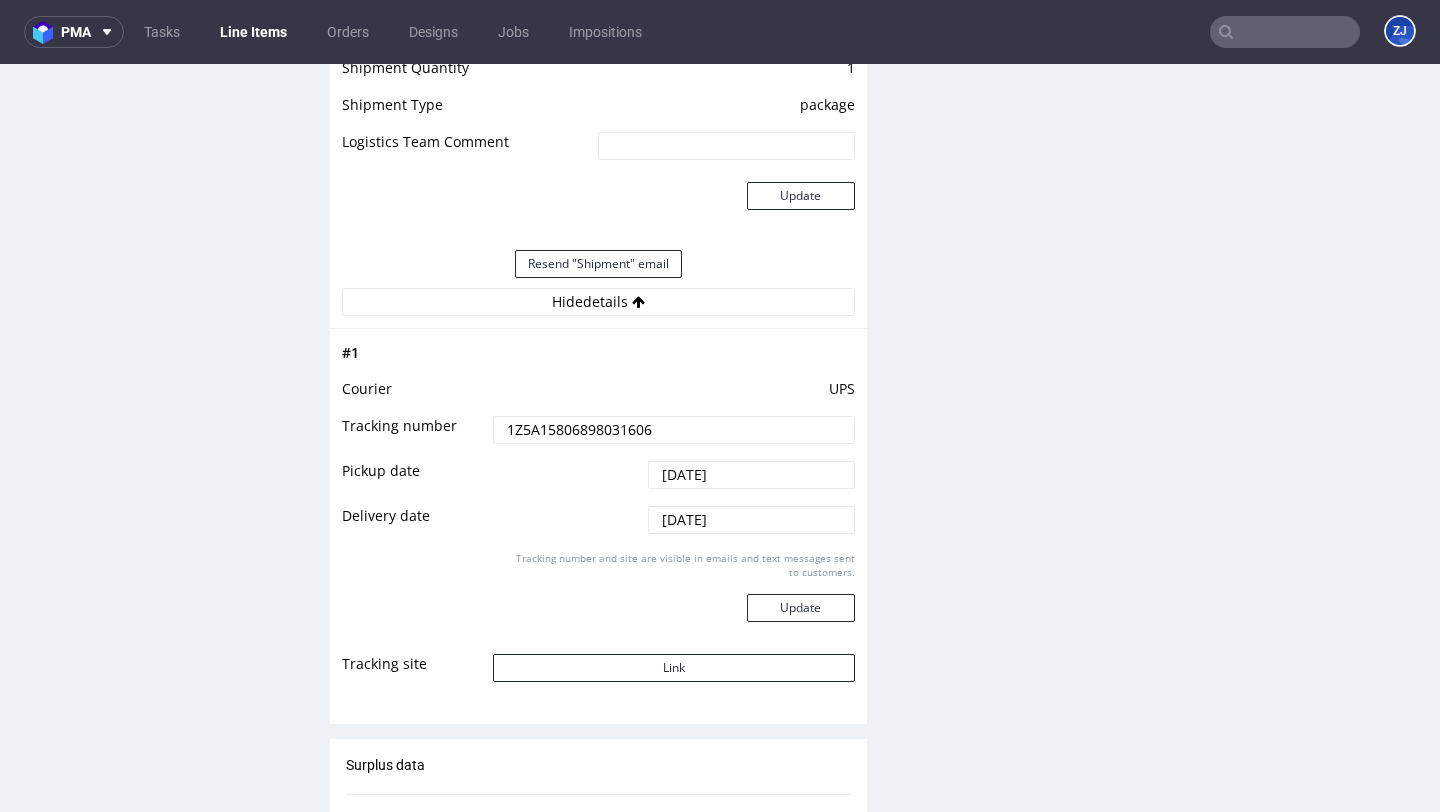 click on "1Z5A15806898031606" at bounding box center (673, 430) 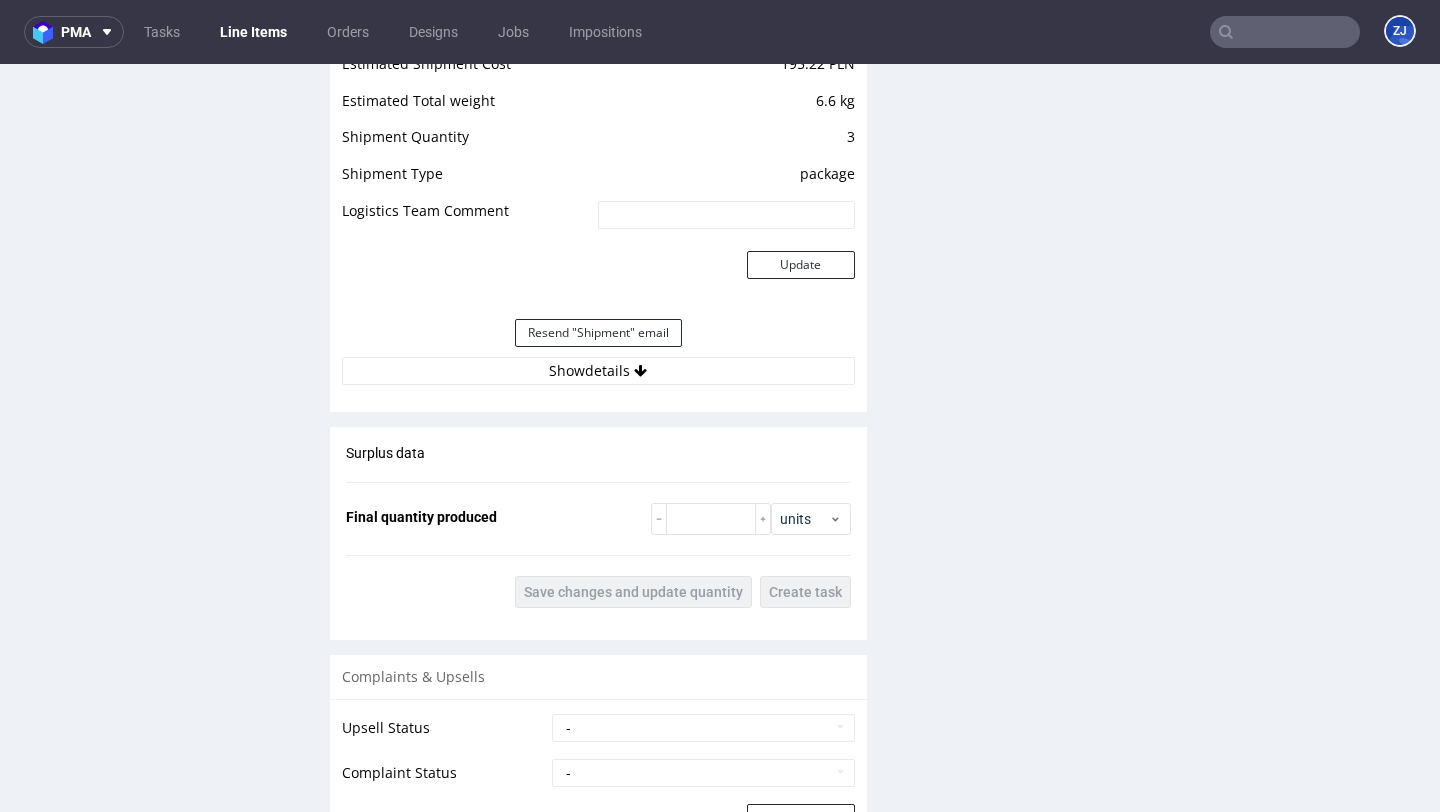 scroll, scrollTop: 2172, scrollLeft: 0, axis: vertical 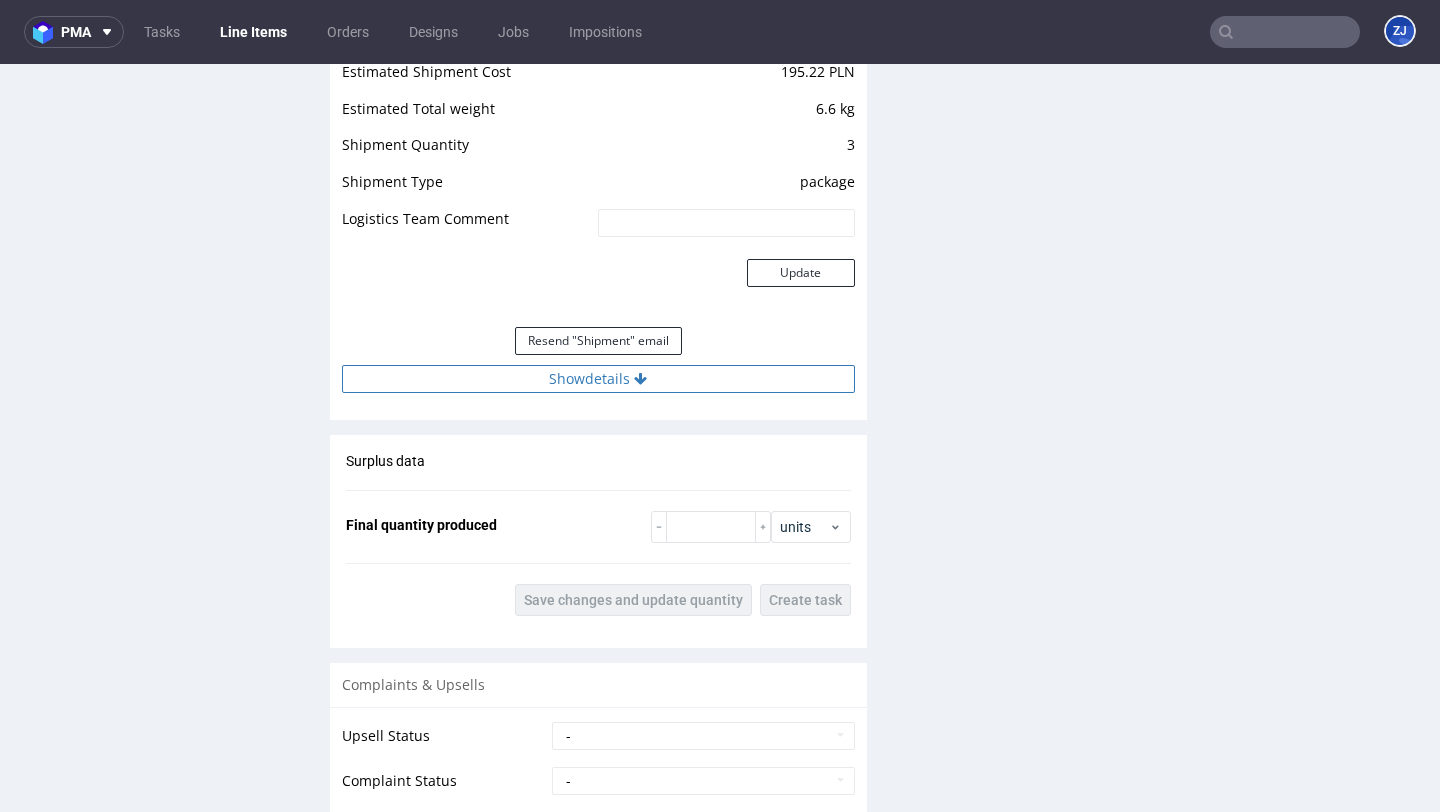 click on "Show  details" at bounding box center [598, 379] 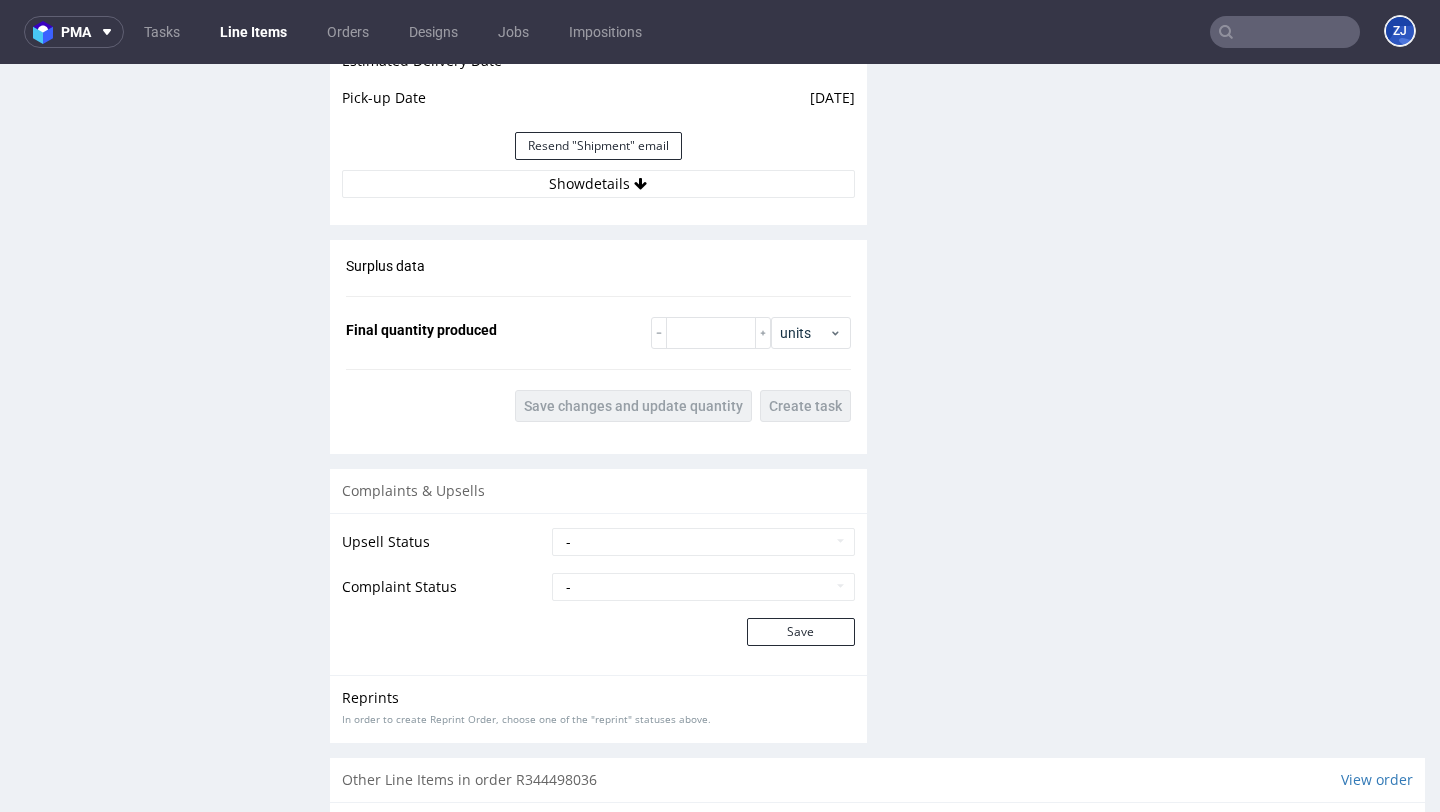 scroll, scrollTop: 2223, scrollLeft: 0, axis: vertical 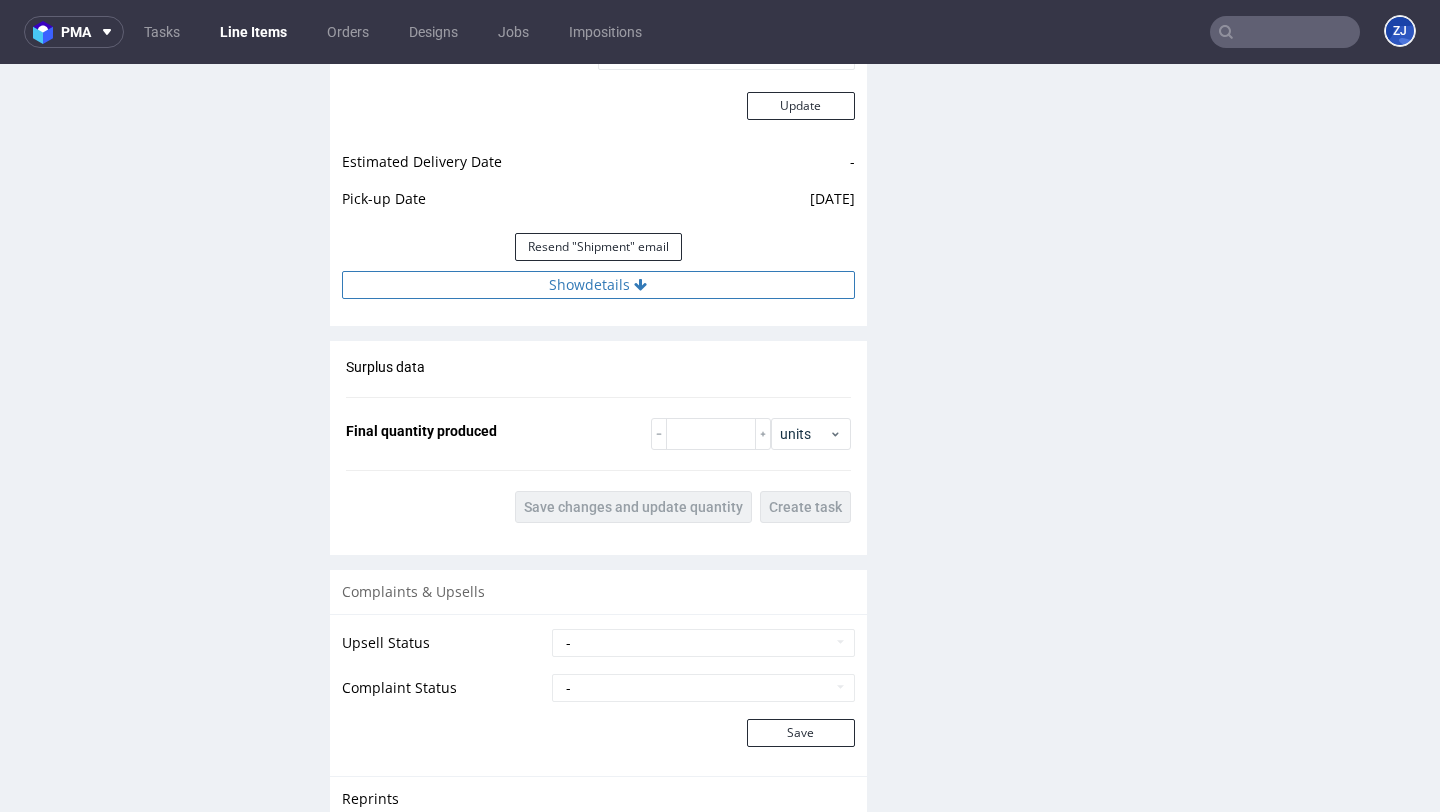 click on "Show  details" at bounding box center [598, 285] 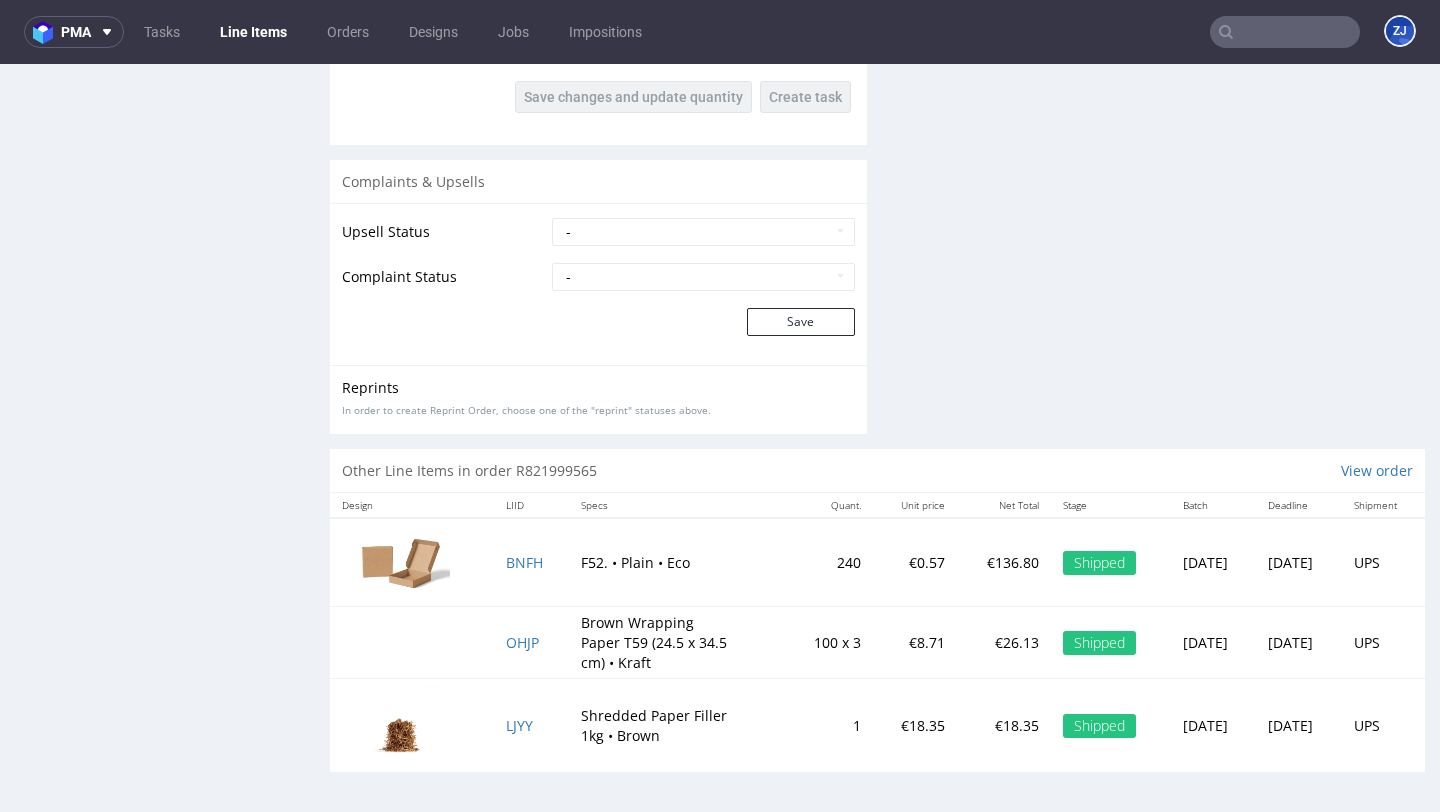 scroll, scrollTop: 1901, scrollLeft: 0, axis: vertical 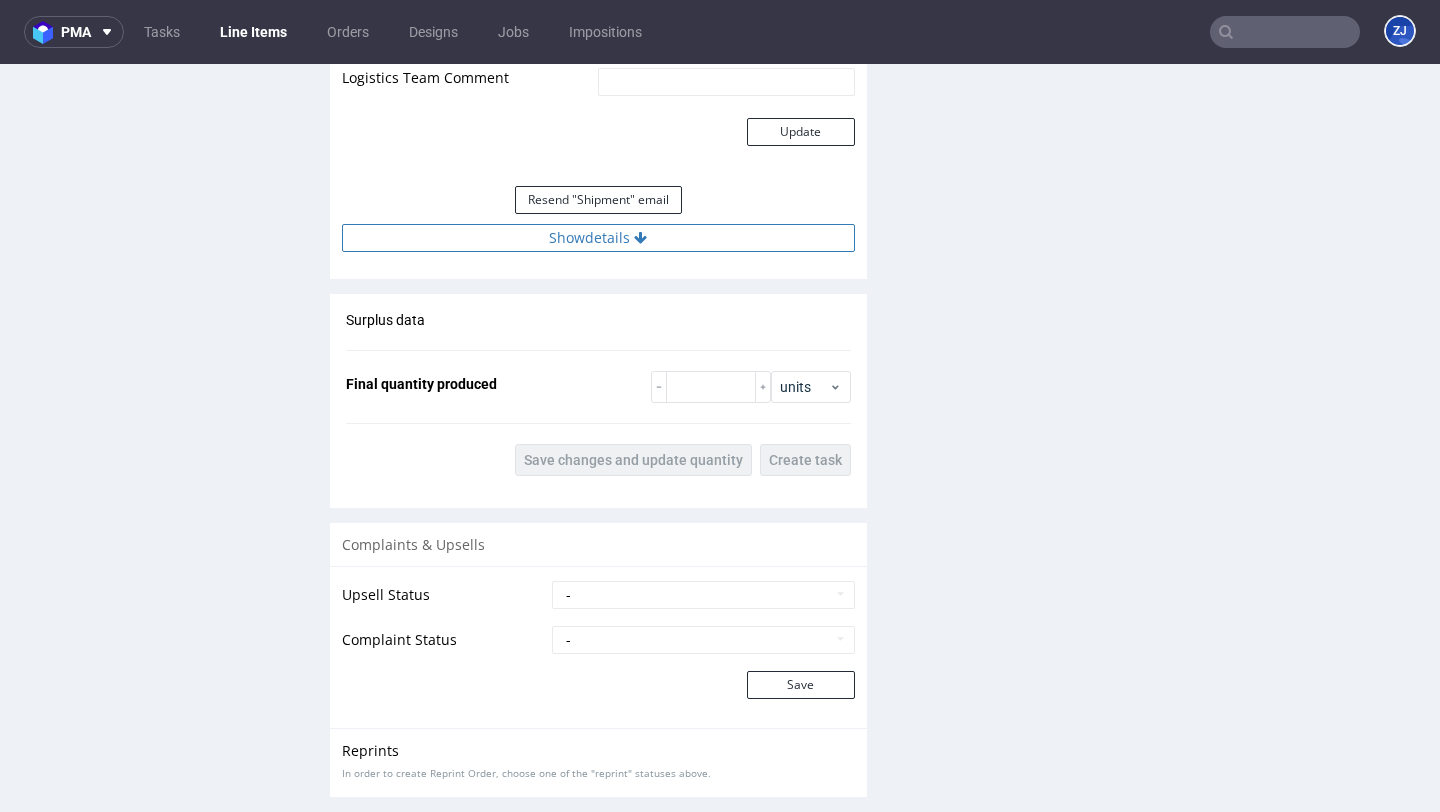 click on "Show  details" at bounding box center [598, 238] 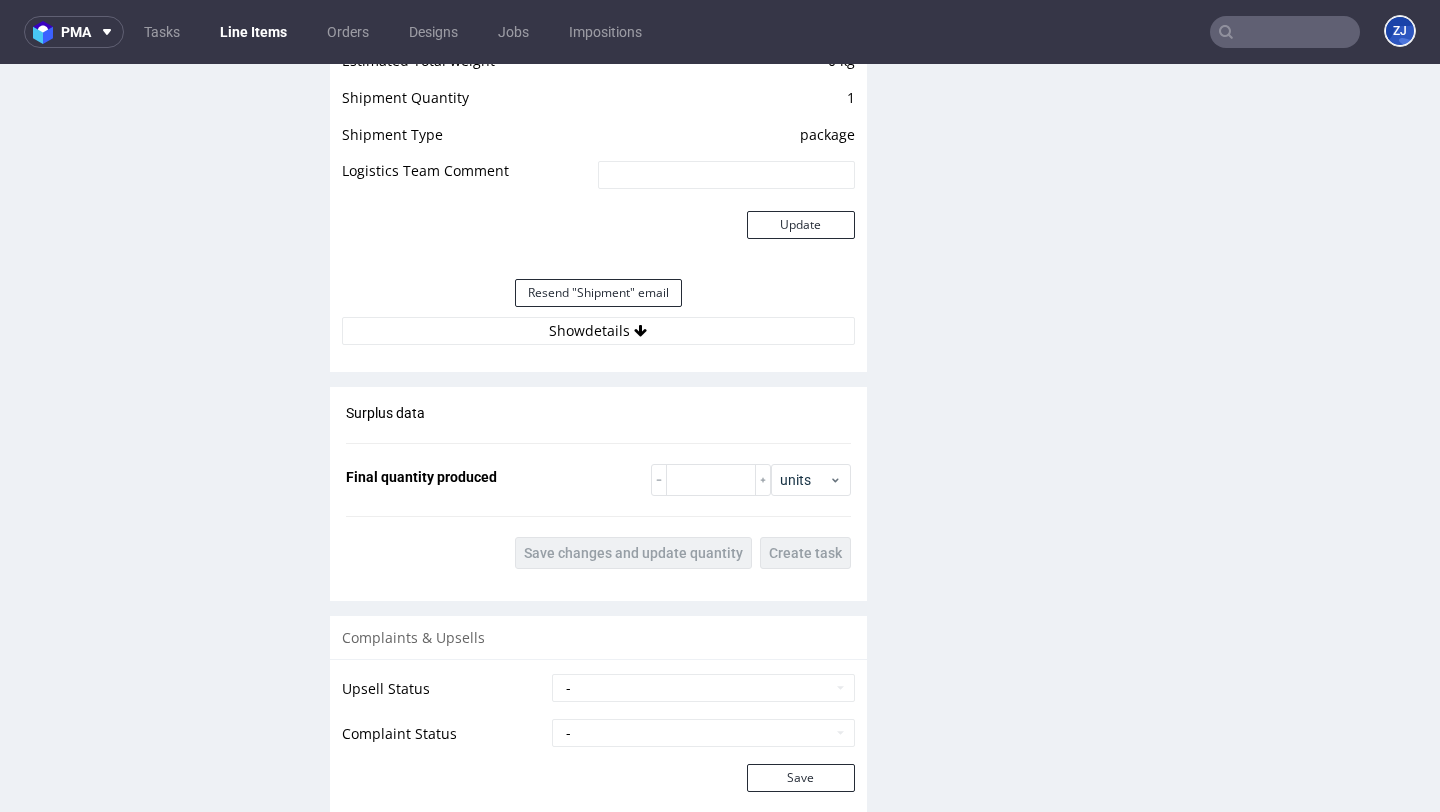 scroll, scrollTop: 1797, scrollLeft: 0, axis: vertical 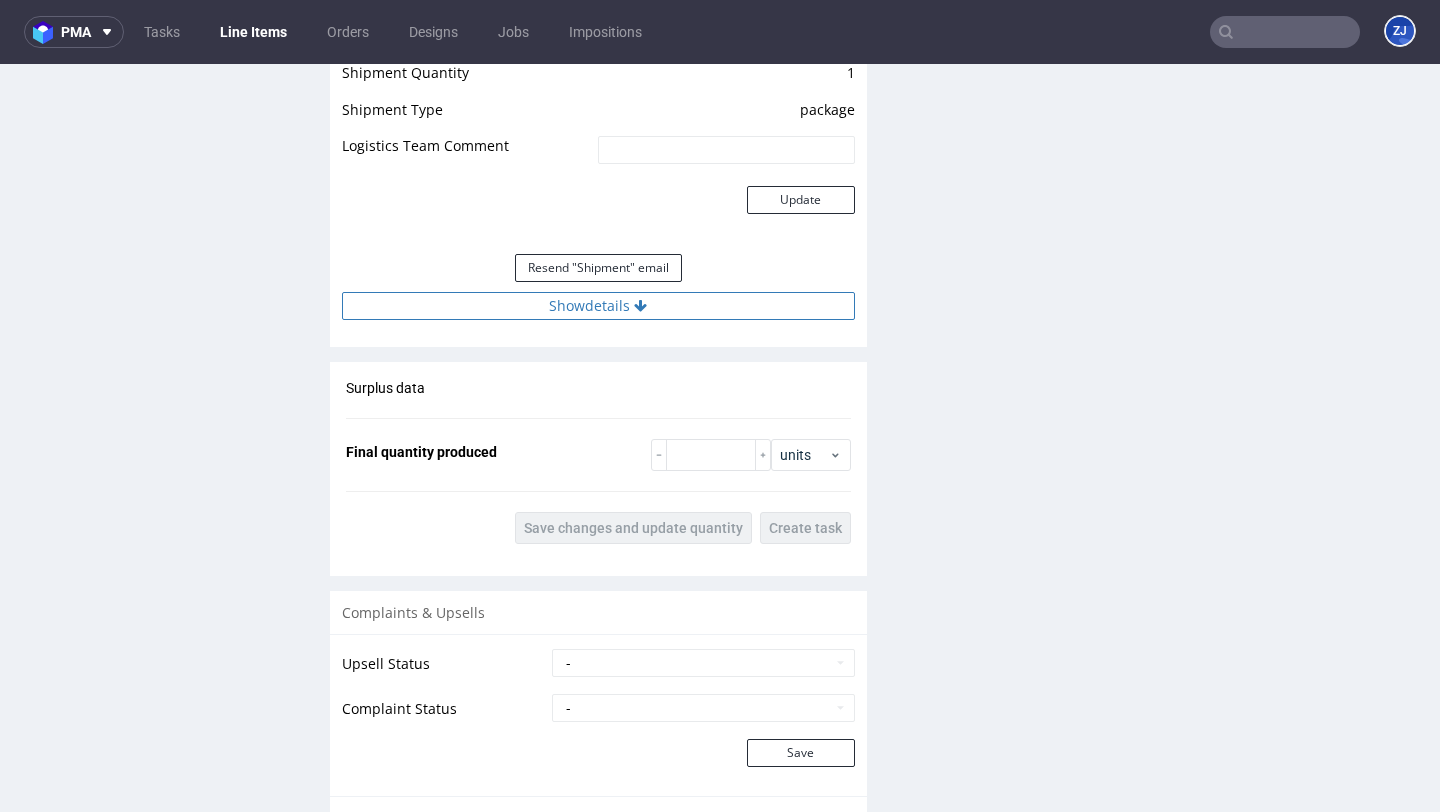 click on "Show  details" at bounding box center (598, 306) 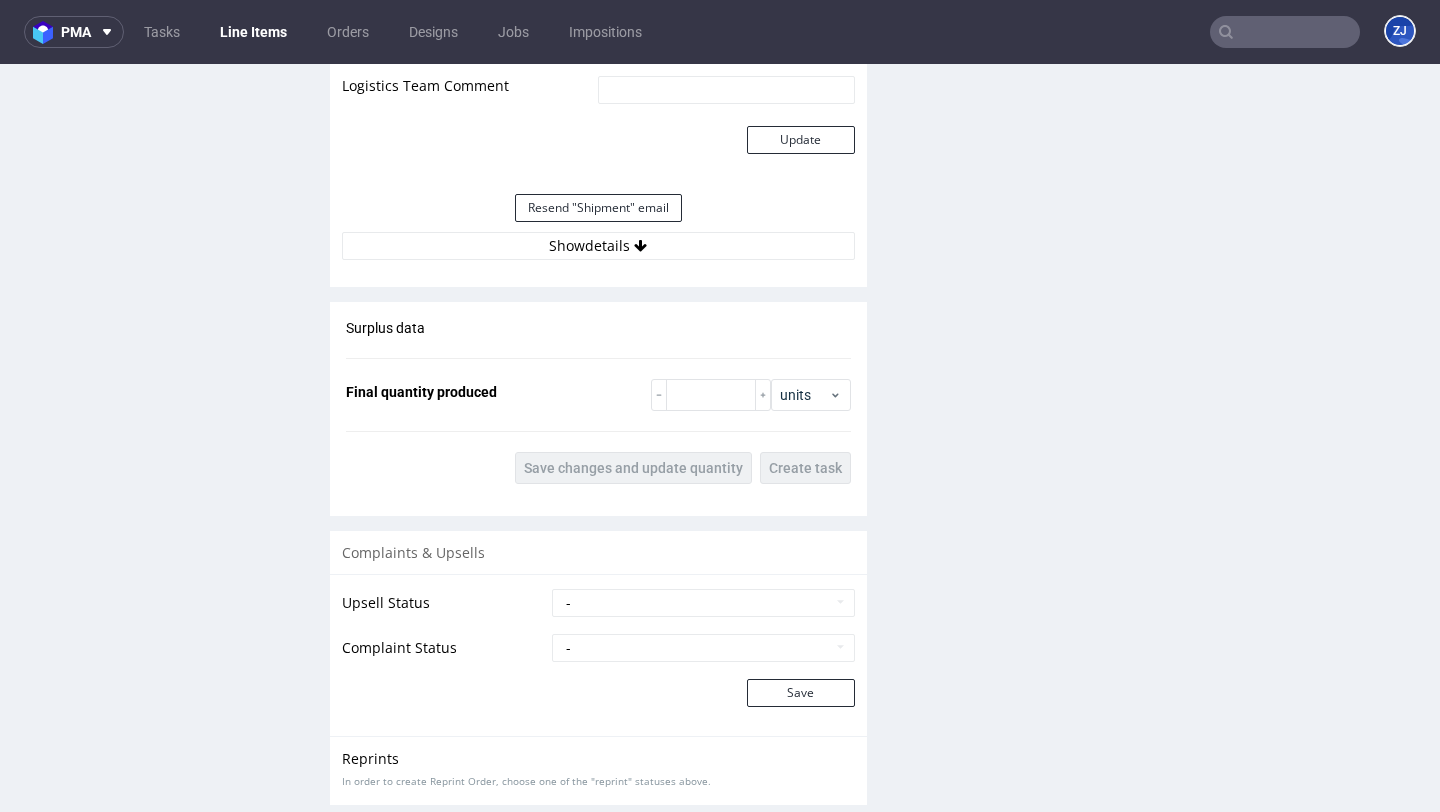 scroll, scrollTop: 1804, scrollLeft: 0, axis: vertical 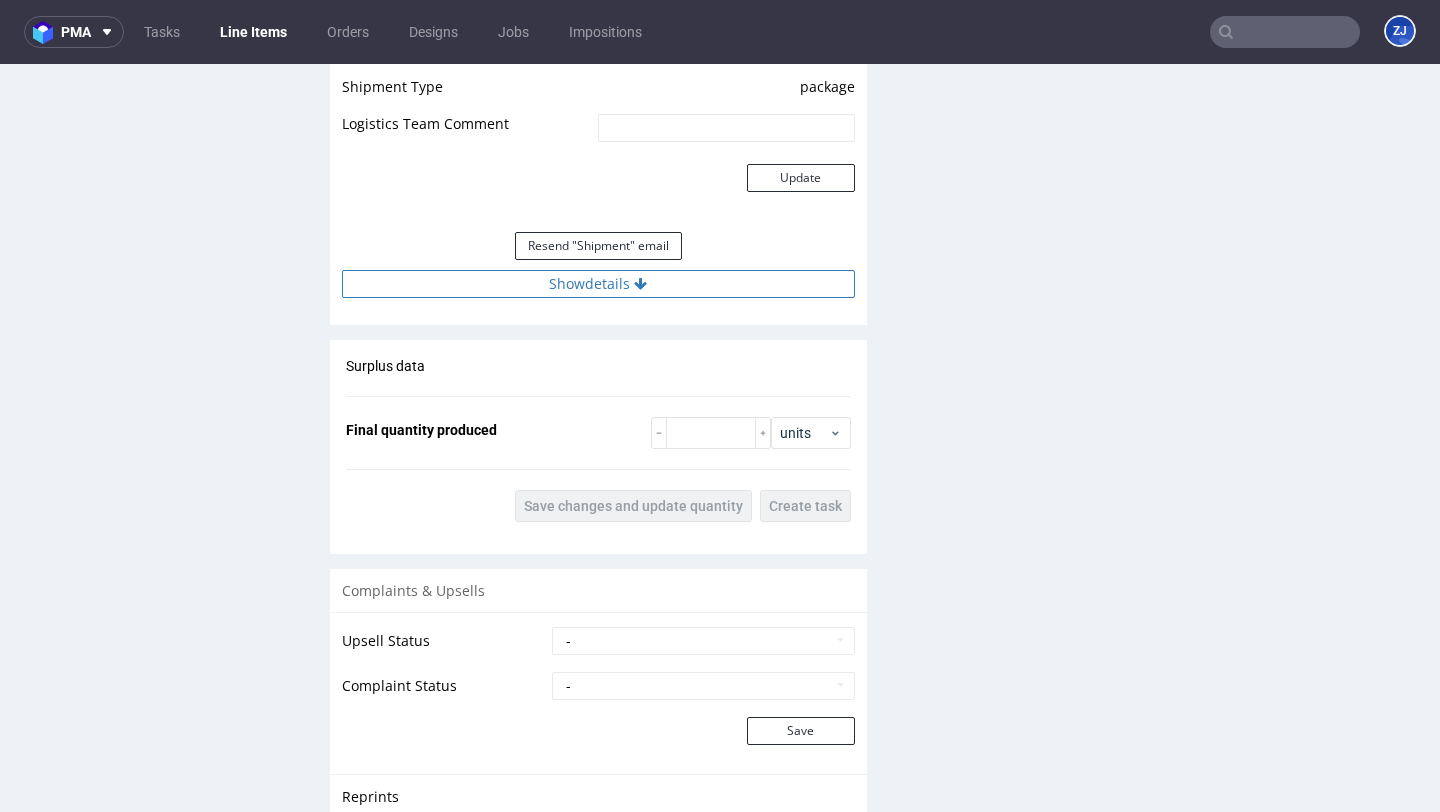 click on "Show  details" at bounding box center (598, 284) 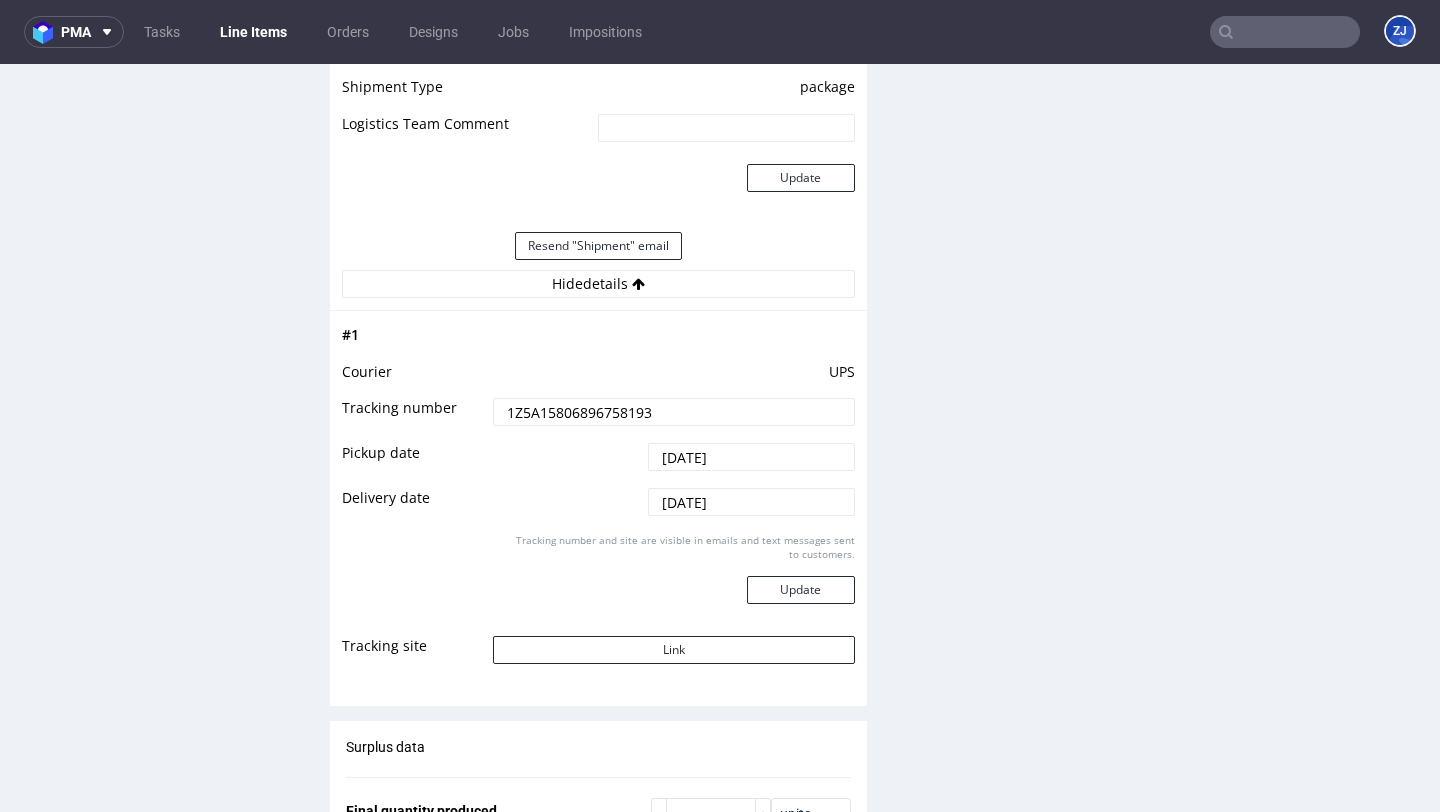 type 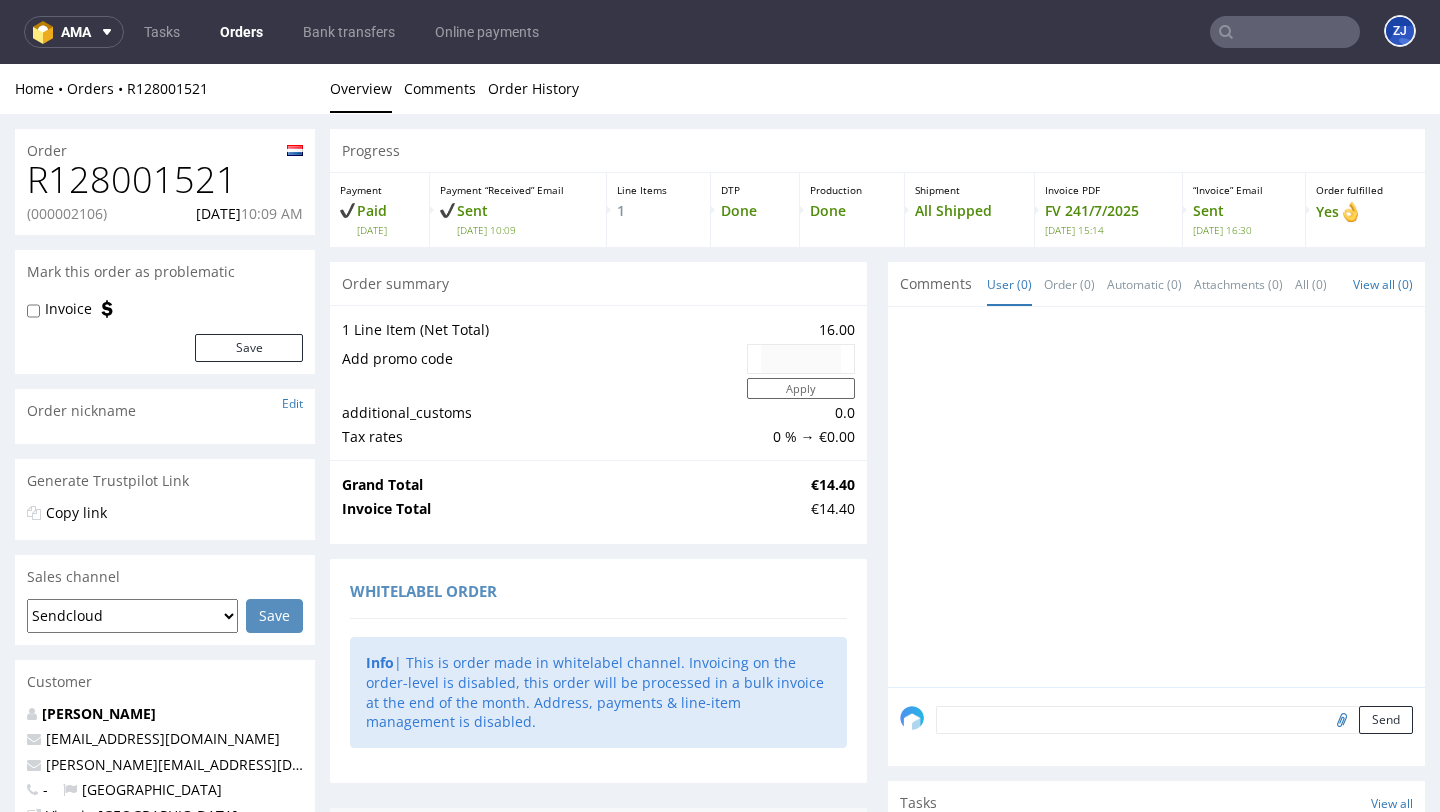 scroll, scrollTop: 0, scrollLeft: 0, axis: both 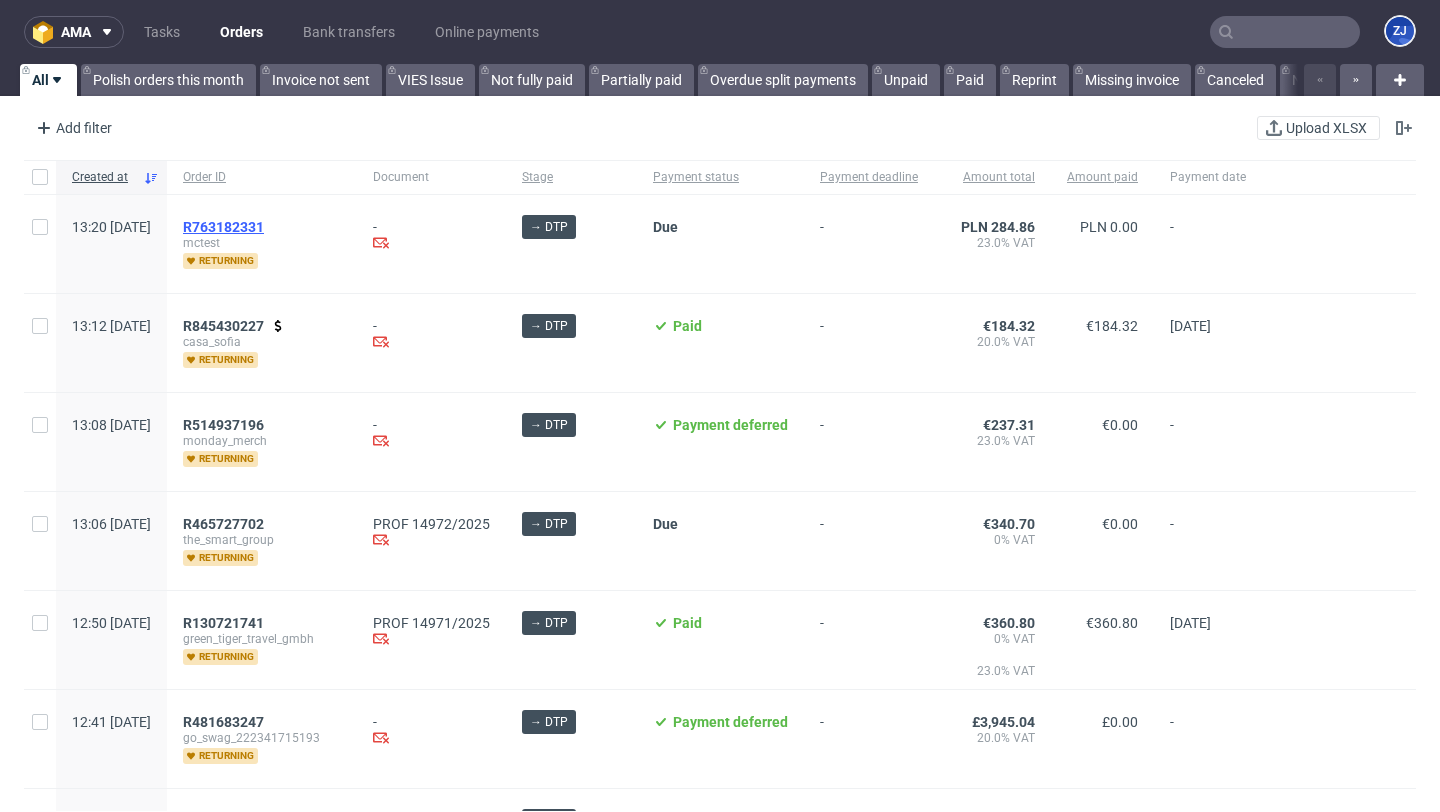 click on "R763182331" at bounding box center (223, 227) 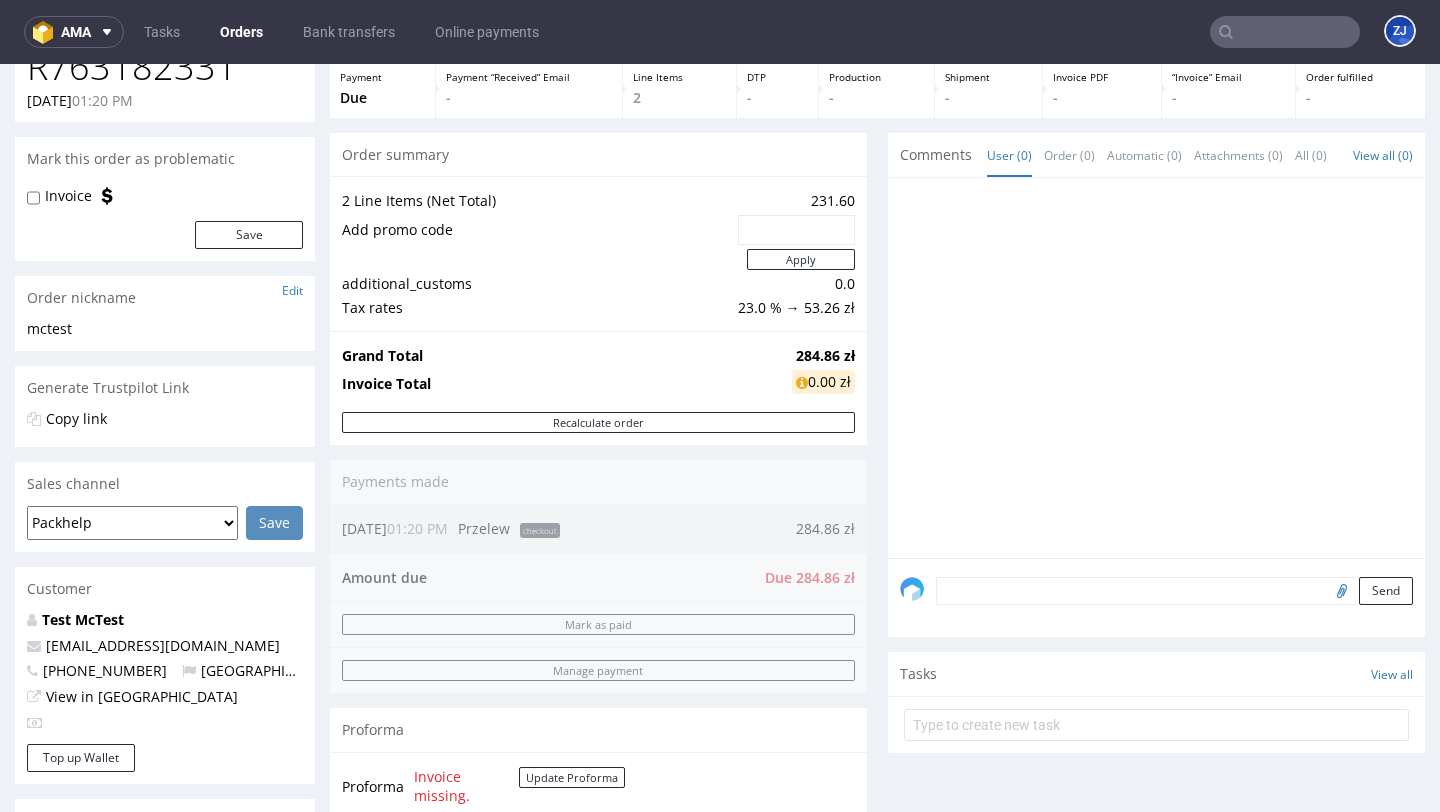 scroll, scrollTop: 153, scrollLeft: 0, axis: vertical 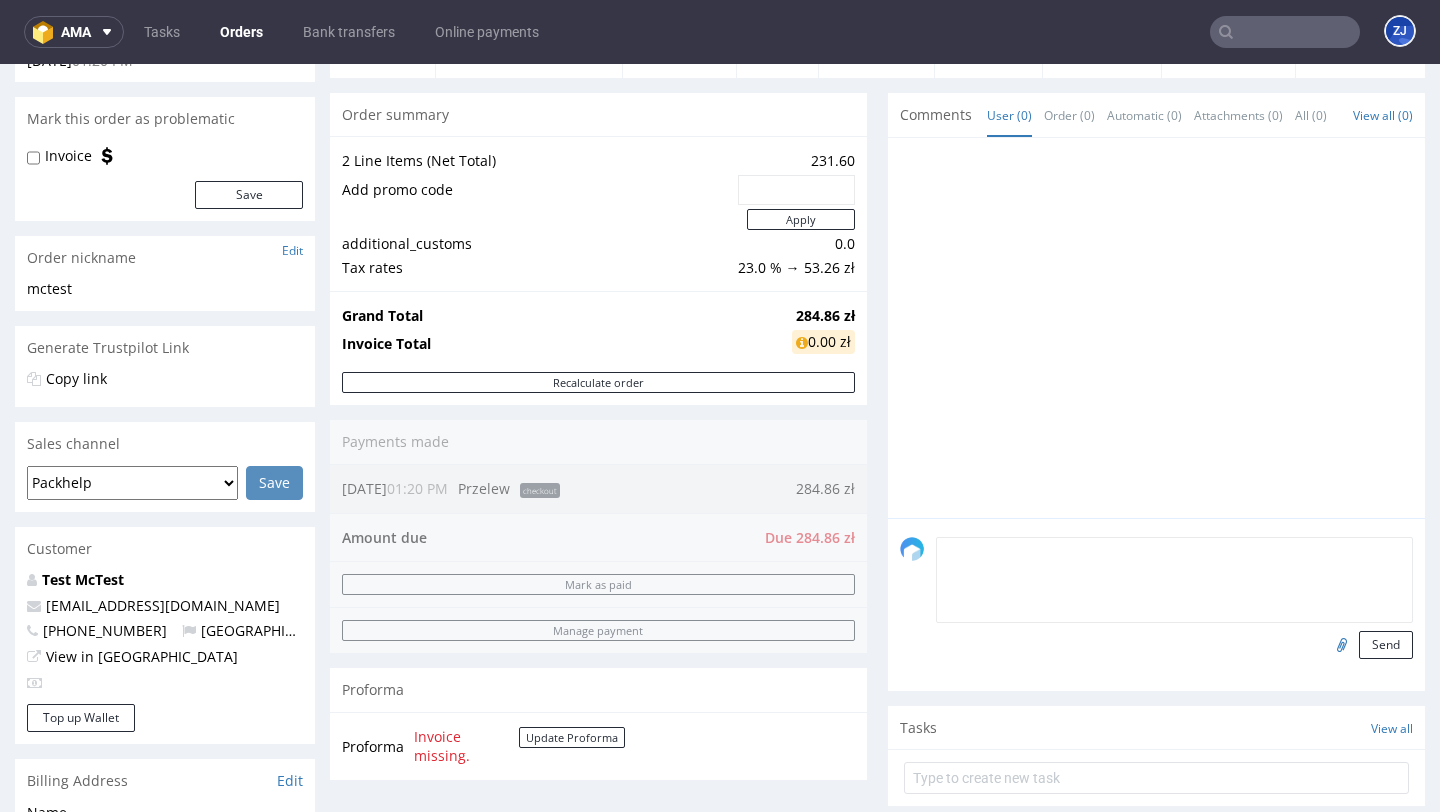 click at bounding box center (1174, 580) 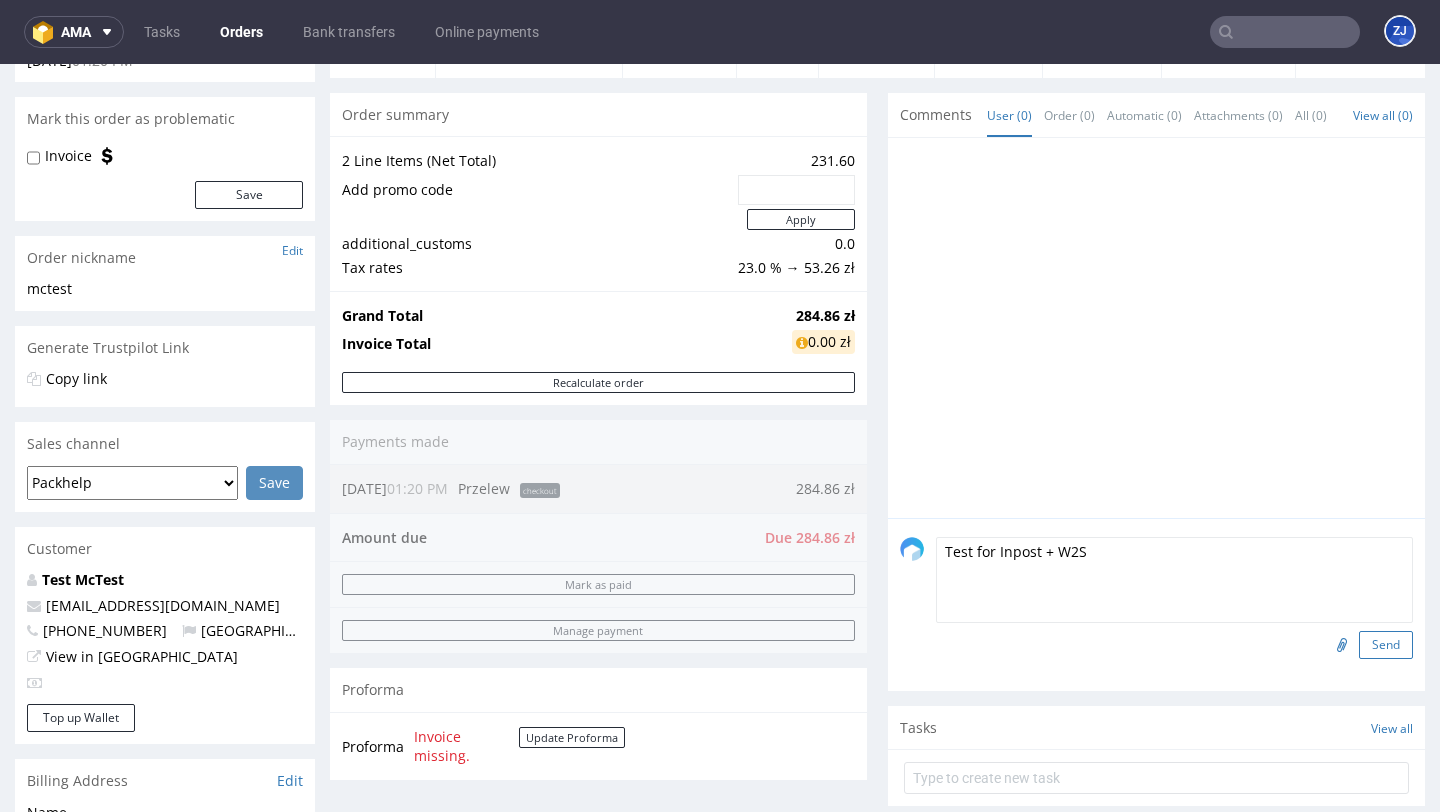 type on "Test for Inpost + W2S" 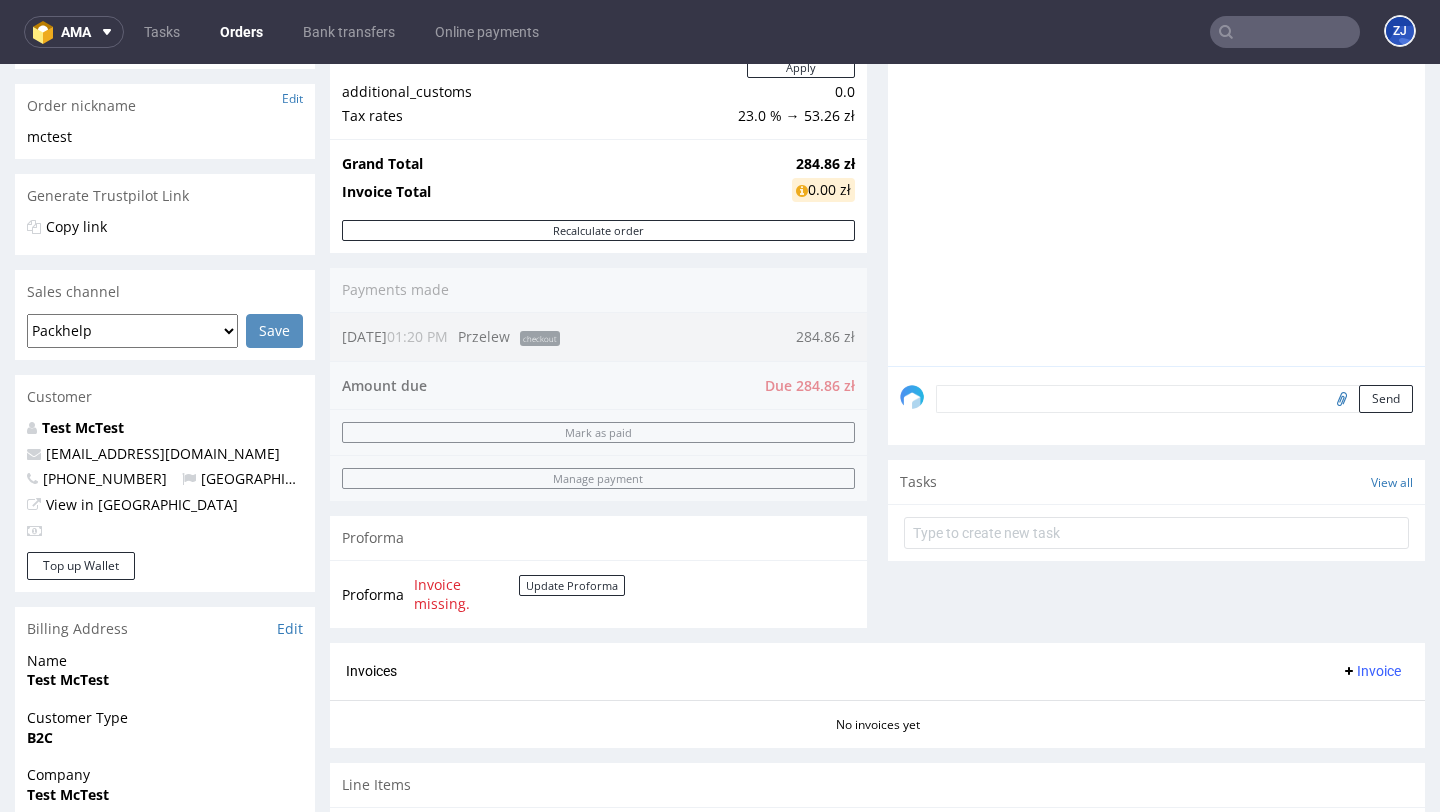 scroll, scrollTop: 577, scrollLeft: 0, axis: vertical 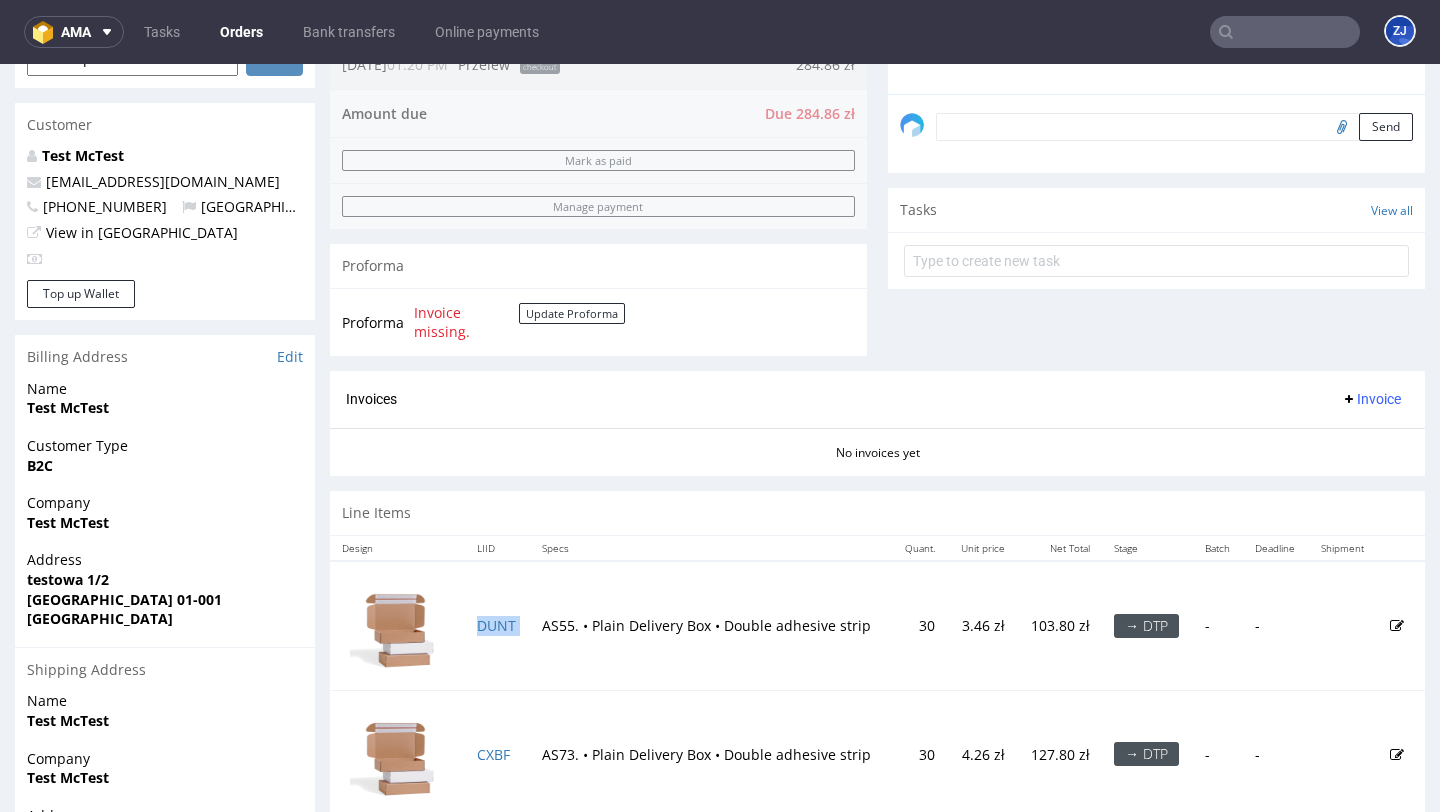 drag, startPoint x: 532, startPoint y: 627, endPoint x: 471, endPoint y: 627, distance: 61 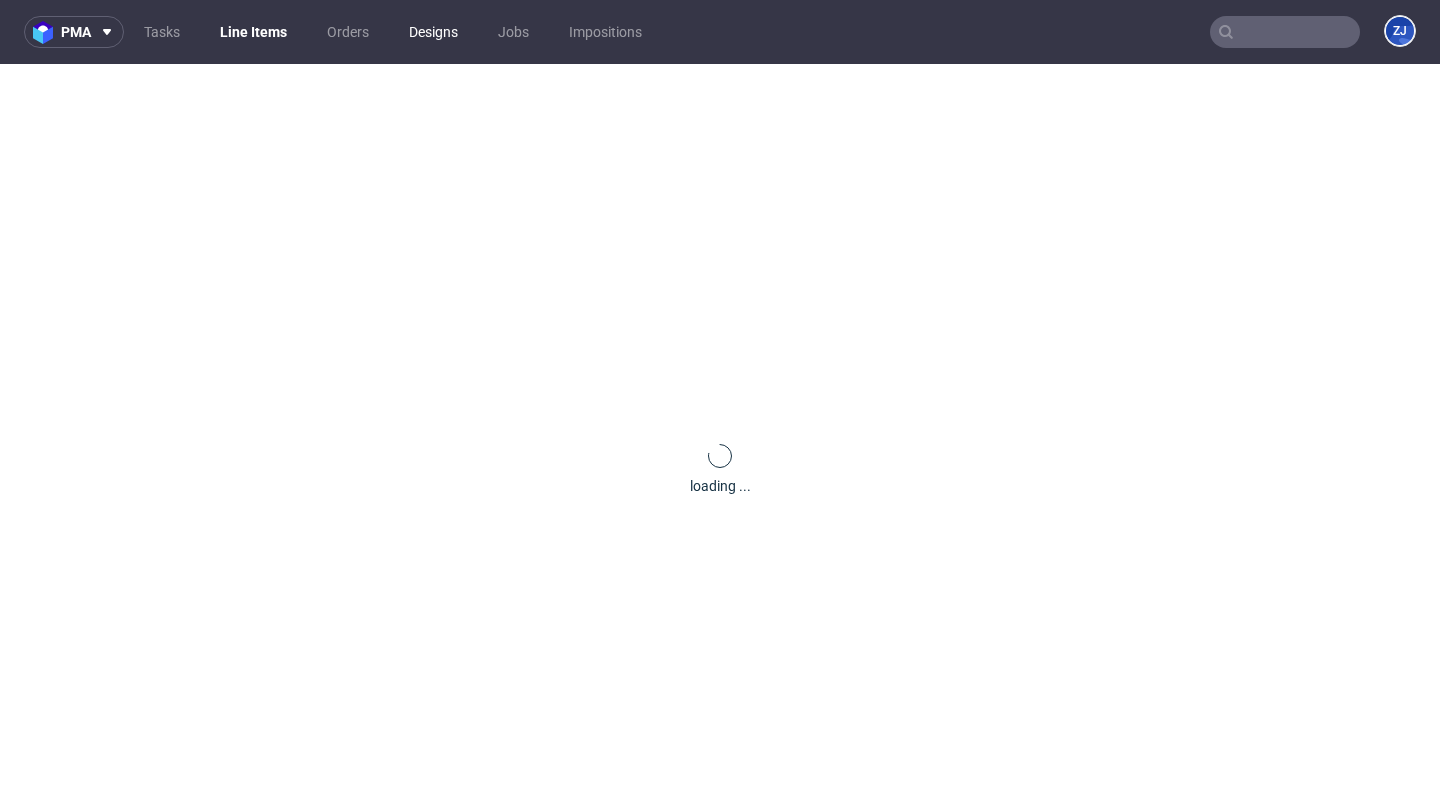 scroll, scrollTop: 0, scrollLeft: 0, axis: both 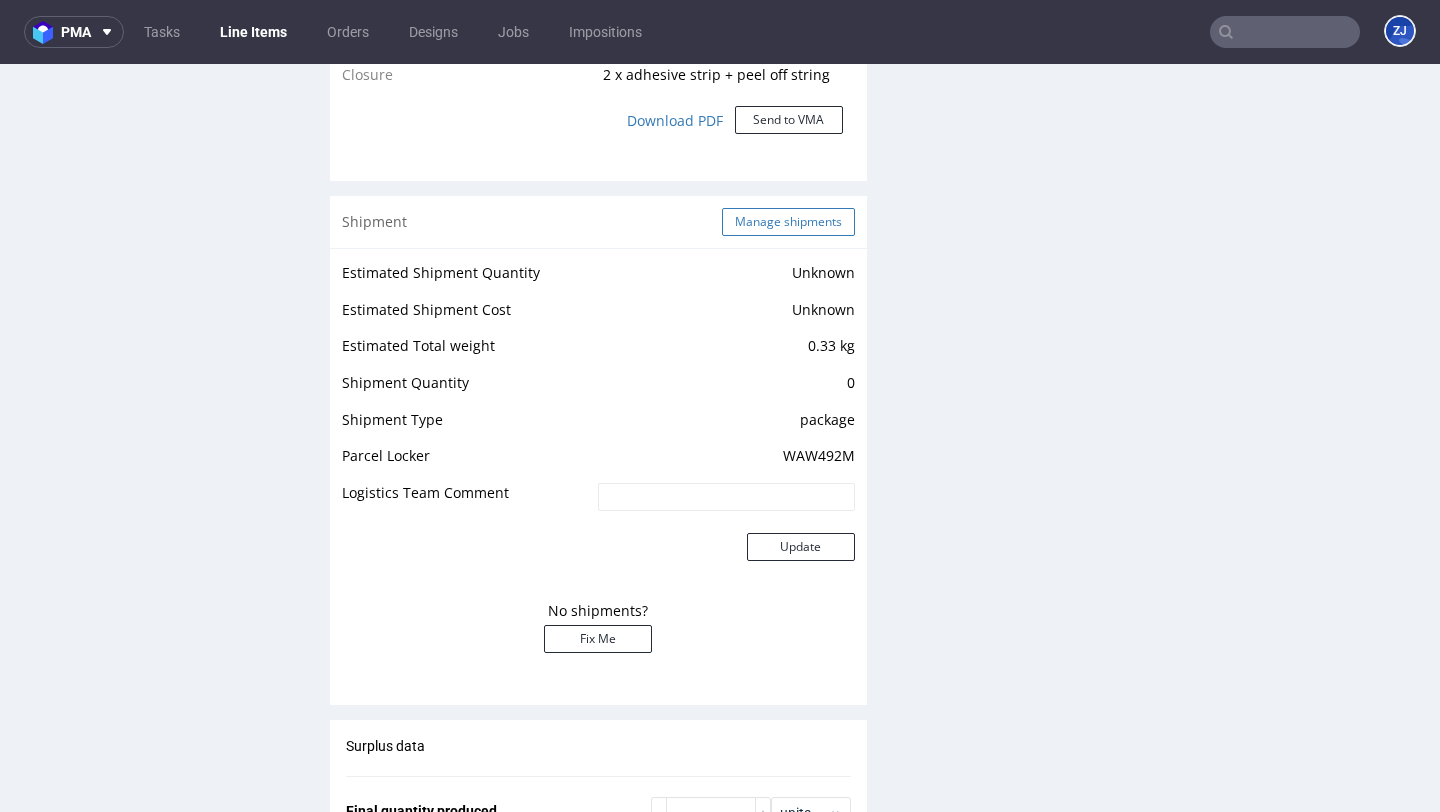 click on "Manage shipments" at bounding box center [788, 222] 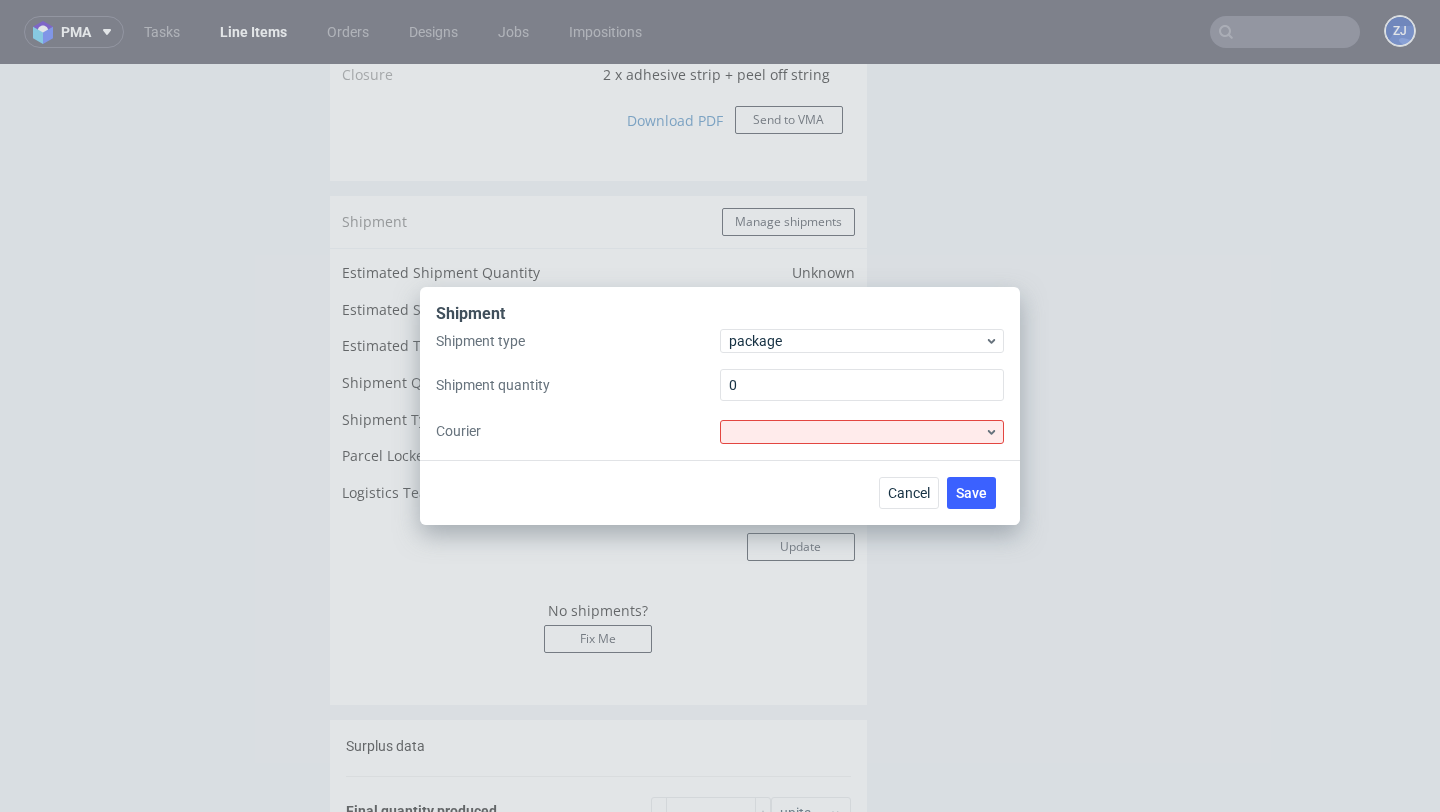click on "Shipment Shipment type package Shipment quantity 0 Courier" at bounding box center [720, 373] 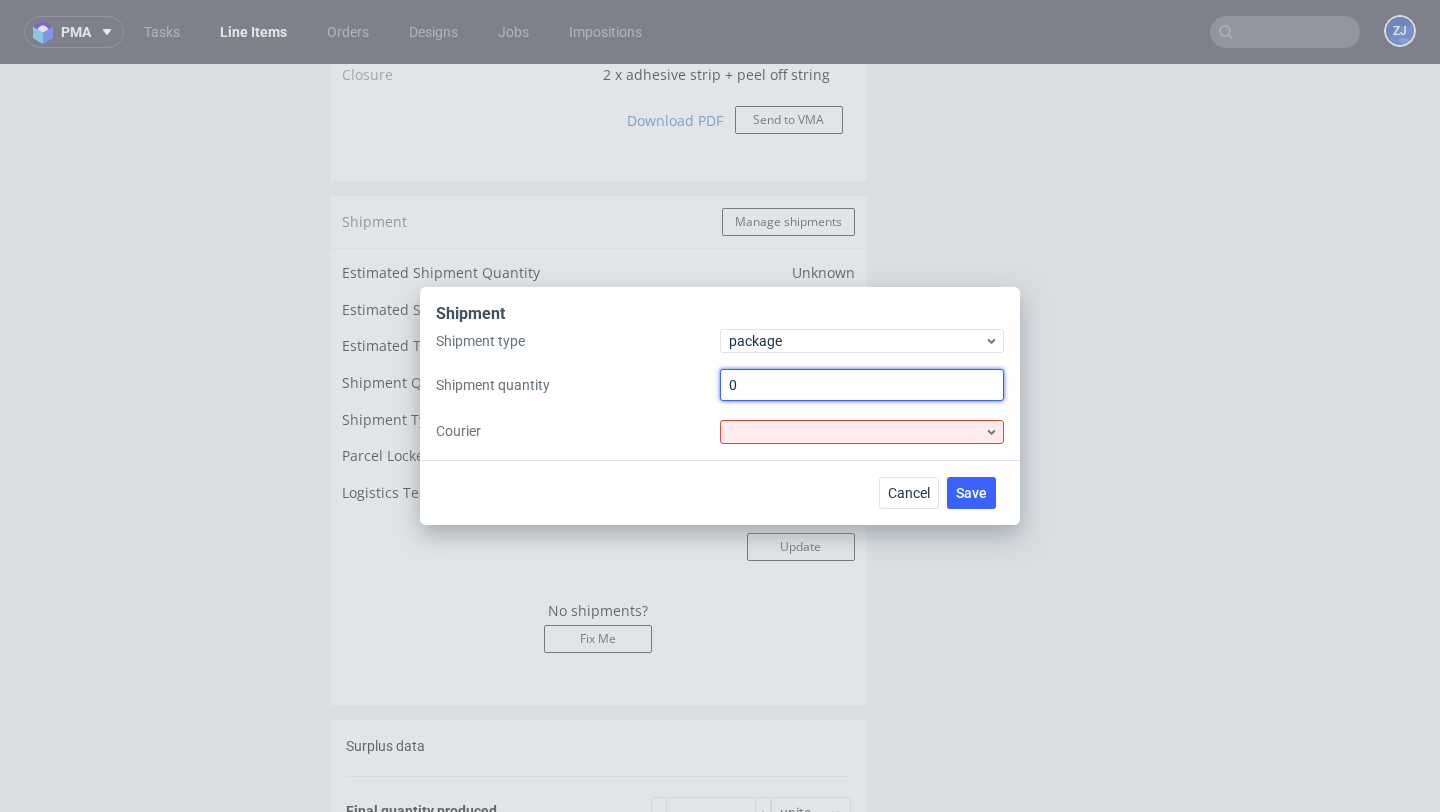 click on "0" at bounding box center [862, 385] 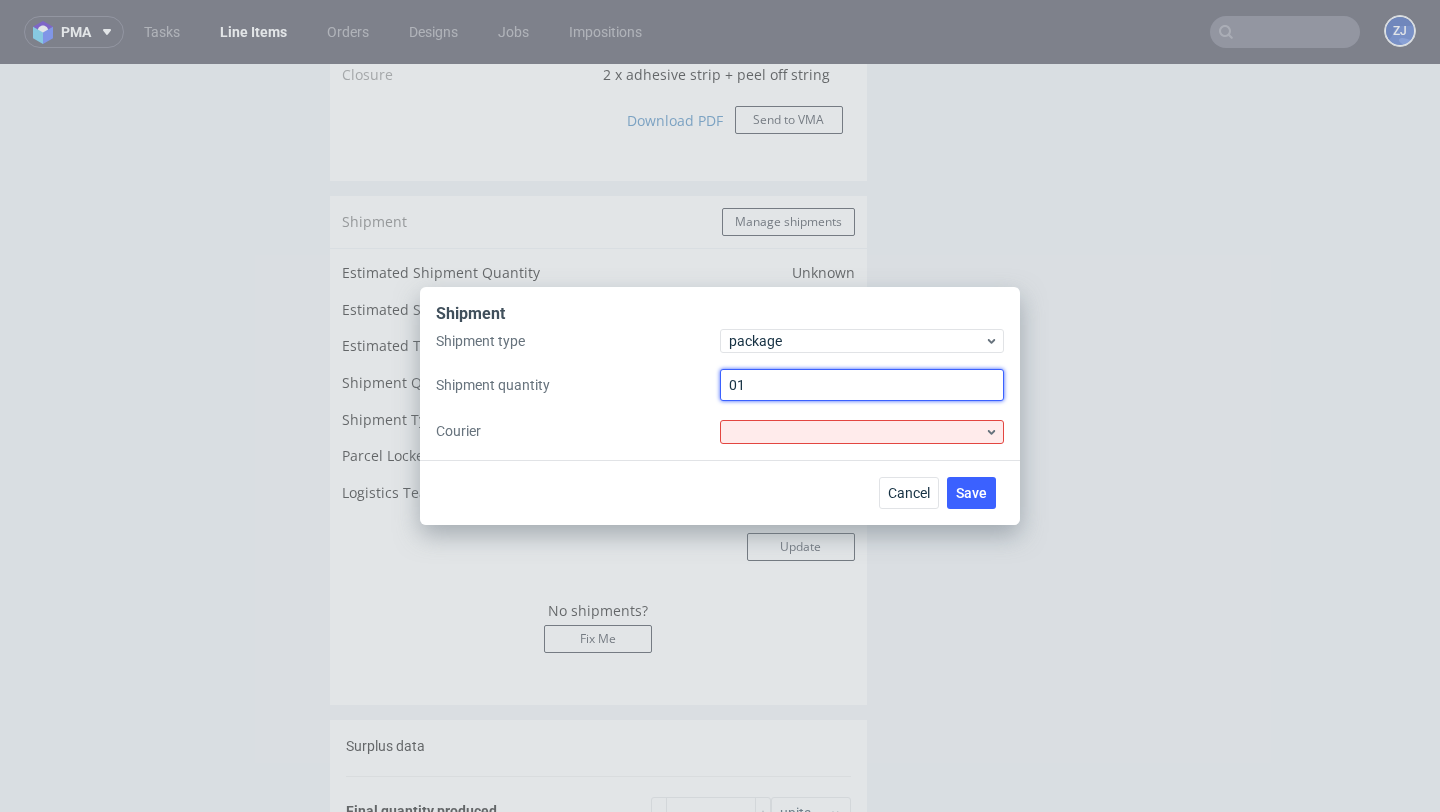type on "0" 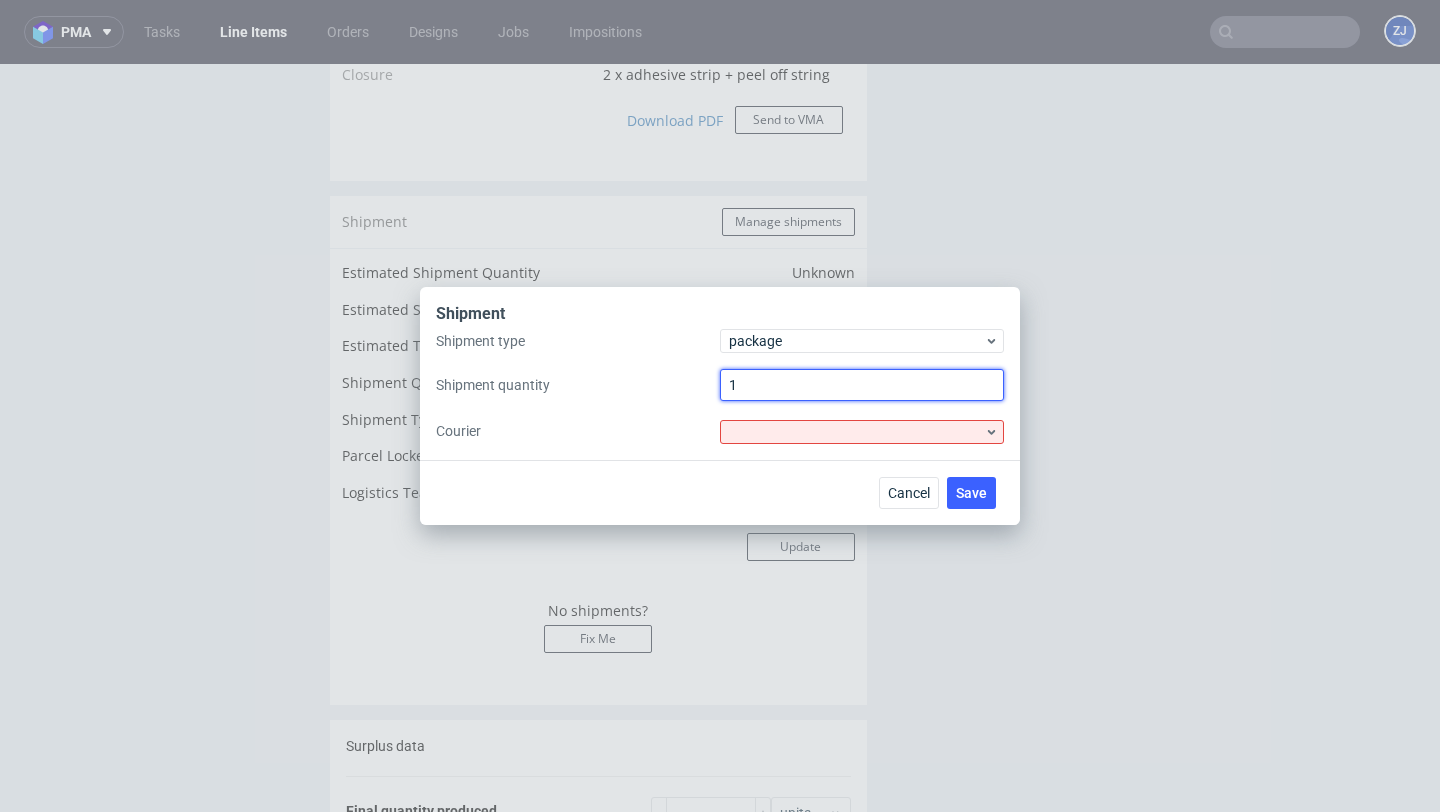 type on "1" 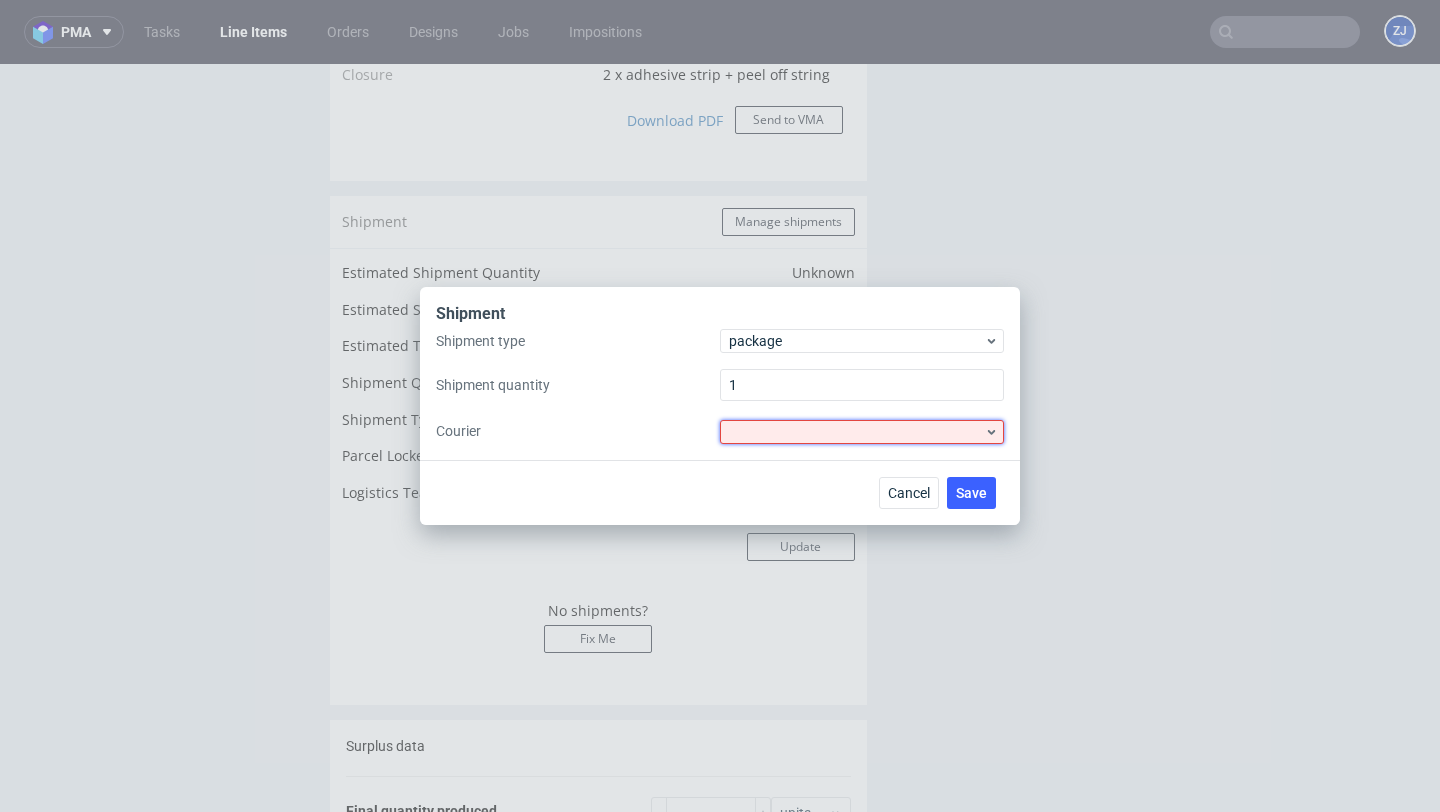 click at bounding box center [862, 432] 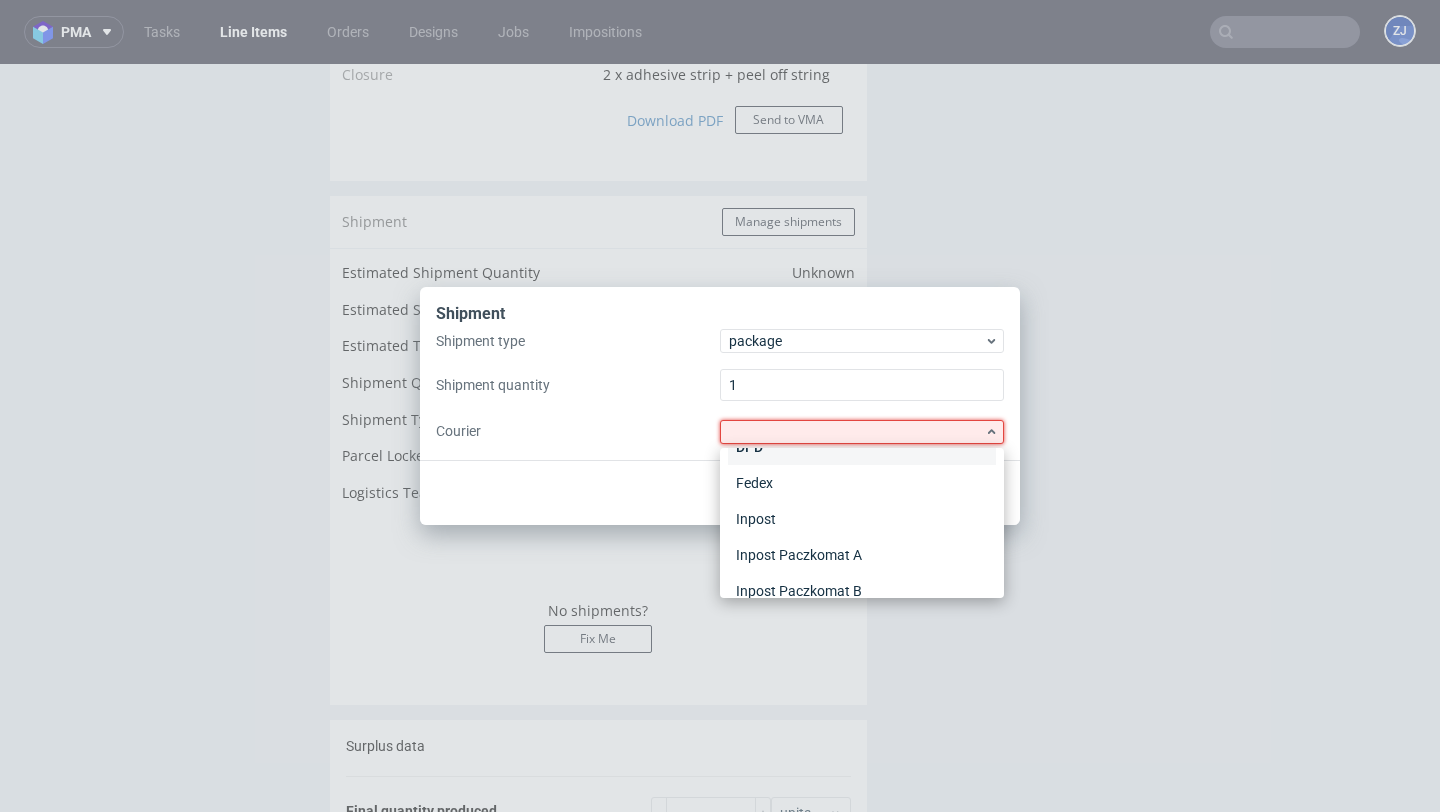 scroll, scrollTop: 108, scrollLeft: 0, axis: vertical 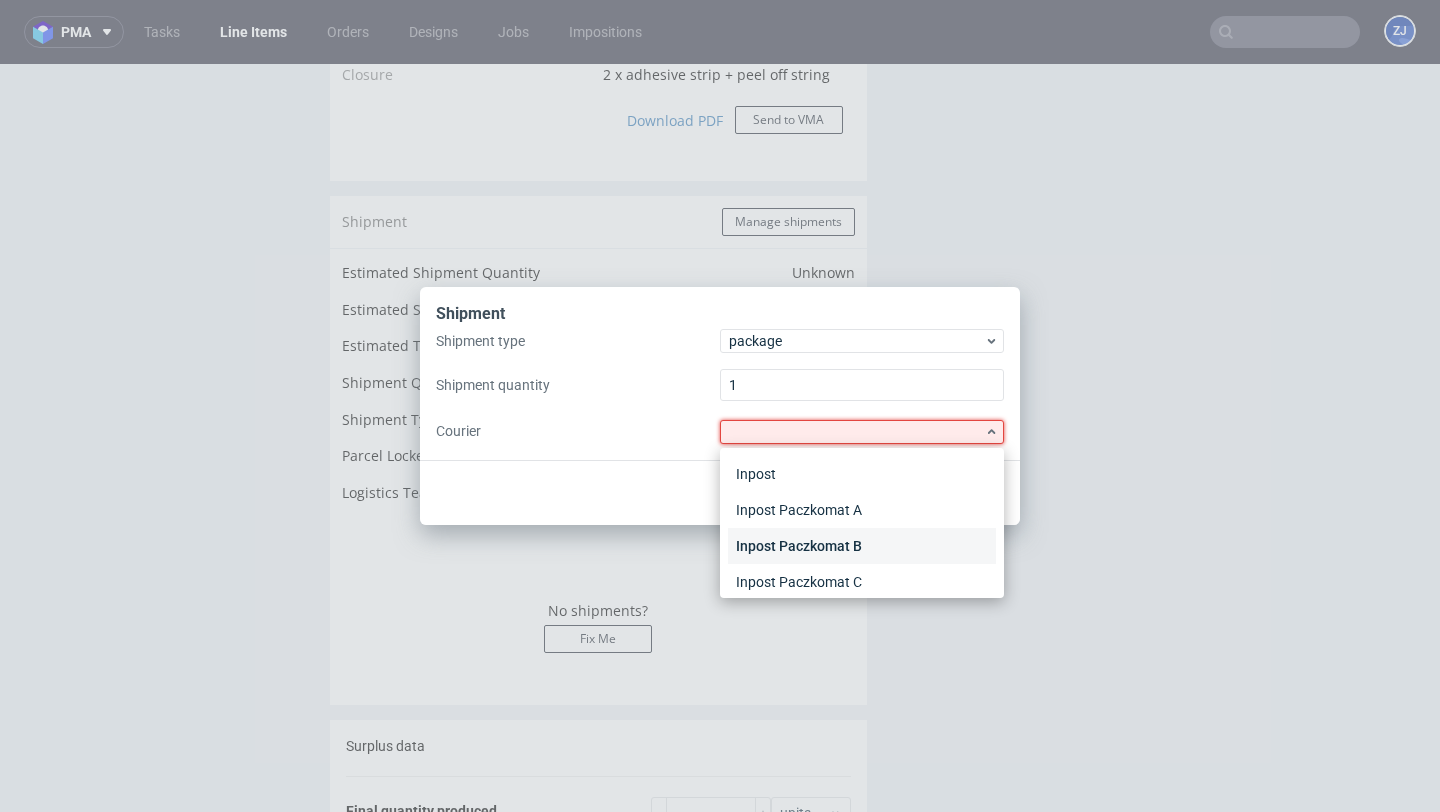 click on "Inpost Paczkomat B" at bounding box center [862, 546] 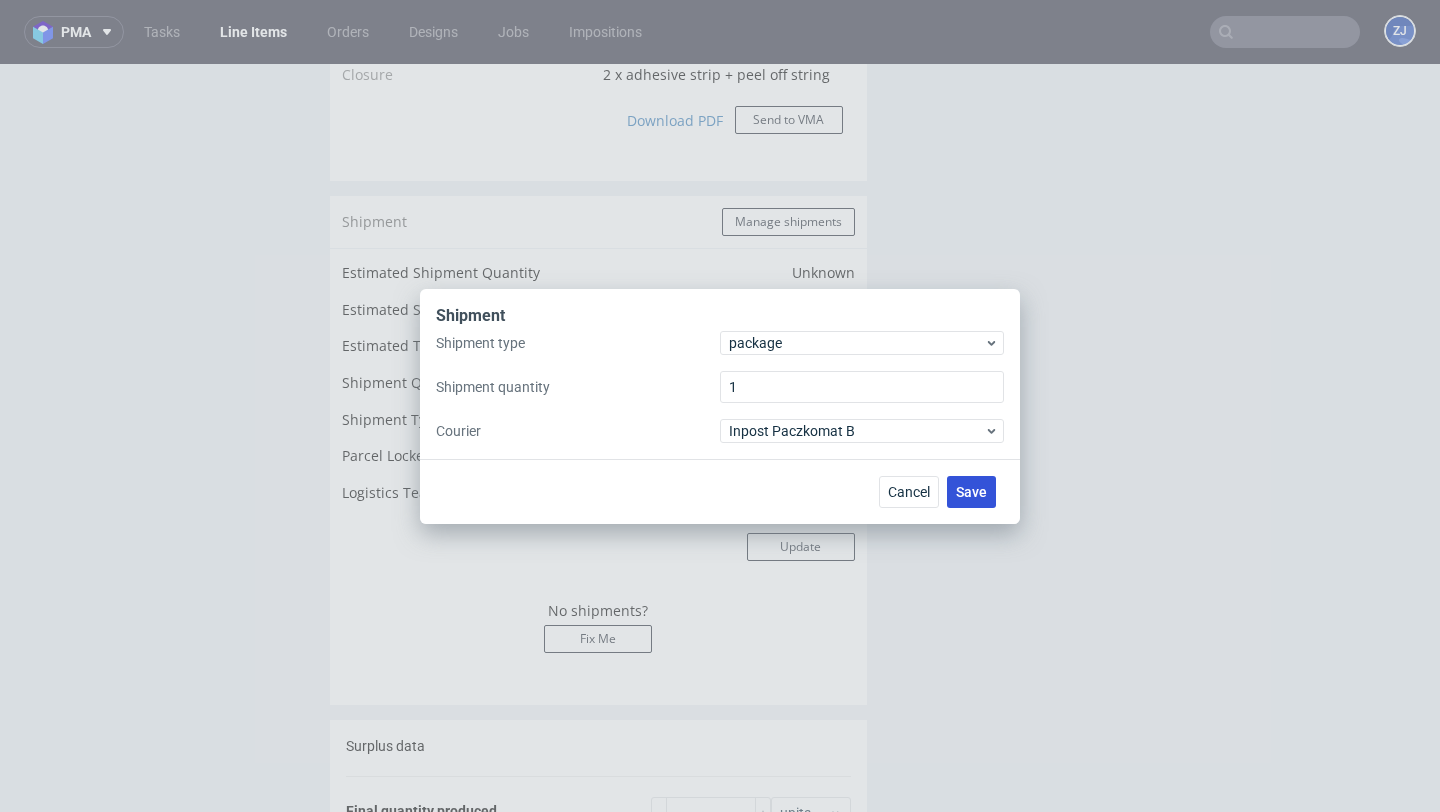 click on "Save" at bounding box center [971, 492] 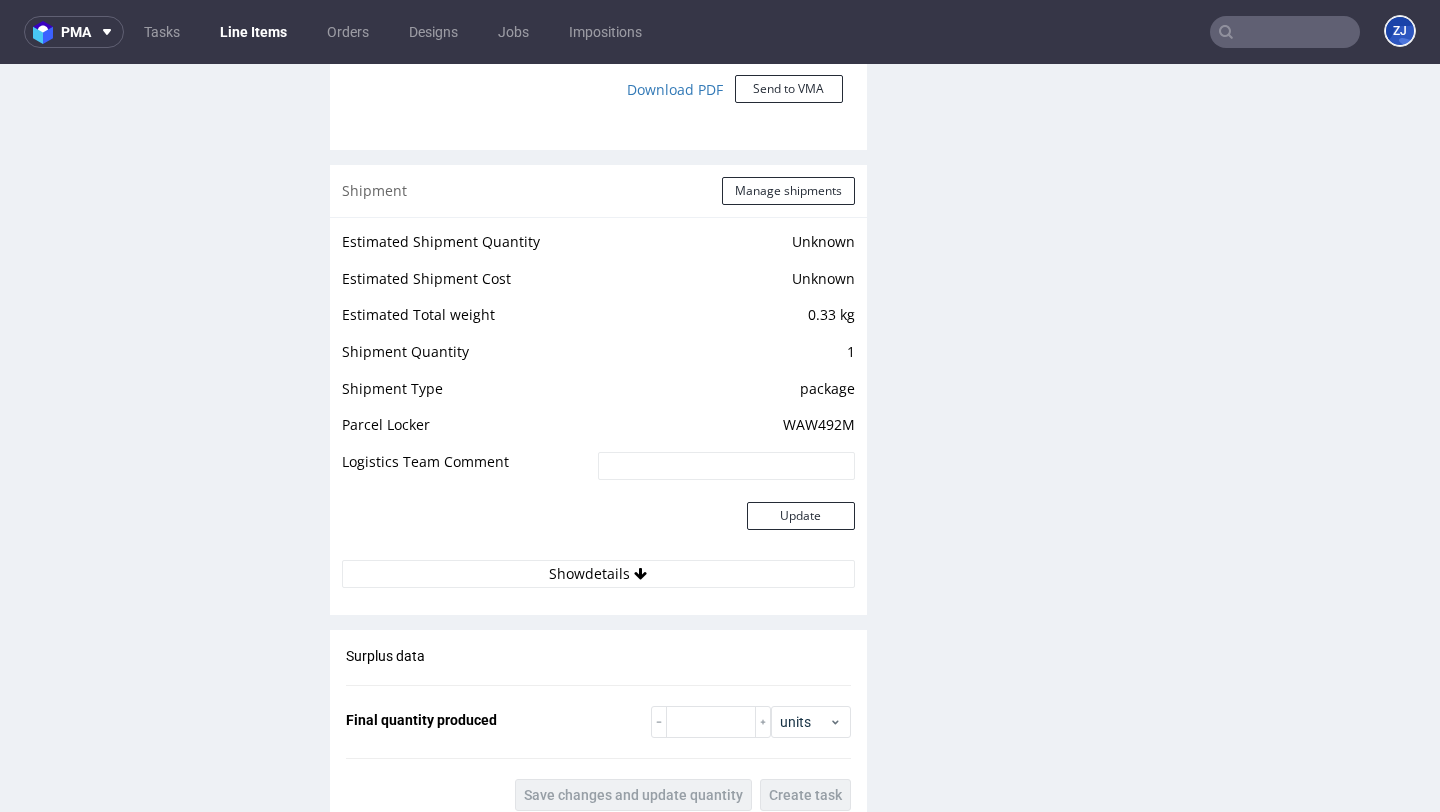 scroll, scrollTop: 2042, scrollLeft: 0, axis: vertical 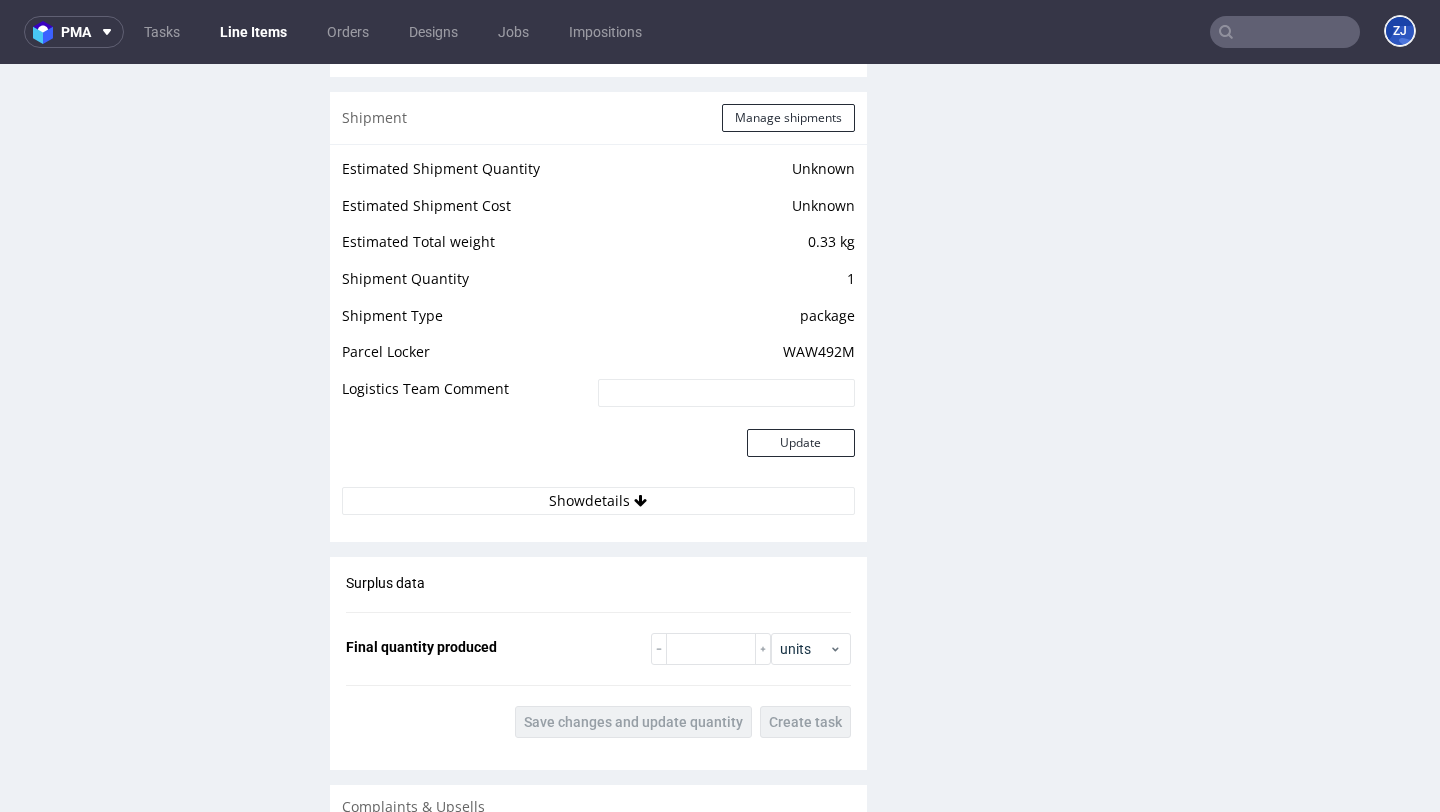 click on "Estimated Shipment Quantity Unknown   Estimated Shipment Cost Unknown   Estimated Total weight 0.33 kg   Shipment Quantity 1   Shipment Type package   Parcel Locker WAW492M   Logistics Team Comment   Update   Show  details" at bounding box center (598, 335) 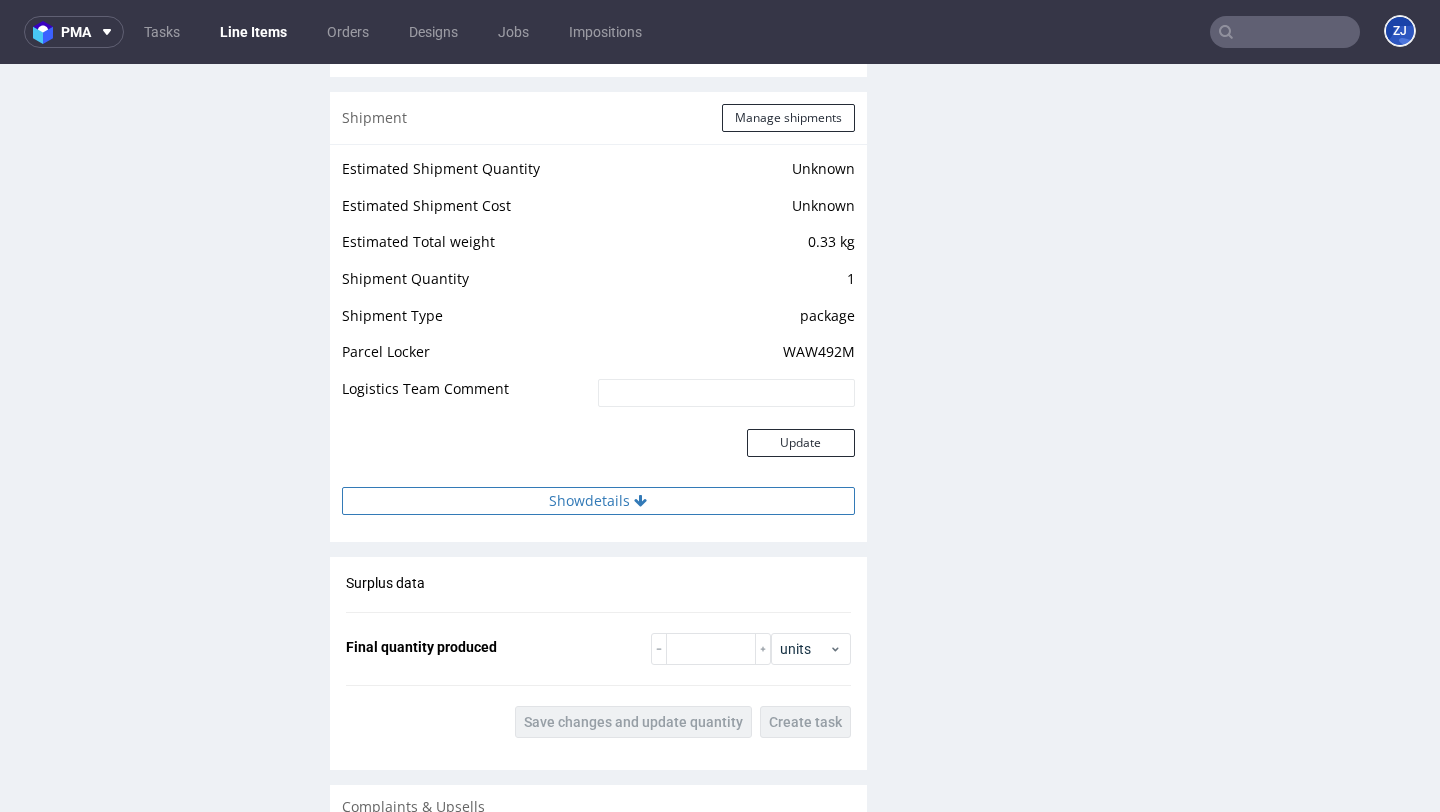 click on "Show  details" at bounding box center (598, 501) 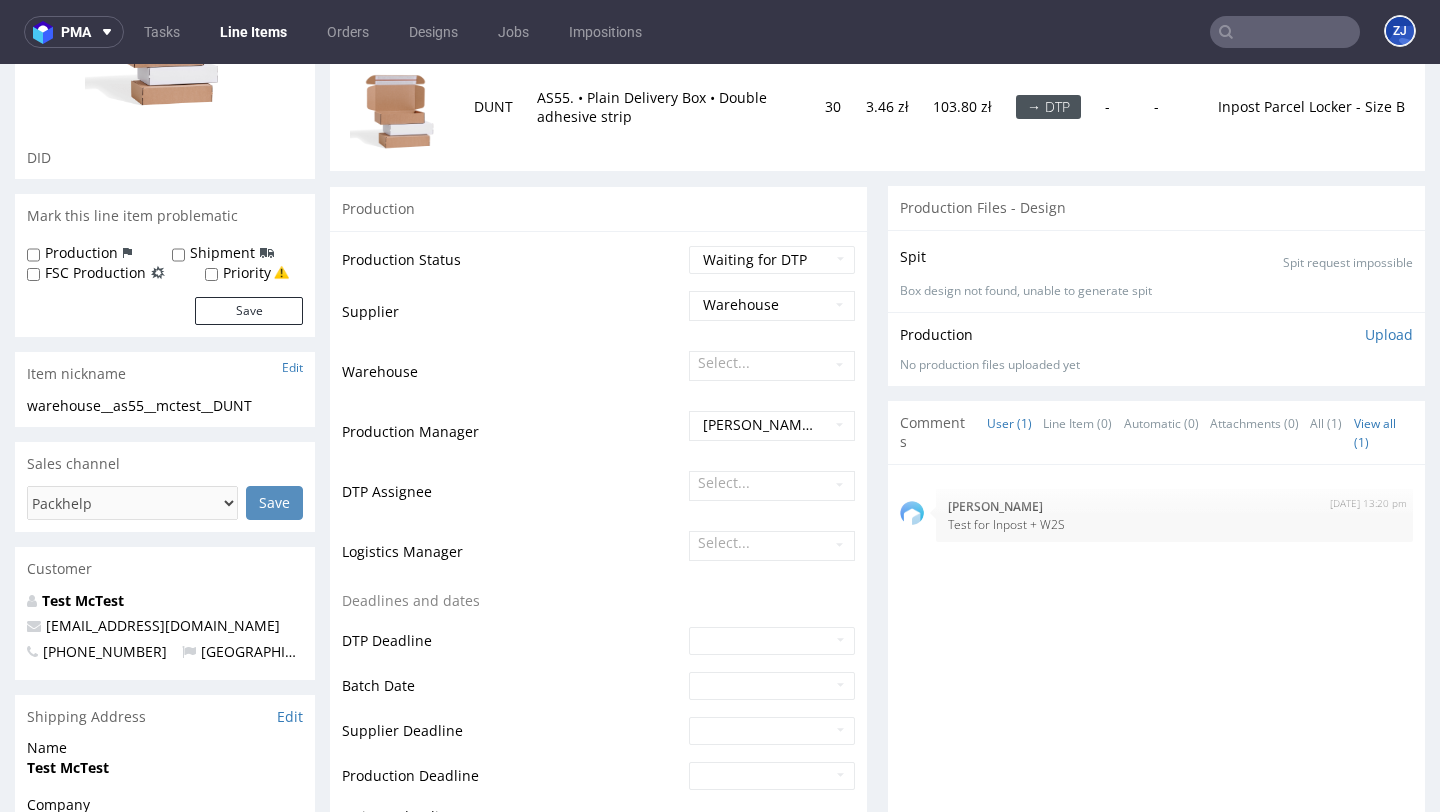 scroll, scrollTop: 139, scrollLeft: 0, axis: vertical 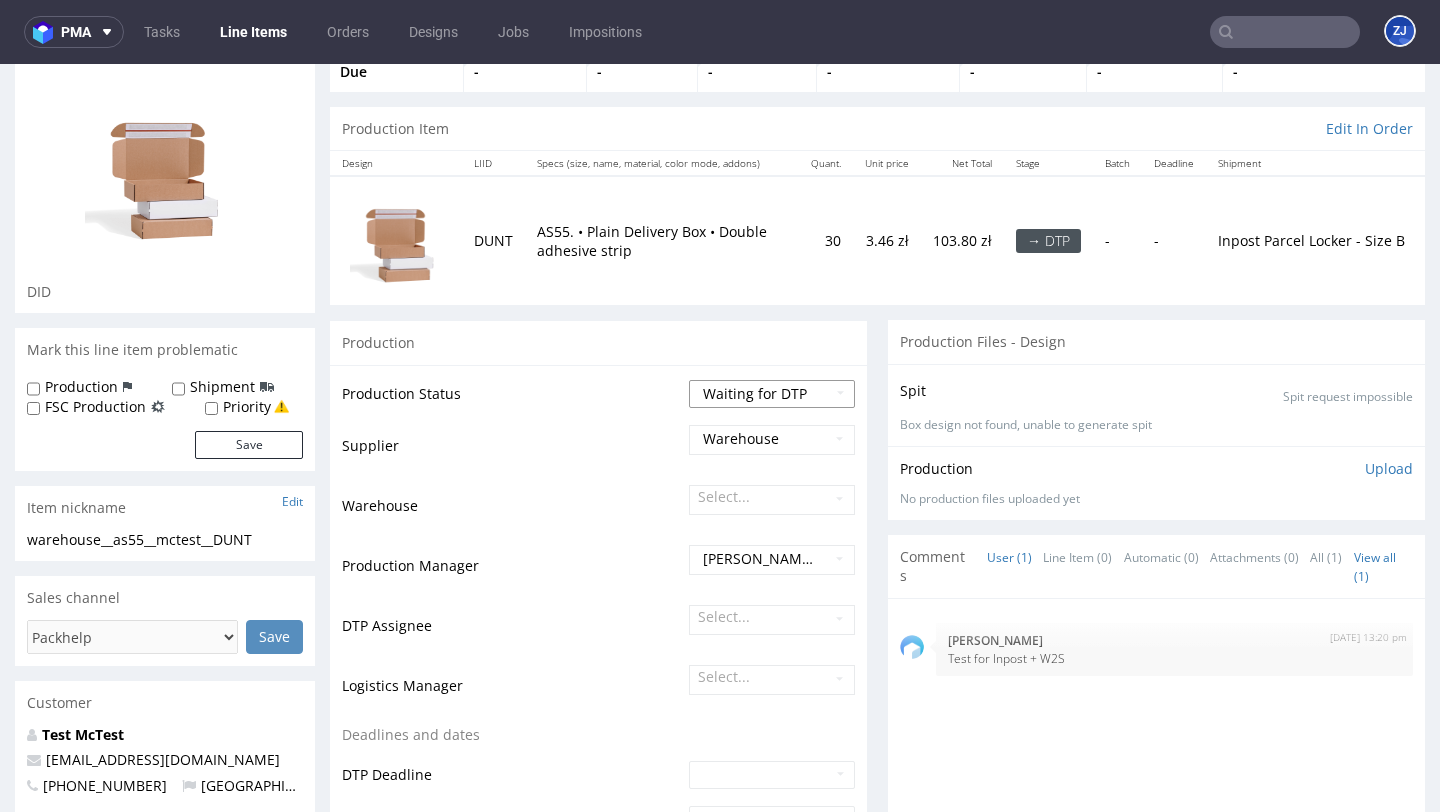 click on "Waiting for Artwork
Waiting for Diecut
Waiting for Mockup Waiting for DTP
Waiting for DTP Double Check
DTP DC Done
In DTP
Issue in DTP
DTP Client Approval Needed
DTP Client Approval Pending
DTP Client Approval Rejected
Back for DTP
DTP Verification Needed
DTP Production Ready In Production
Sent to Fulfillment
Issue in Production
Sent to Warehouse Fulfillment
Production Complete" at bounding box center [772, 394] 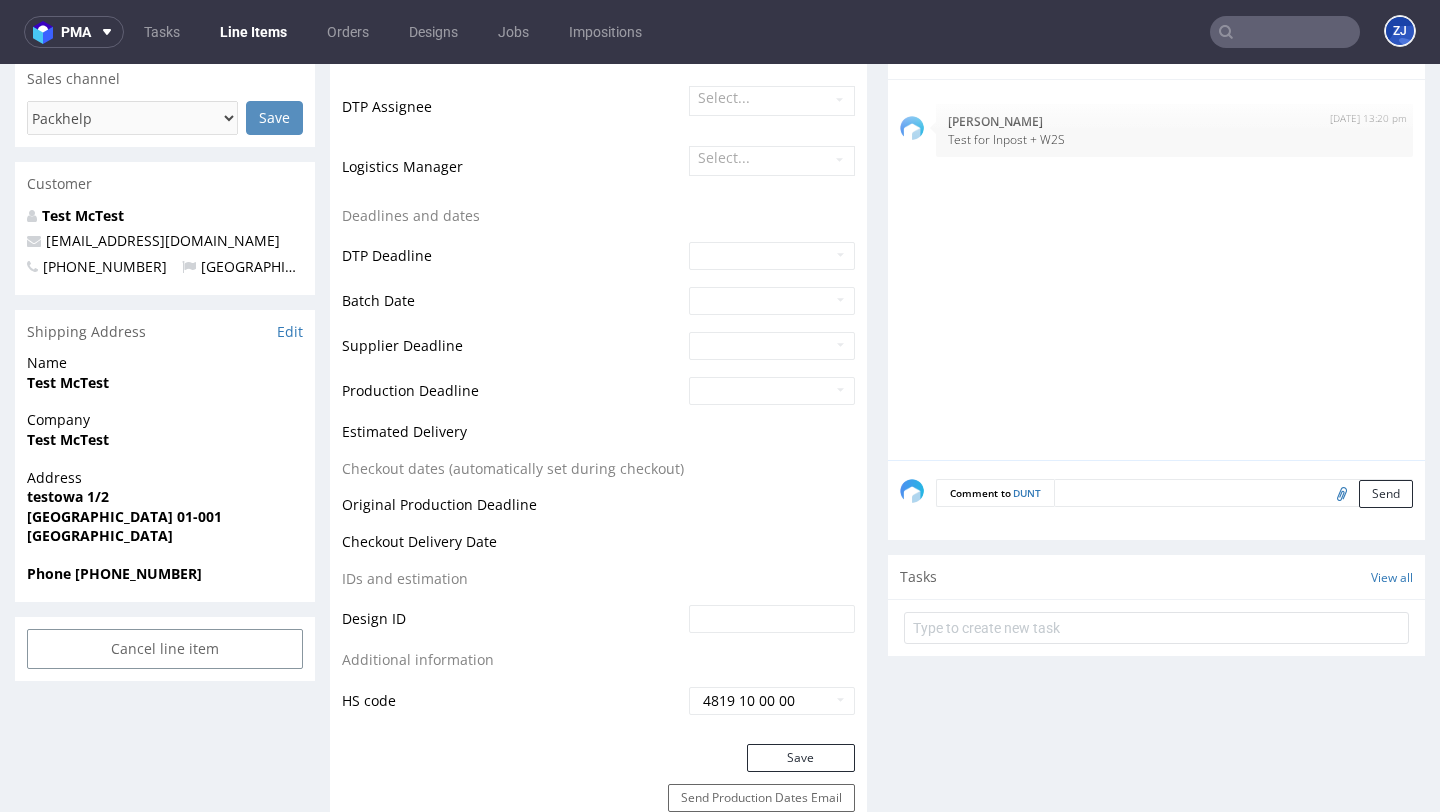 scroll, scrollTop: 935, scrollLeft: 0, axis: vertical 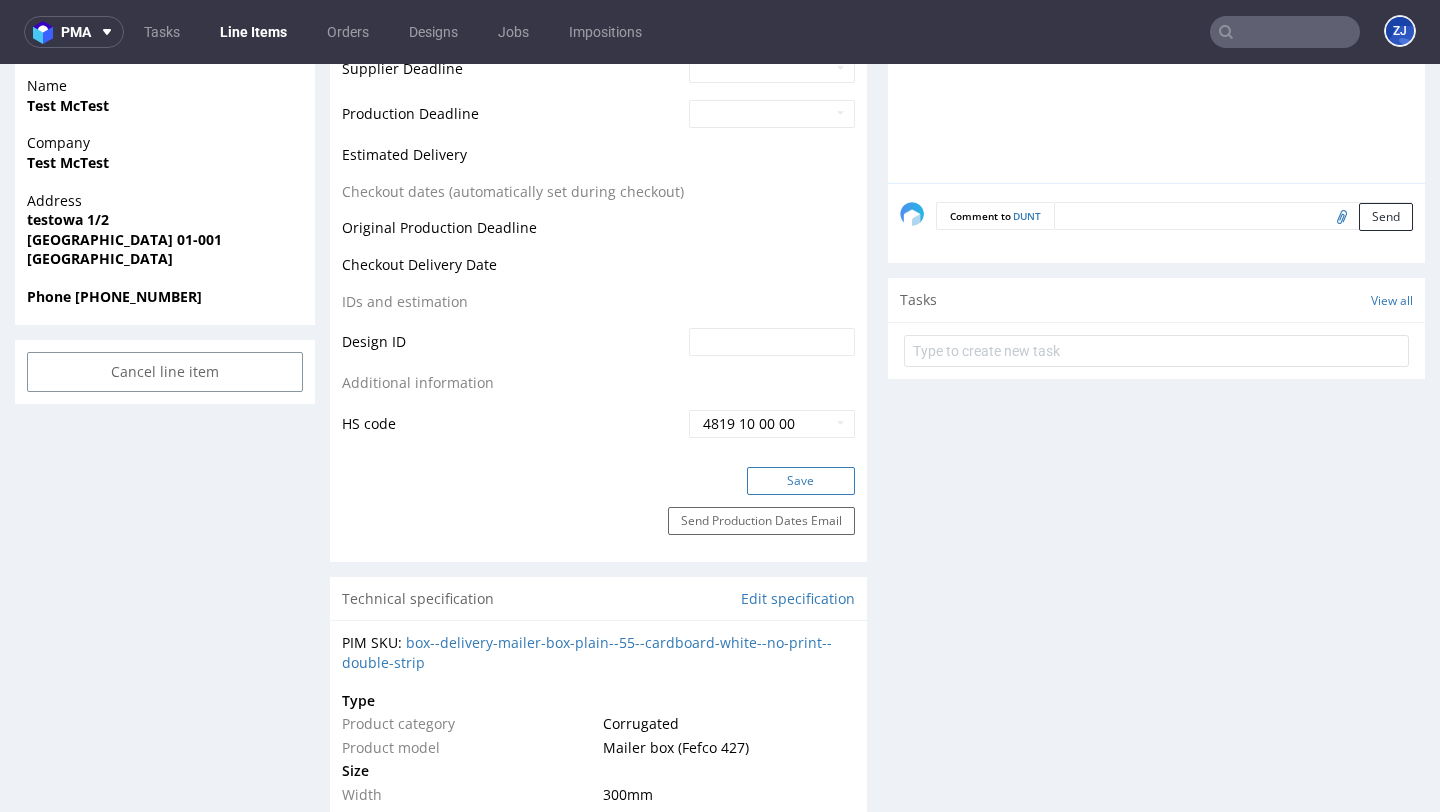 click on "Save" at bounding box center [801, 481] 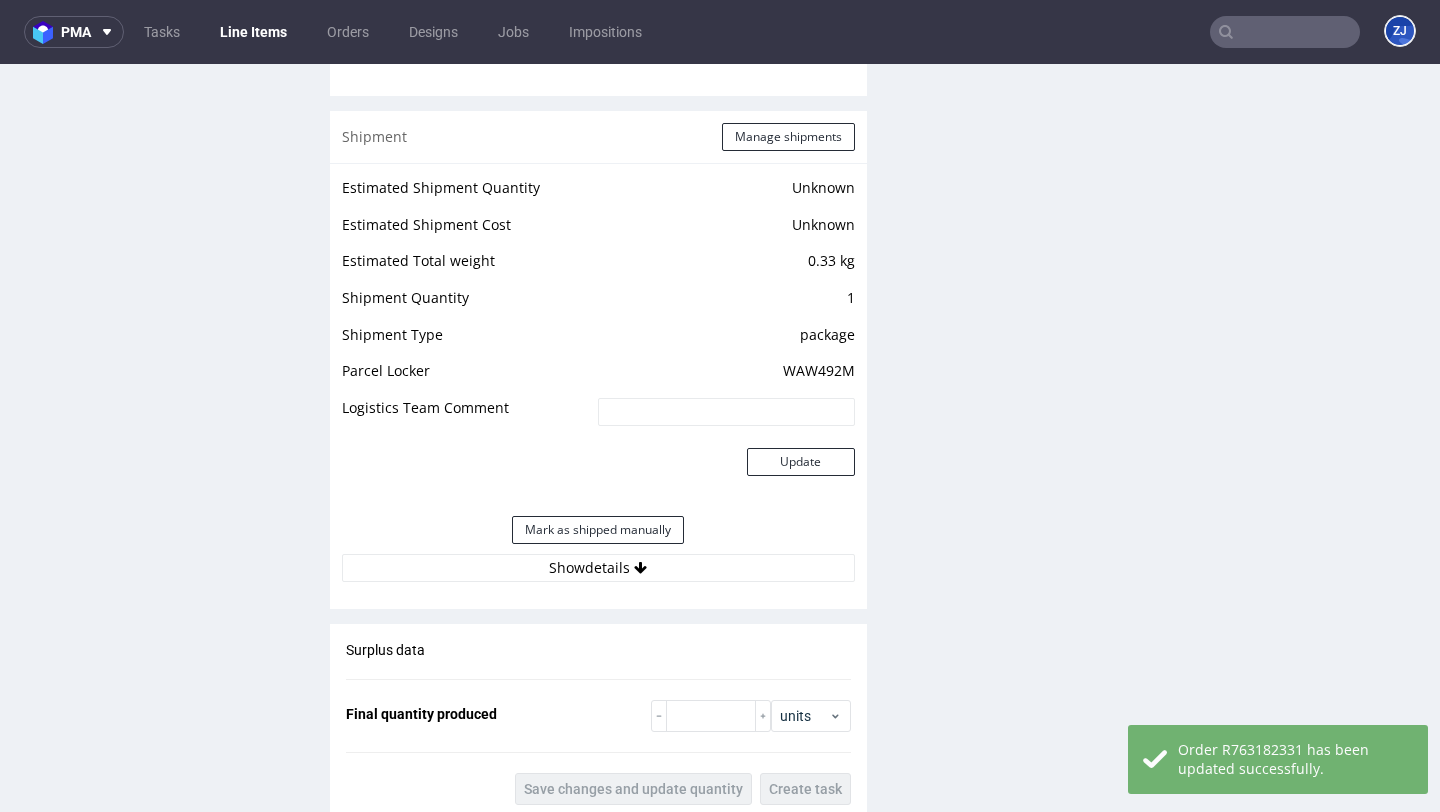 scroll, scrollTop: 2020, scrollLeft: 0, axis: vertical 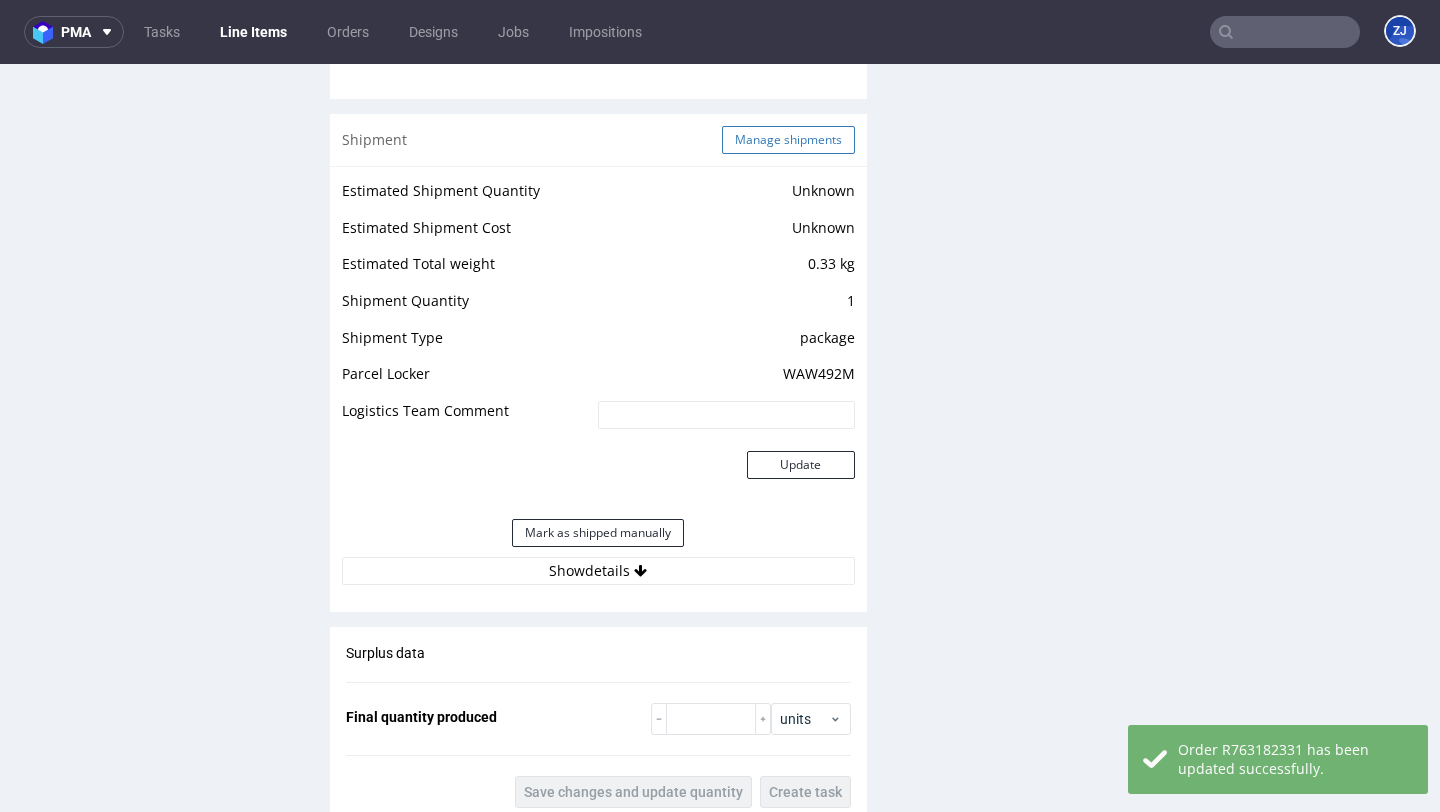 click on "Manage shipments" at bounding box center [788, 140] 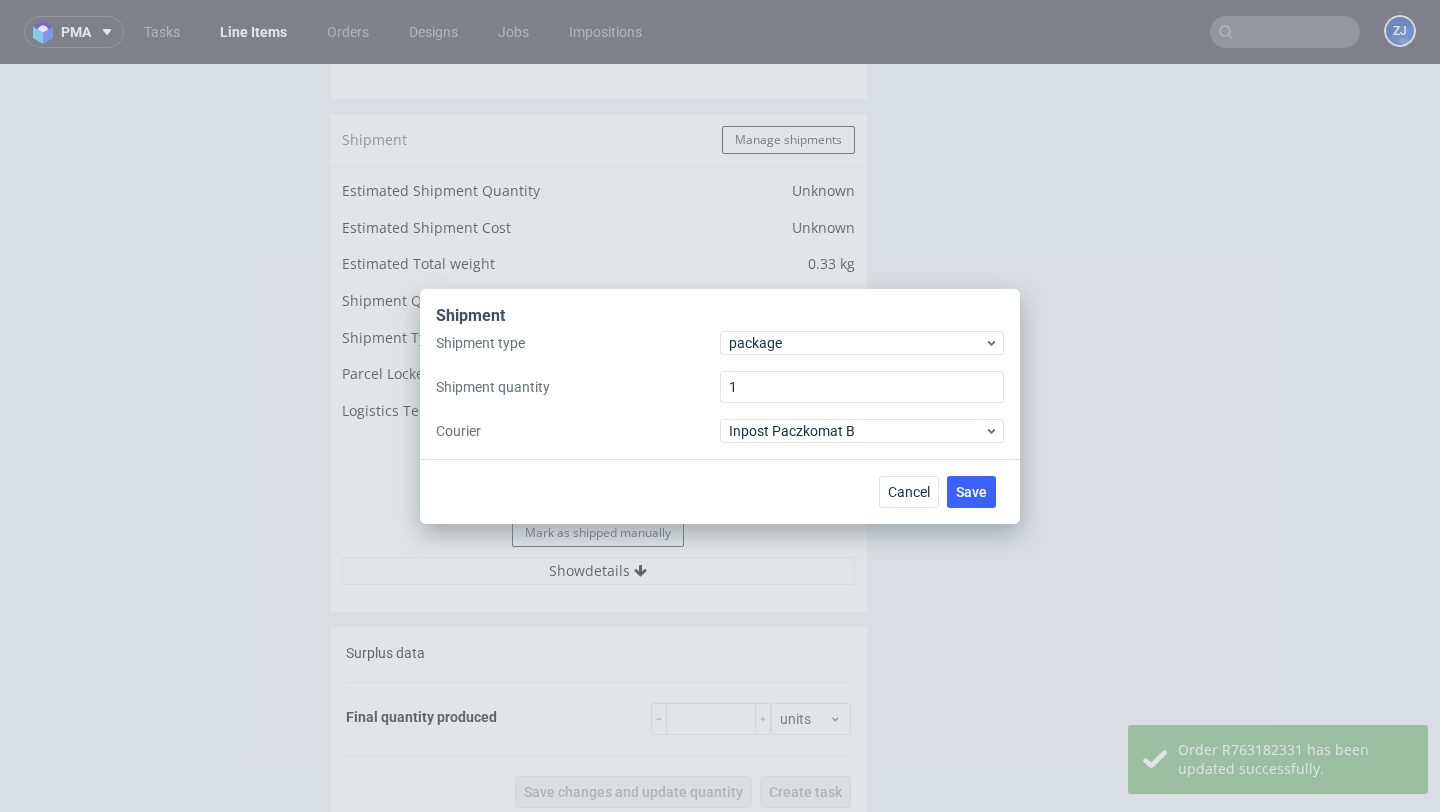 type 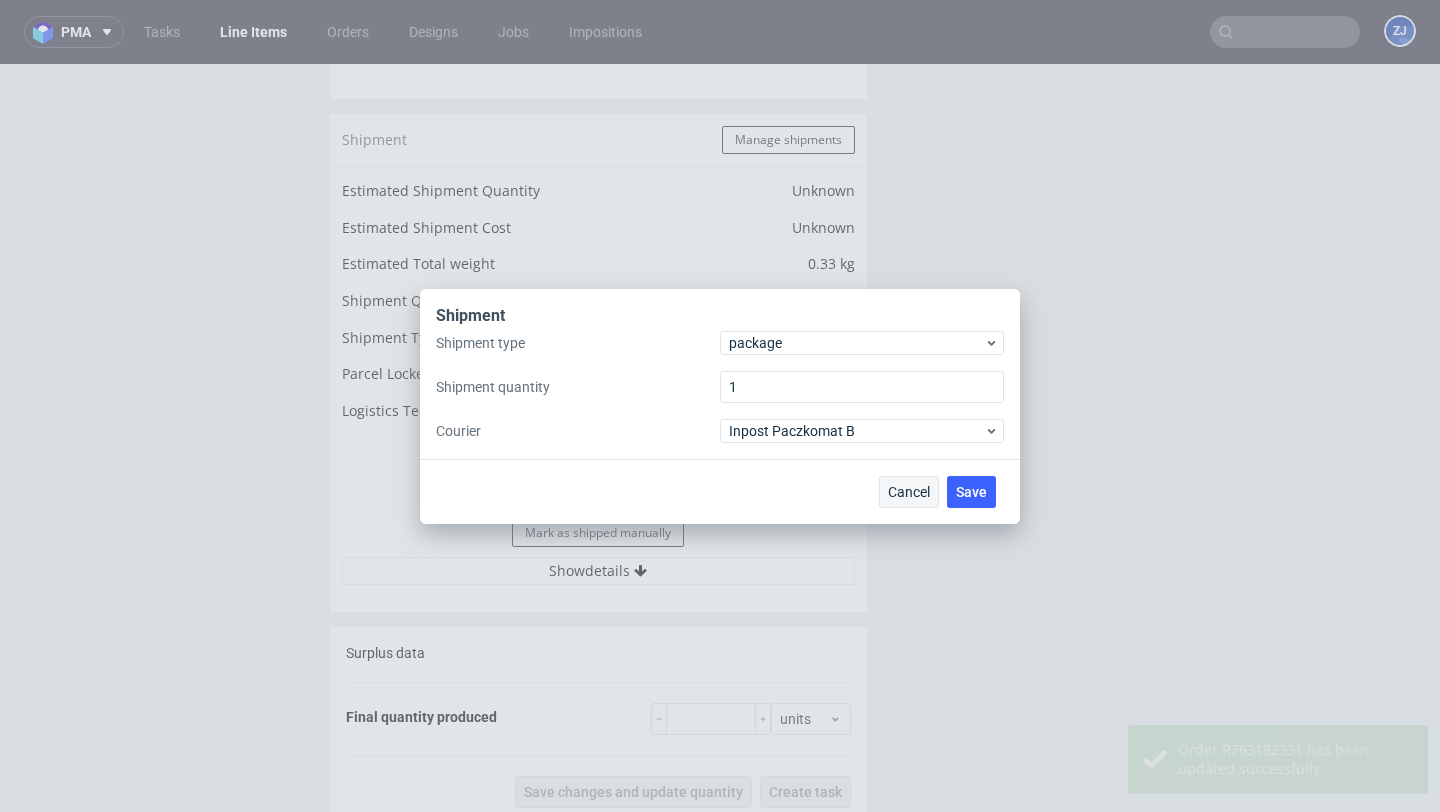click on "Cancel" at bounding box center (909, 492) 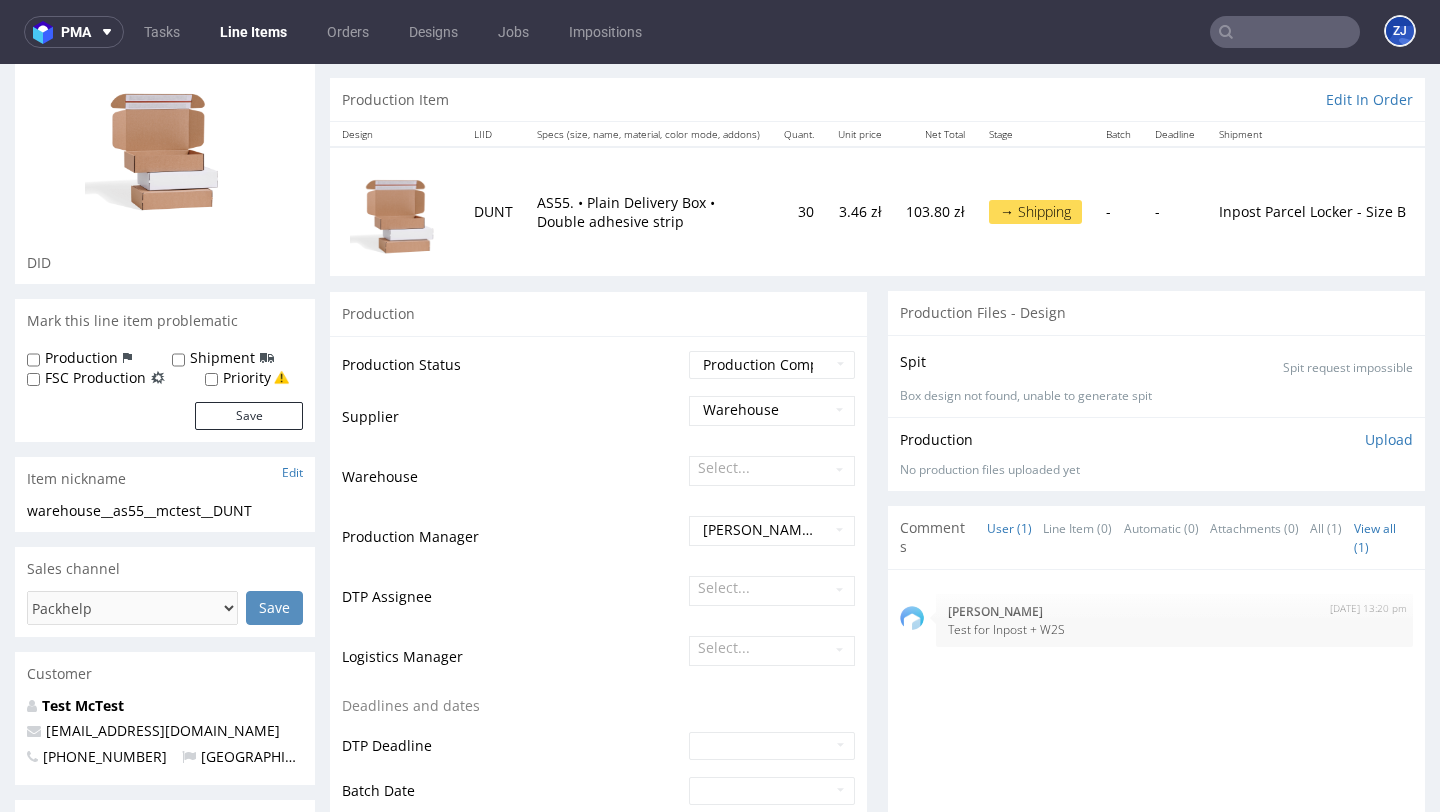 scroll, scrollTop: 0, scrollLeft: 0, axis: both 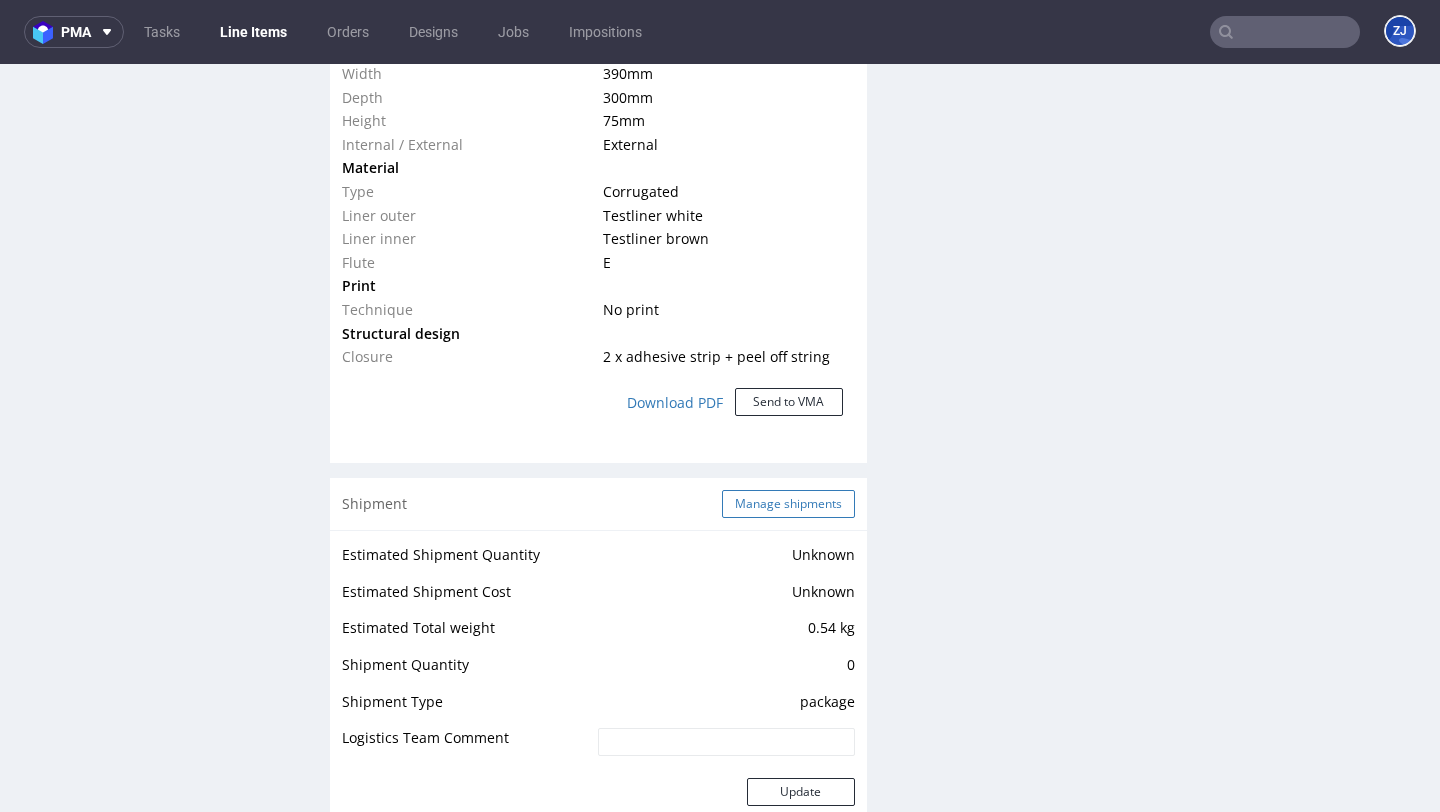 click on "Manage shipments" at bounding box center [788, 504] 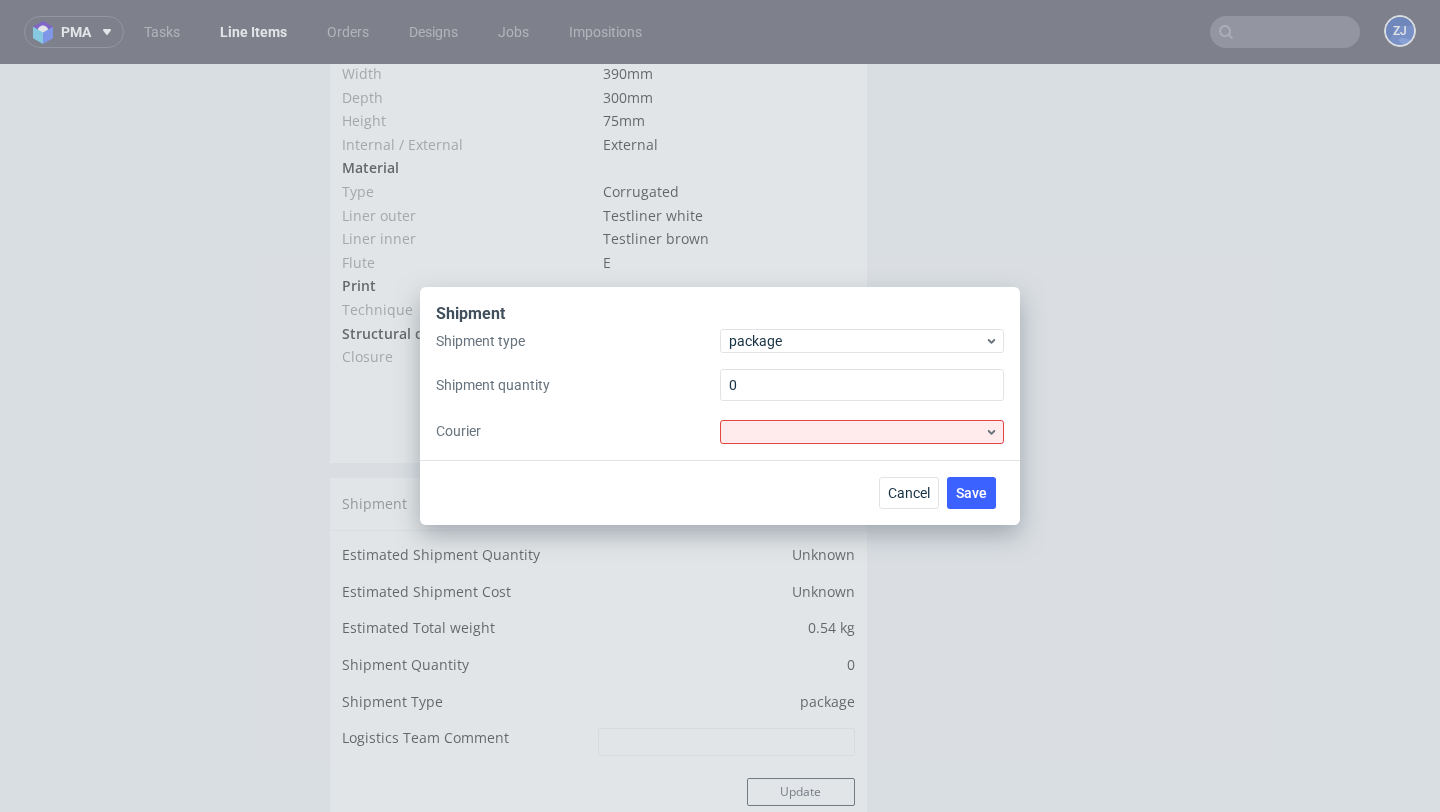 click on "Shipment type package Shipment quantity 0 Courier" at bounding box center [720, 386] 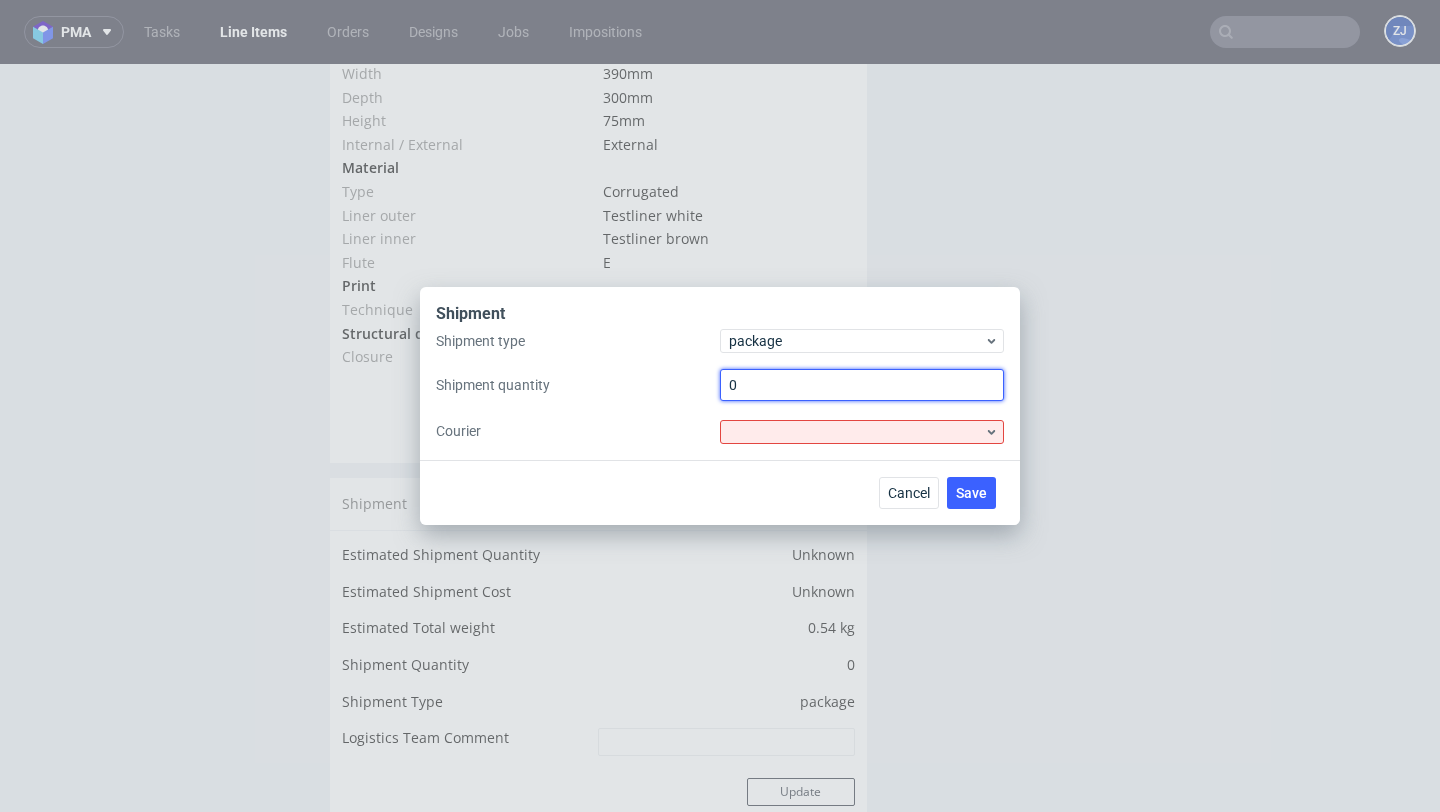 click on "0" at bounding box center (862, 385) 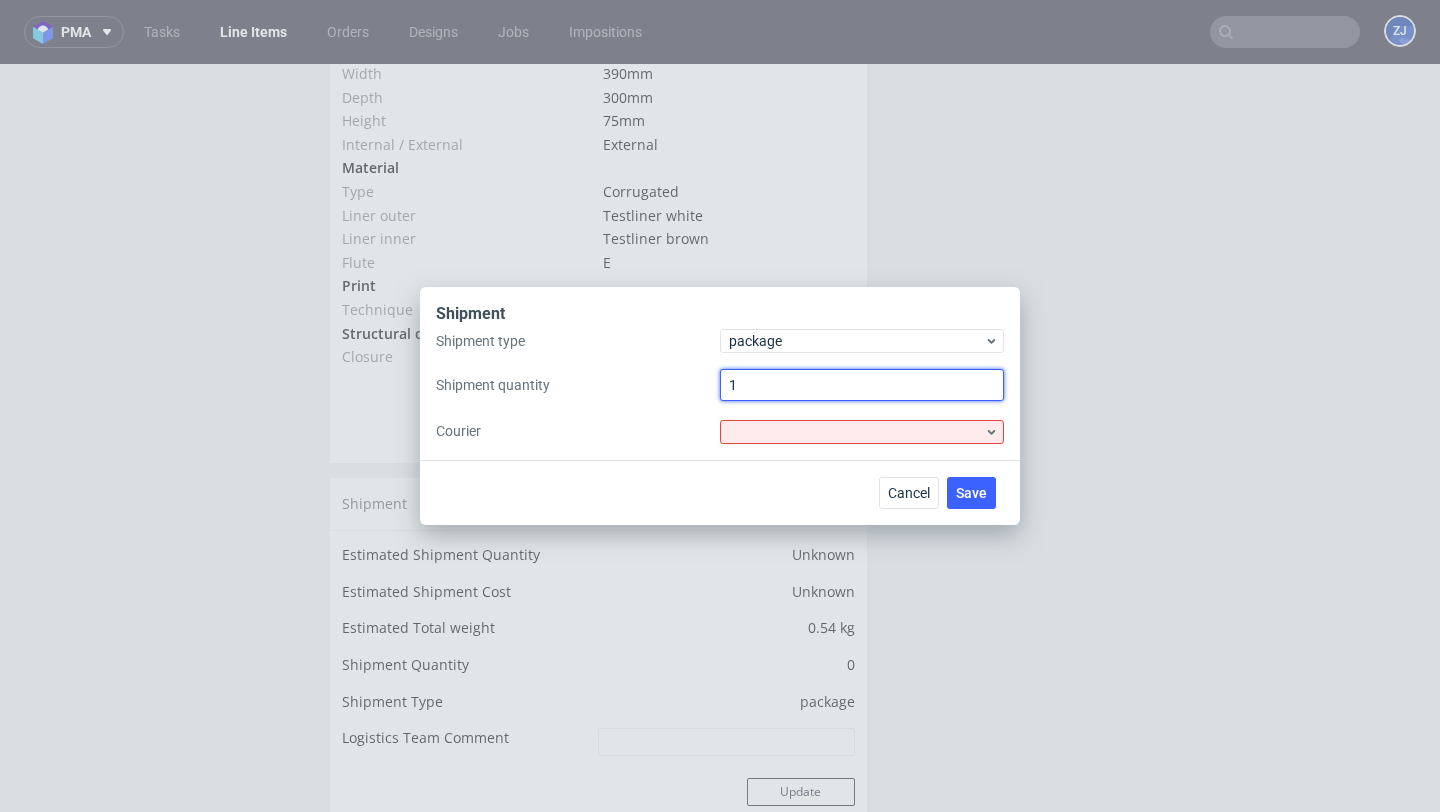 type on "1" 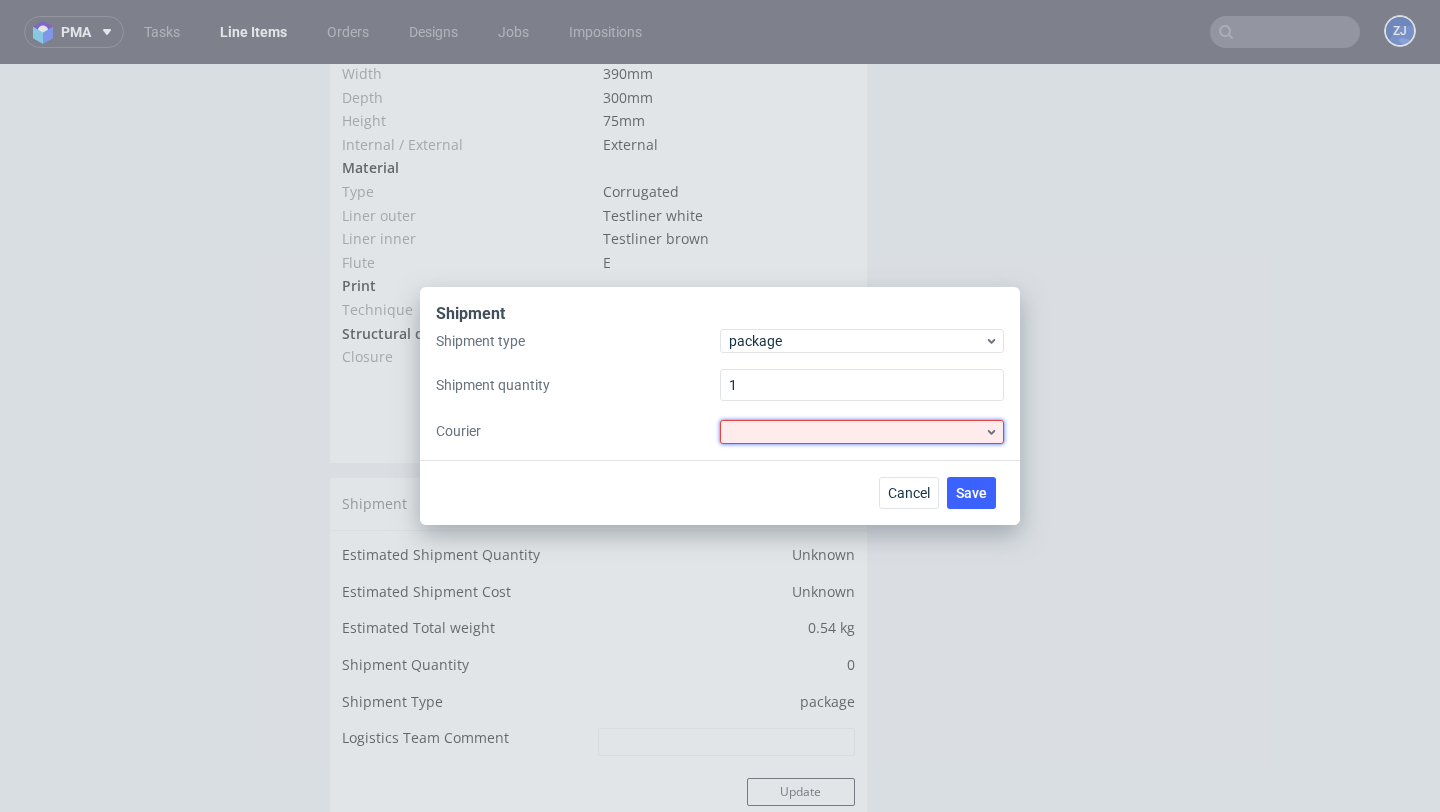 click at bounding box center [862, 432] 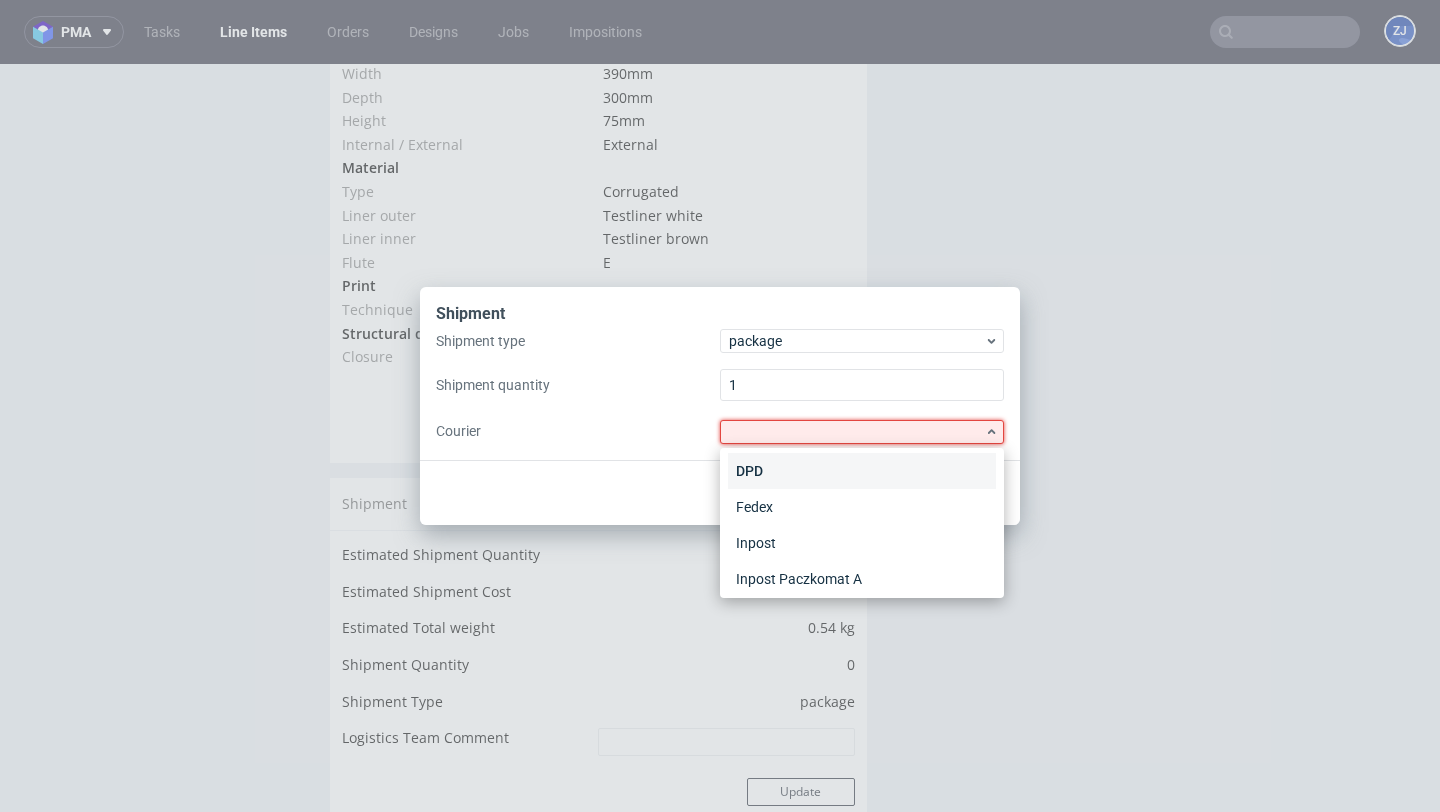 scroll, scrollTop: 35, scrollLeft: 0, axis: vertical 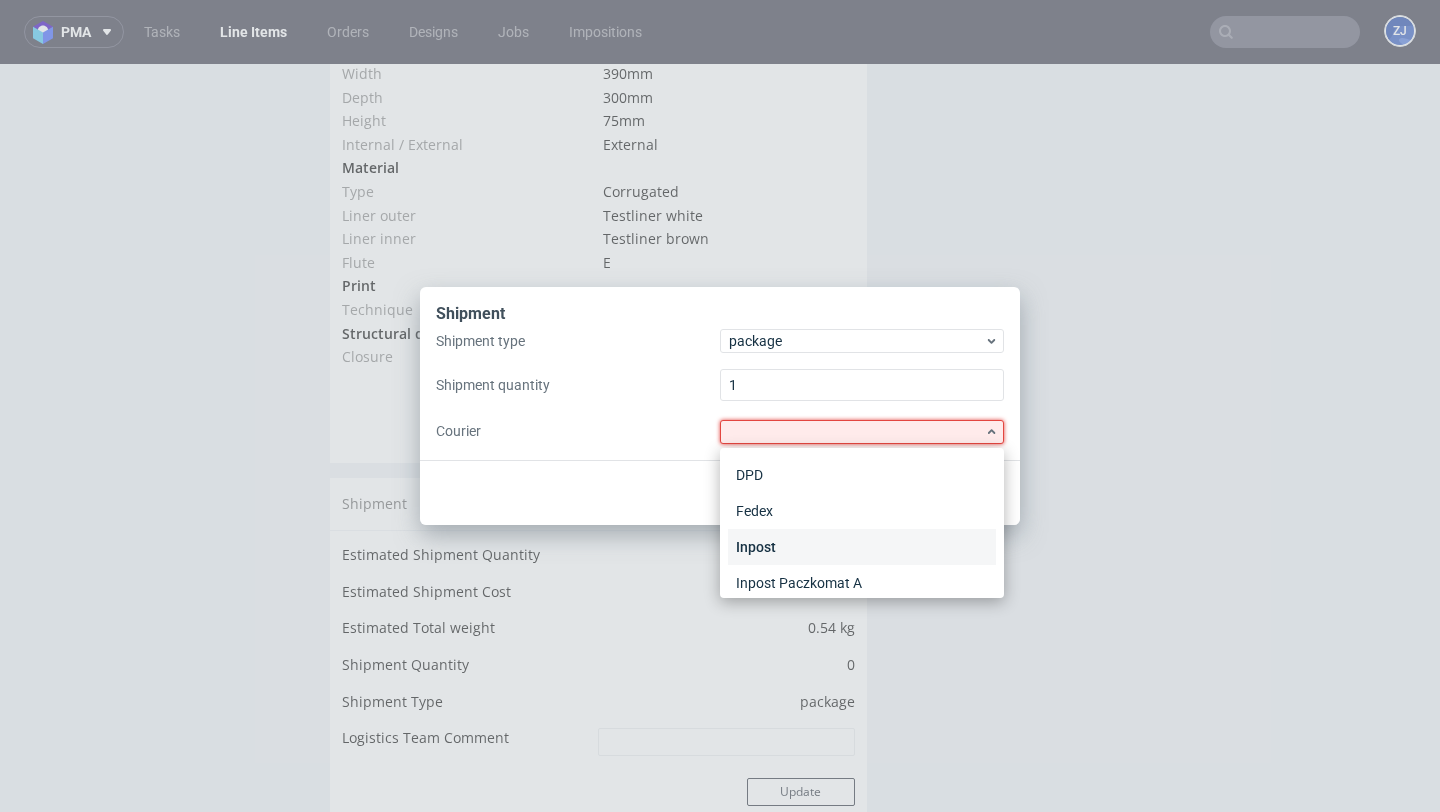 click on "Inpost" at bounding box center [862, 547] 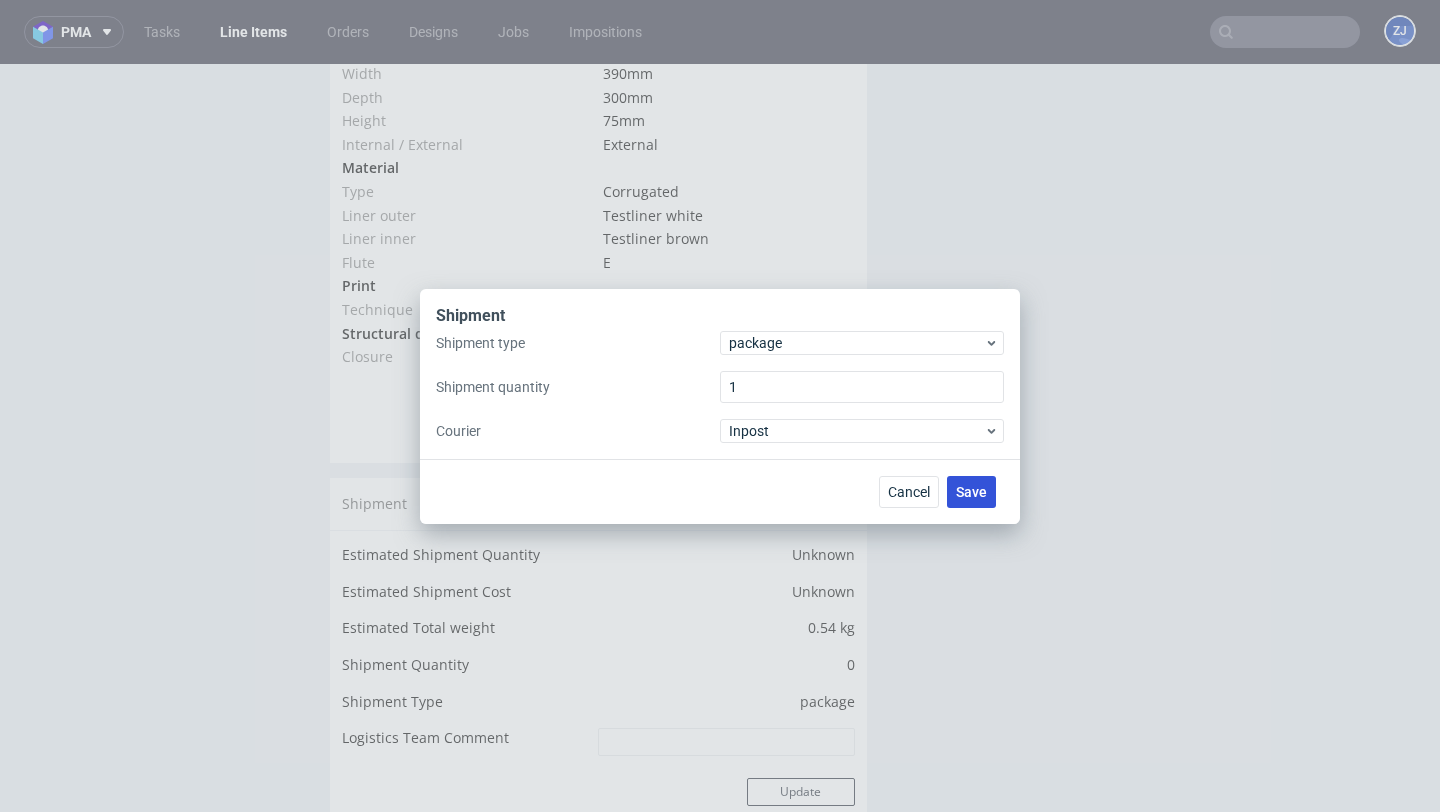 click on "Save" at bounding box center [971, 492] 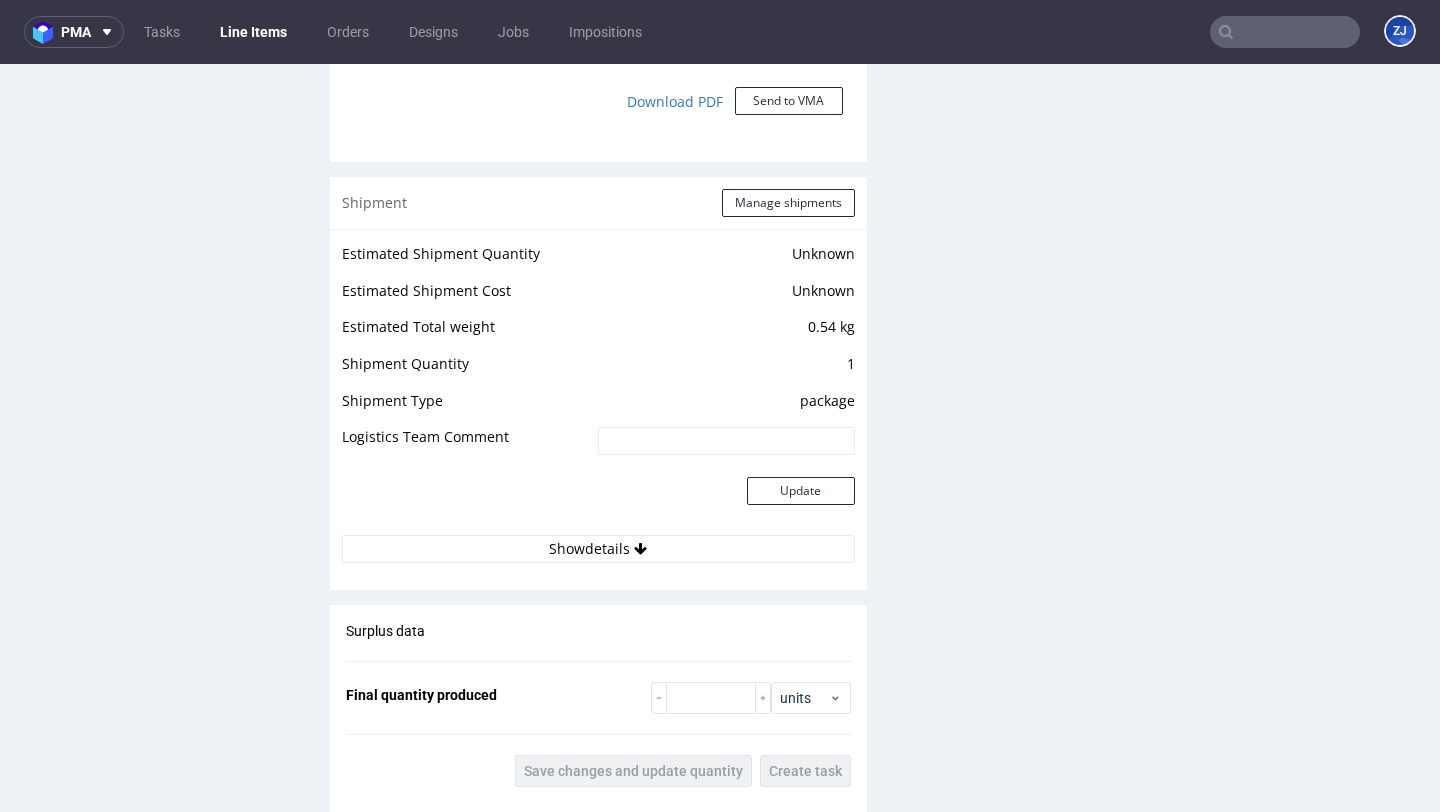 scroll, scrollTop: 1965, scrollLeft: 0, axis: vertical 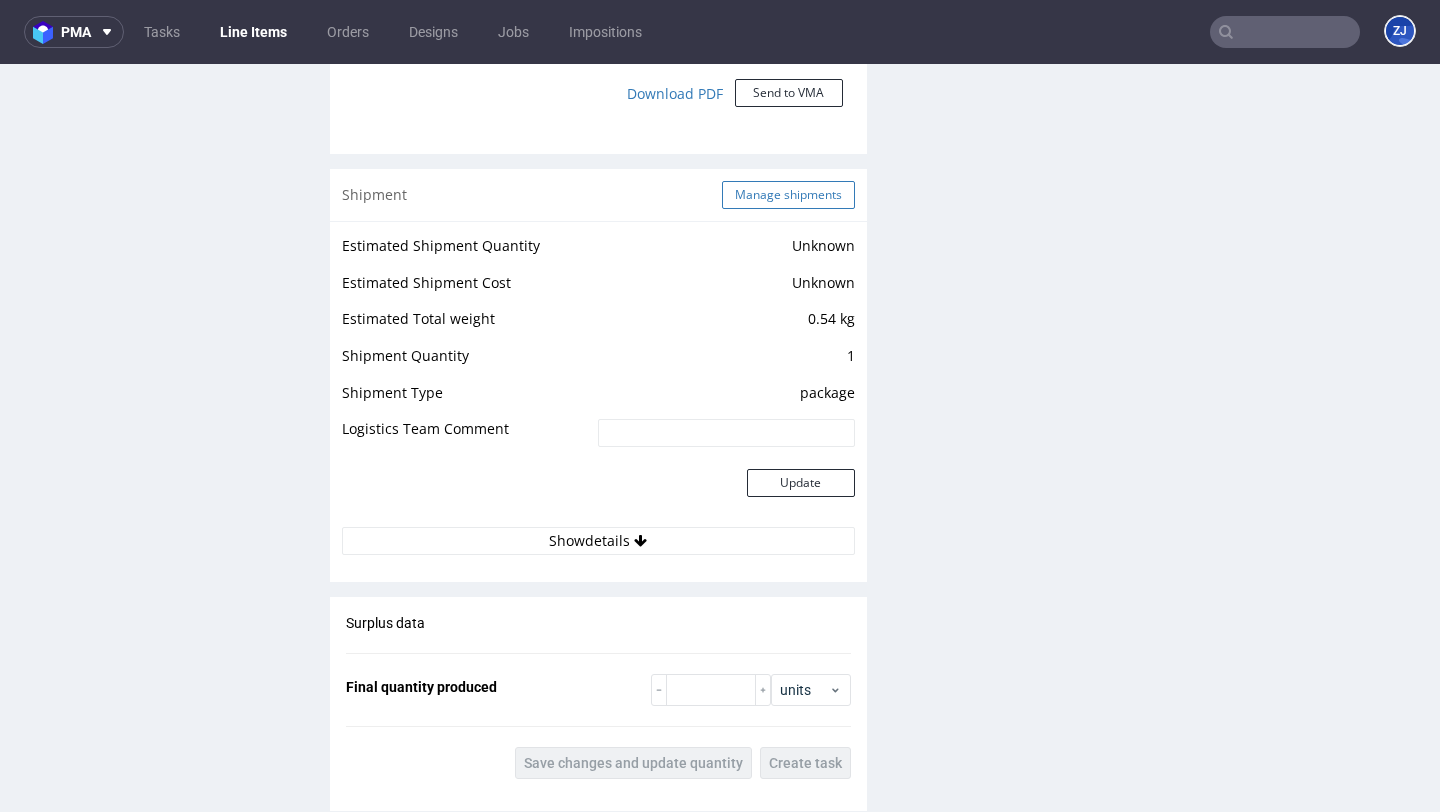 click on "Manage shipments" at bounding box center (788, 195) 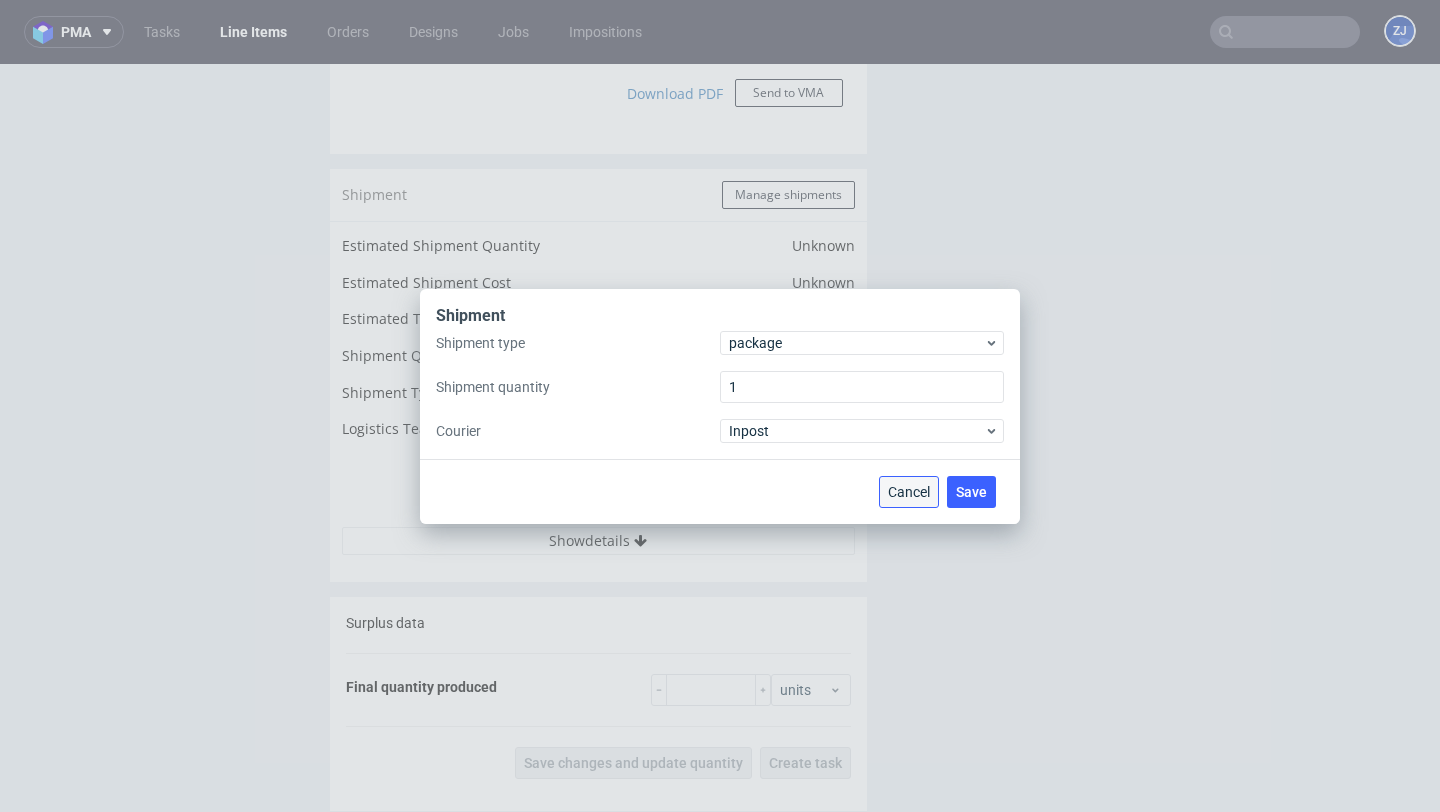 click on "Cancel" at bounding box center (909, 492) 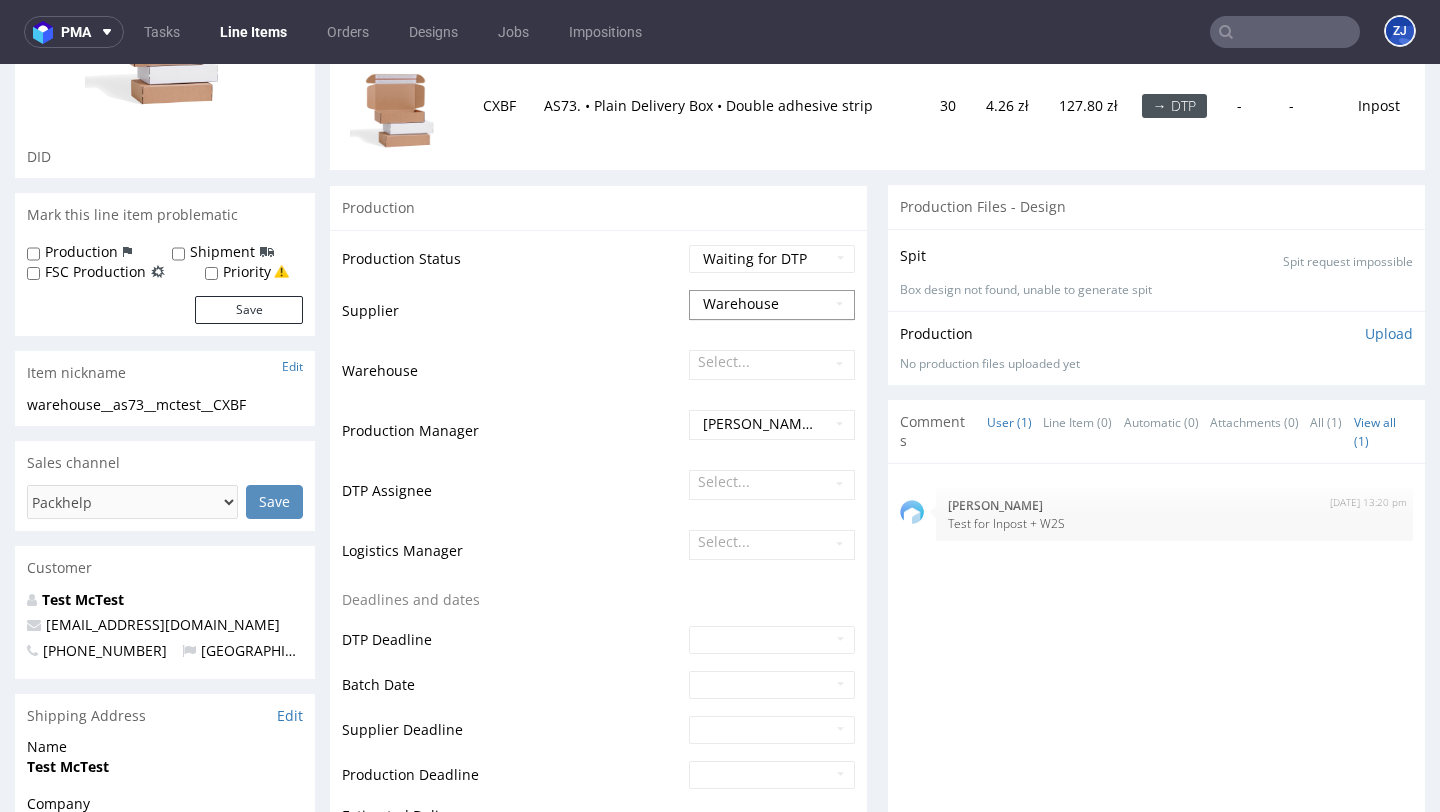 scroll, scrollTop: 265, scrollLeft: 0, axis: vertical 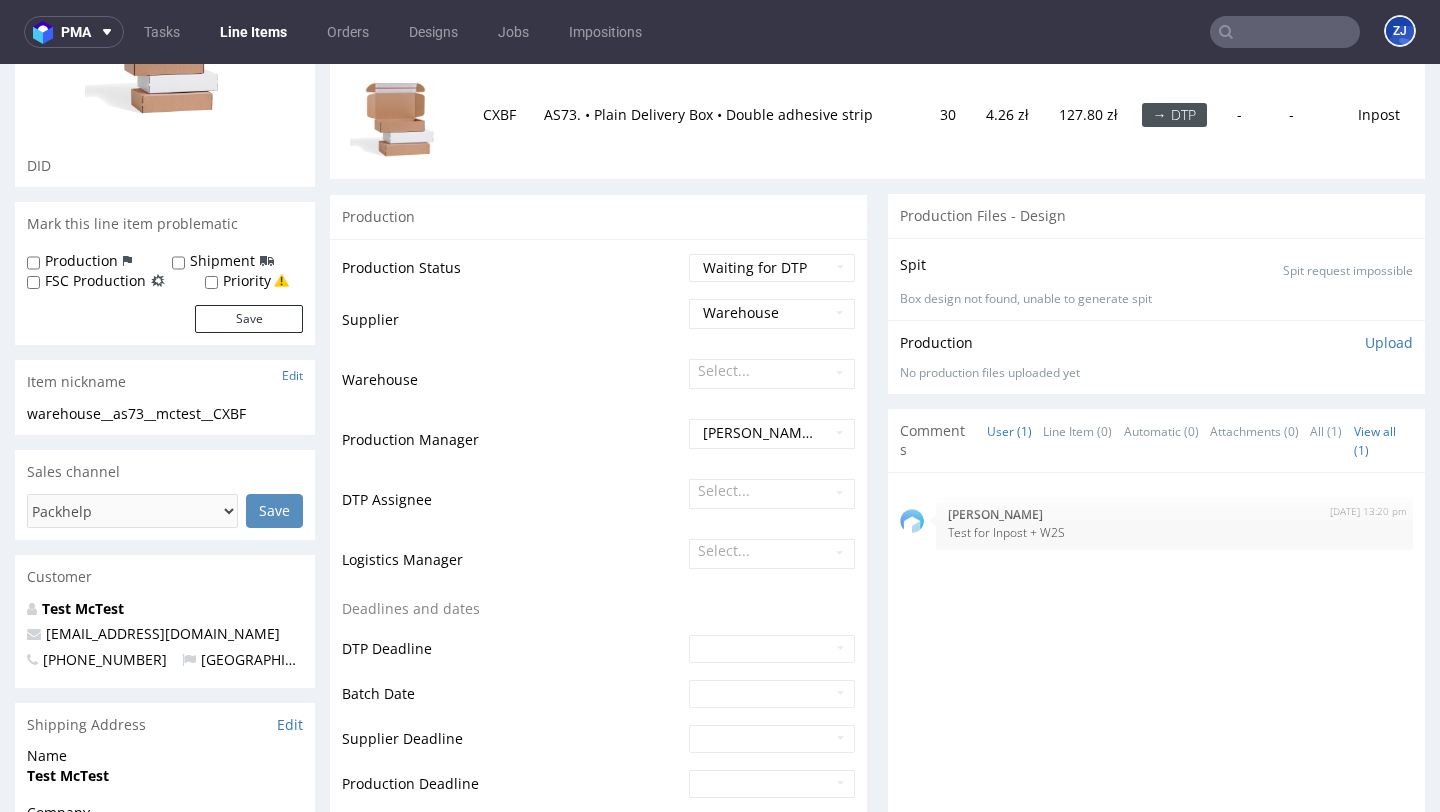 click on "Waiting for Artwork
Waiting for Diecut
Waiting for Mockup Waiting for DTP
Waiting for DTP Double Check
DTP DC Done
In DTP
Issue in DTP
DTP Client Approval Needed
DTP Client Approval Pending
DTP Client Approval Rejected
Back for DTP
DTP Verification Needed
DTP Production Ready In Production
Sent to Fulfillment
Issue in Production
Sent to Warehouse Fulfillment
Production Complete" at bounding box center [769, 274] 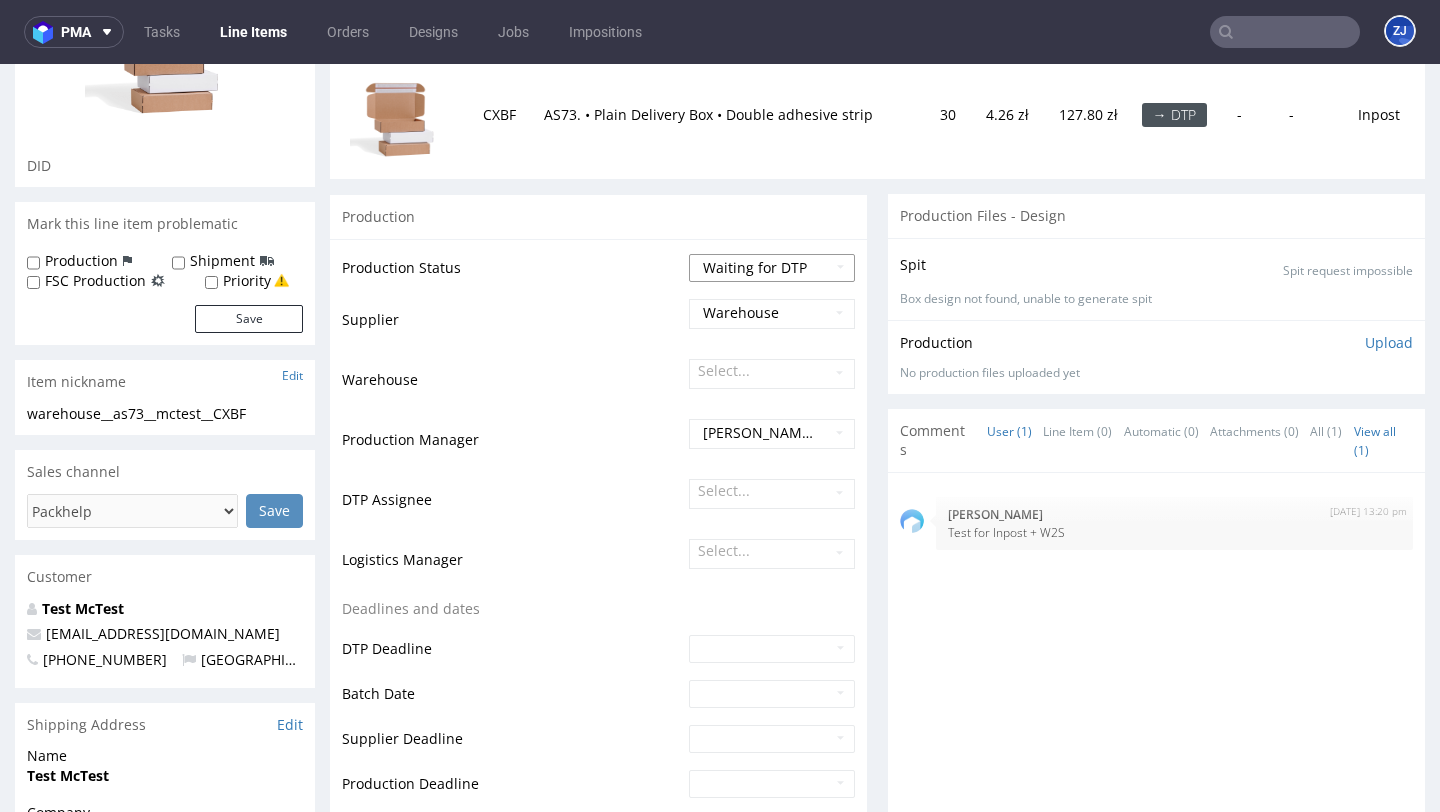 click on "Waiting for Artwork
Waiting for Diecut
Waiting for Mockup Waiting for DTP
Waiting for DTP Double Check
DTP DC Done
In DTP
Issue in DTP
DTP Client Approval Needed
DTP Client Approval Pending
DTP Client Approval Rejected
Back for DTP
DTP Verification Needed
DTP Production Ready In Production
Sent to Fulfillment
Issue in Production
Sent to Warehouse Fulfillment
Production Complete" at bounding box center (772, 268) 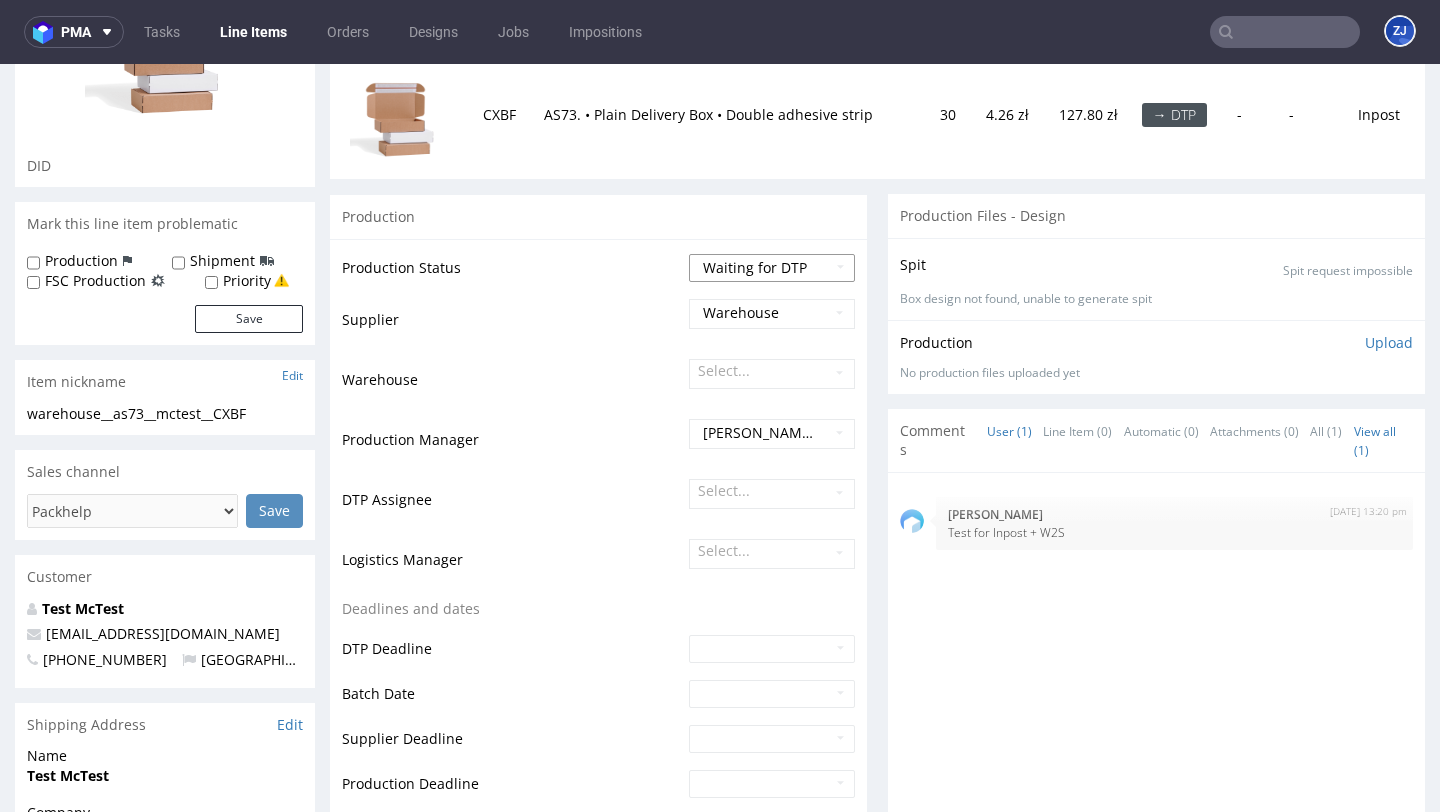 select on "production_complete" 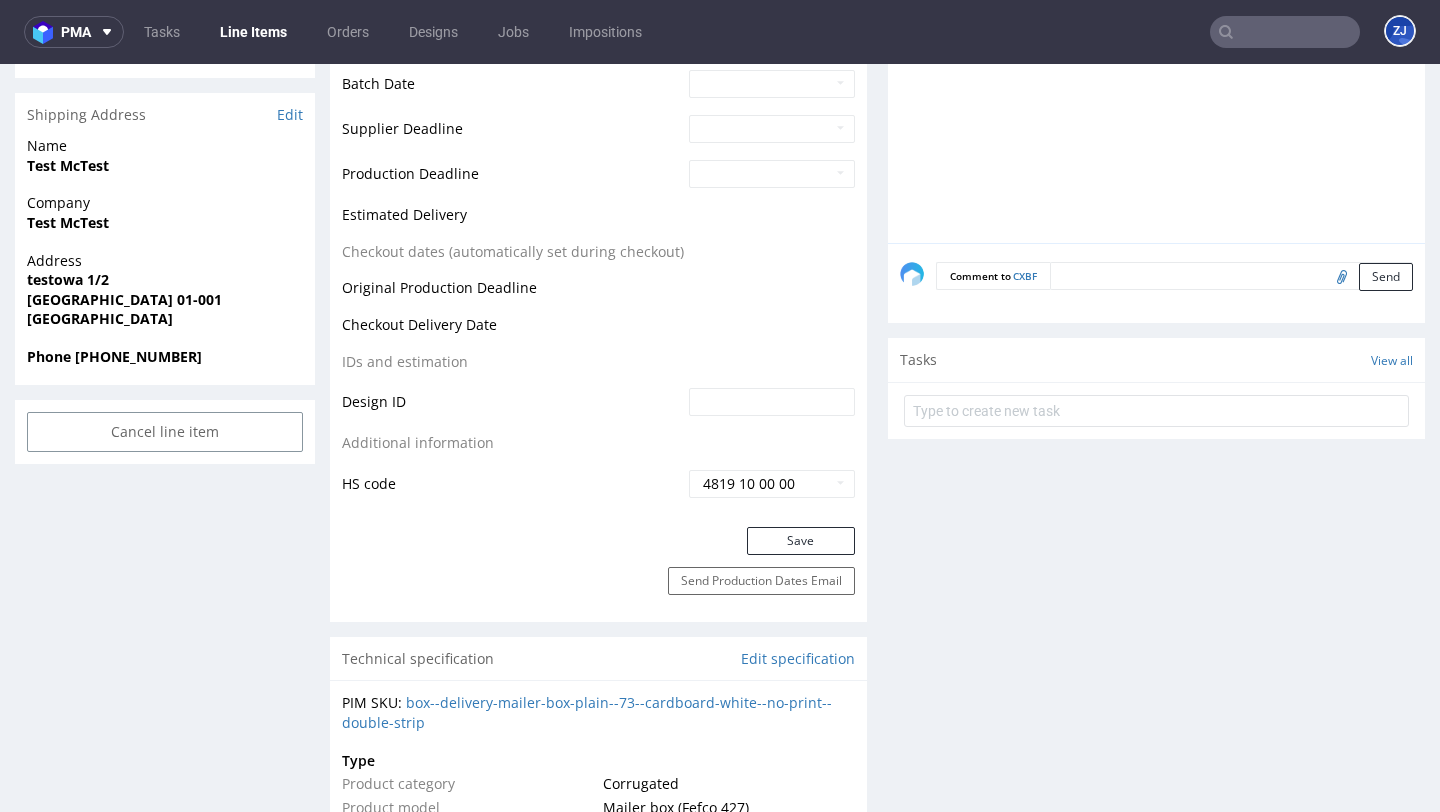 scroll, scrollTop: 1012, scrollLeft: 0, axis: vertical 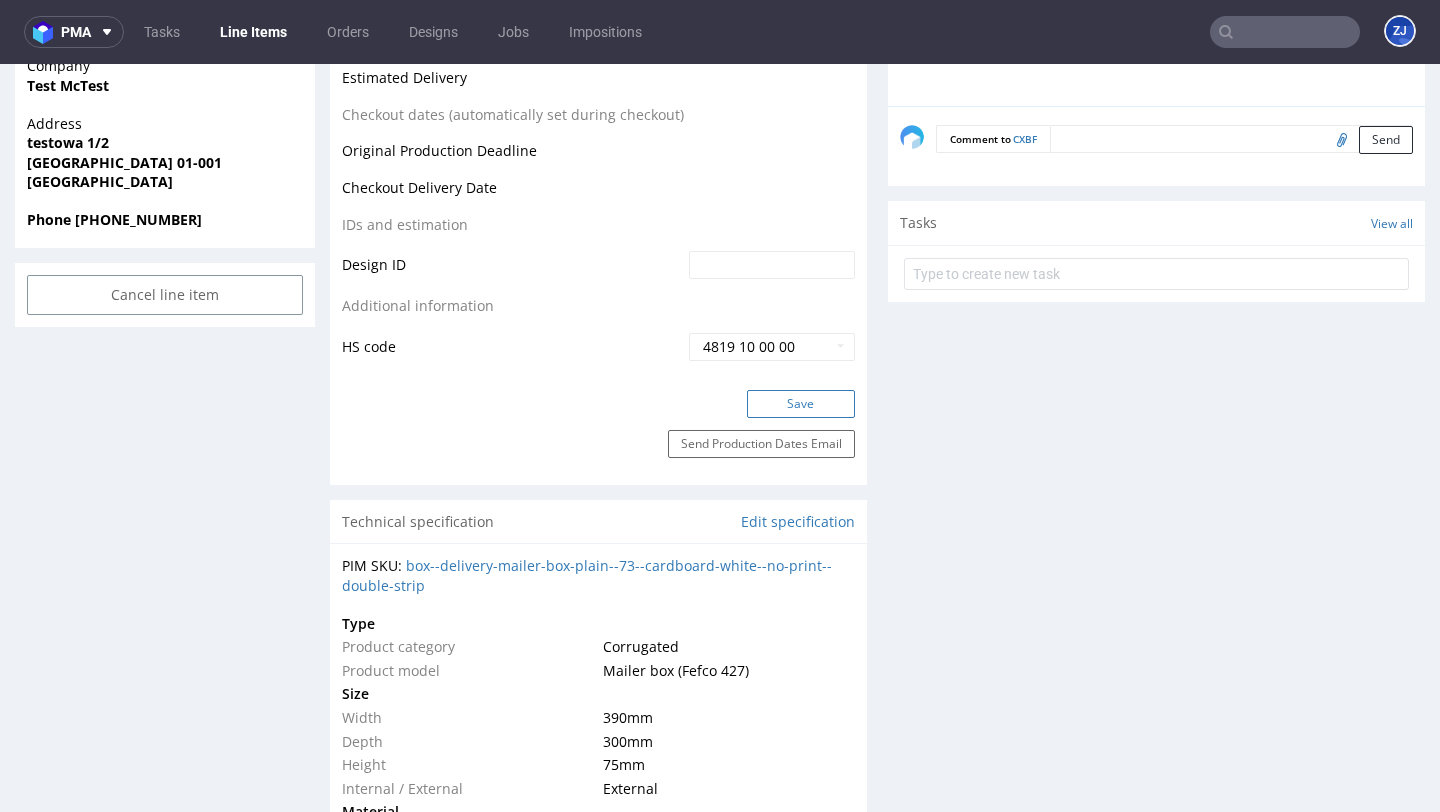 click on "Save" at bounding box center (801, 404) 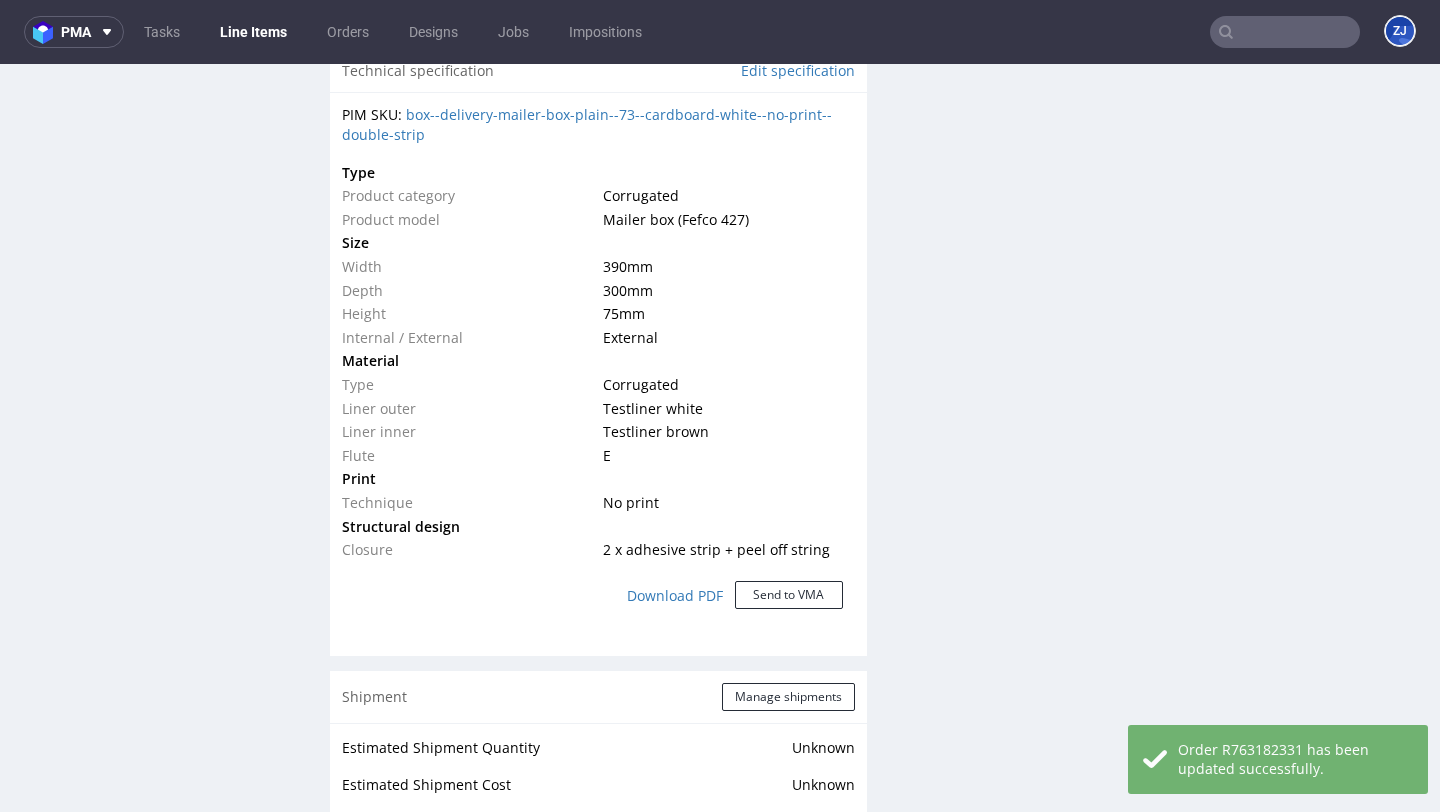 scroll, scrollTop: 1883, scrollLeft: 0, axis: vertical 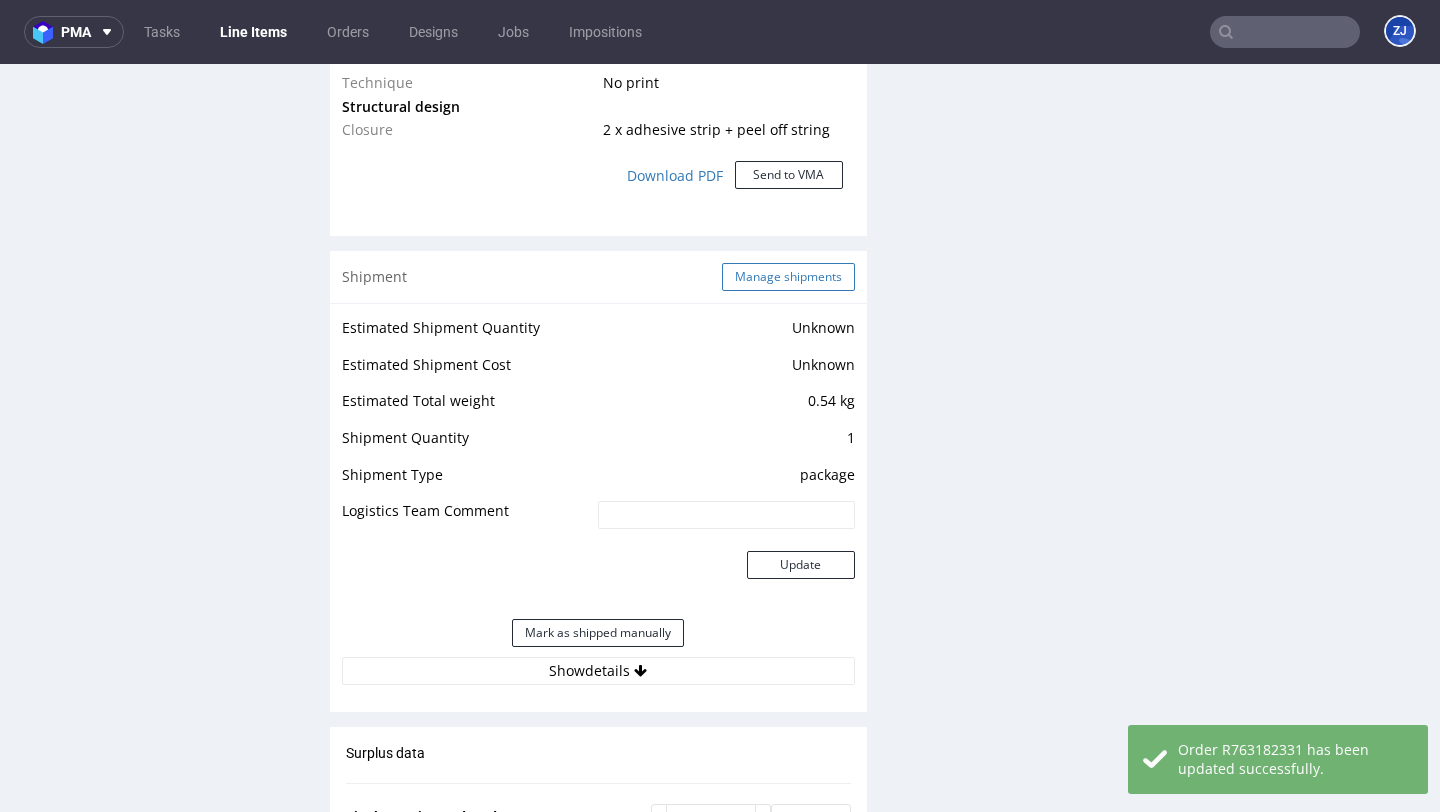 click on "Manage shipments" at bounding box center (788, 277) 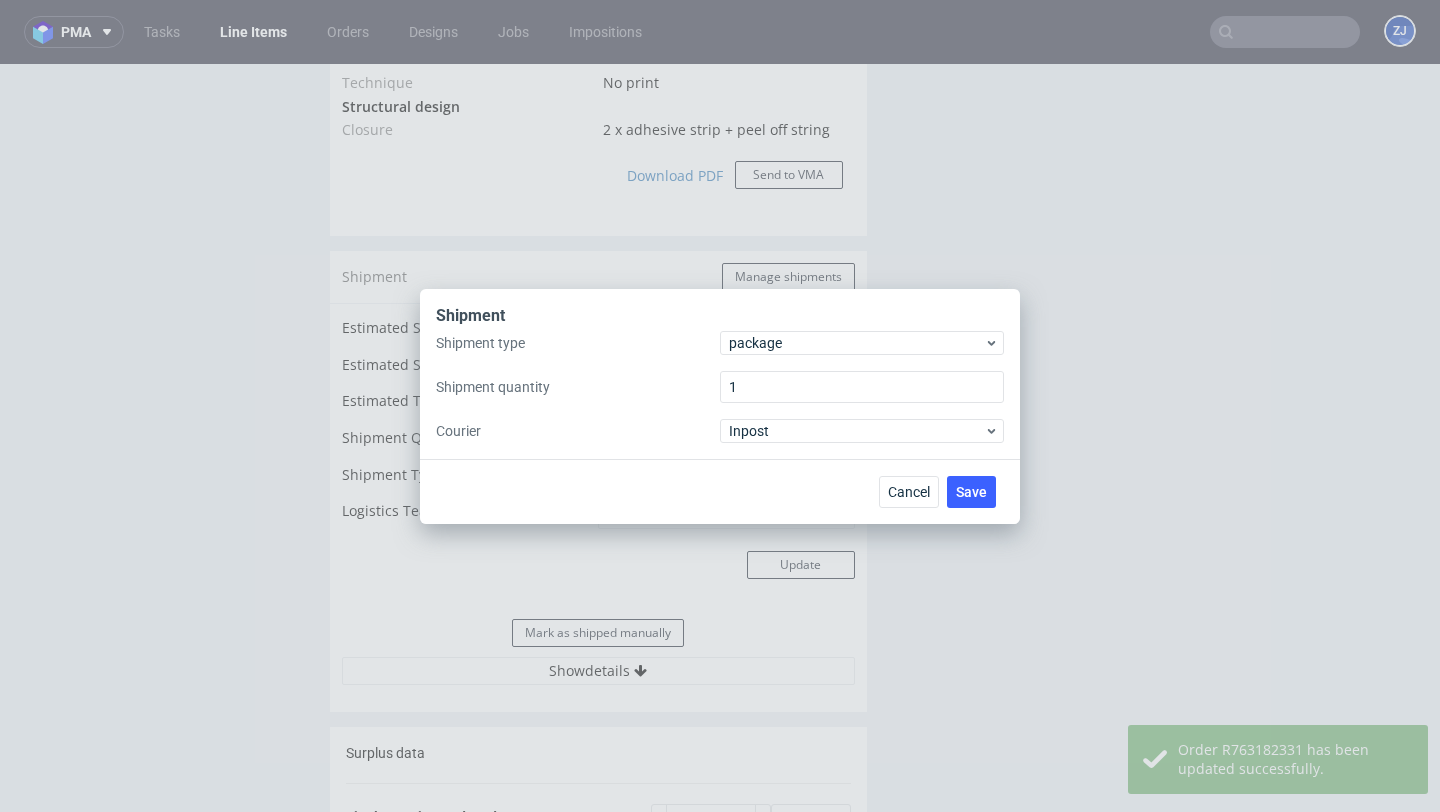 click on "Shipment Shipment type package Shipment quantity 1 Courier Inpost Cancel Save" at bounding box center (720, 406) 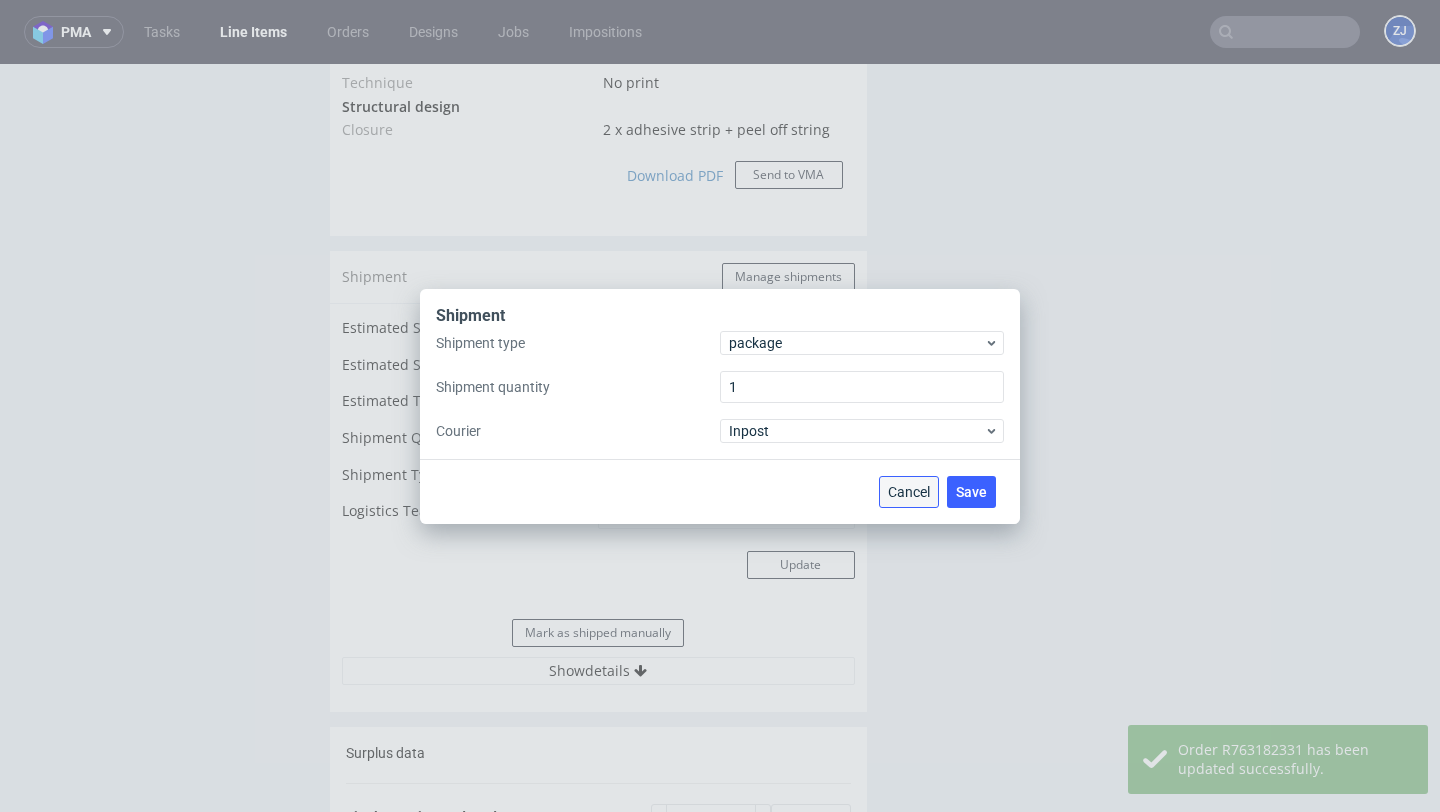 click on "Cancel" at bounding box center (909, 492) 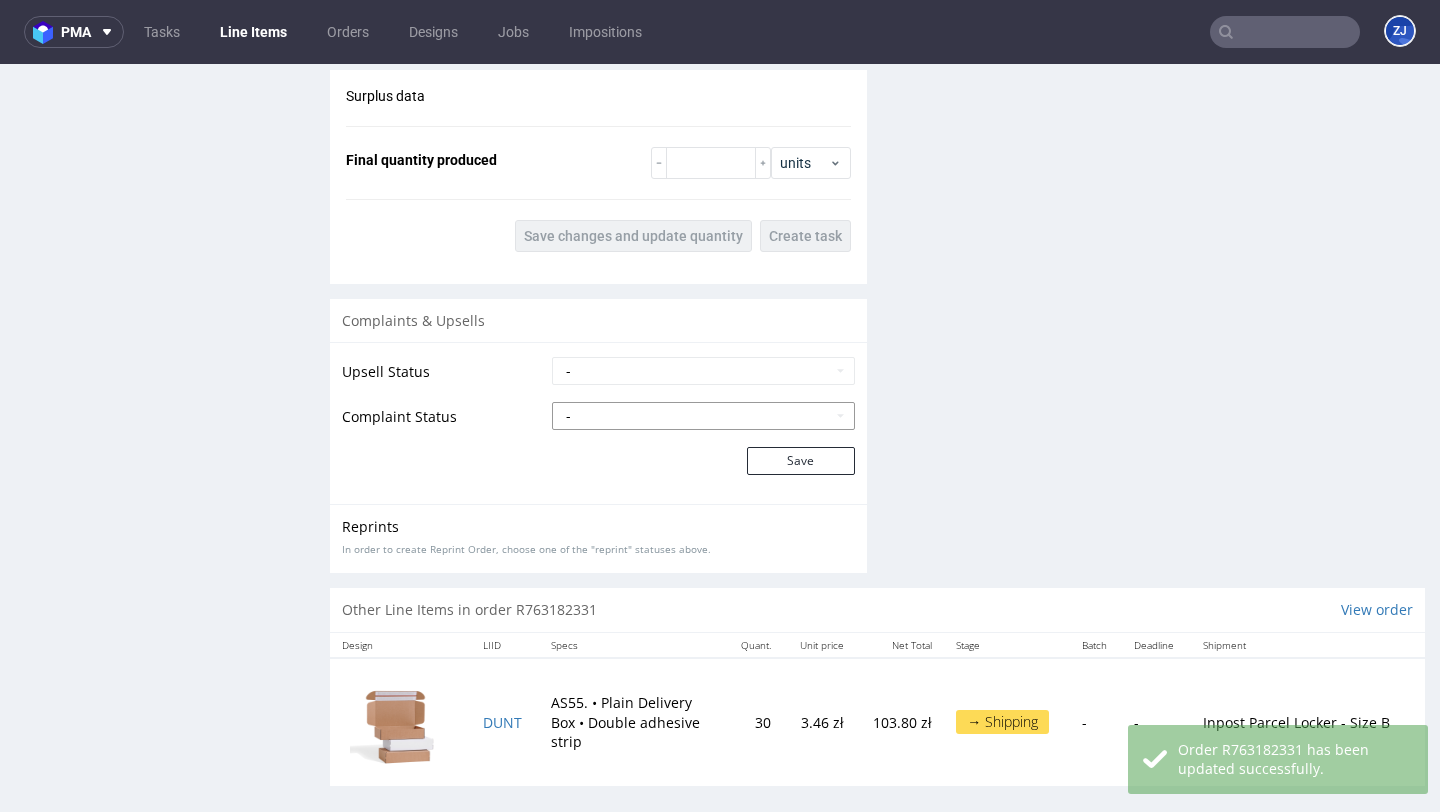 scroll, scrollTop: 2574, scrollLeft: 0, axis: vertical 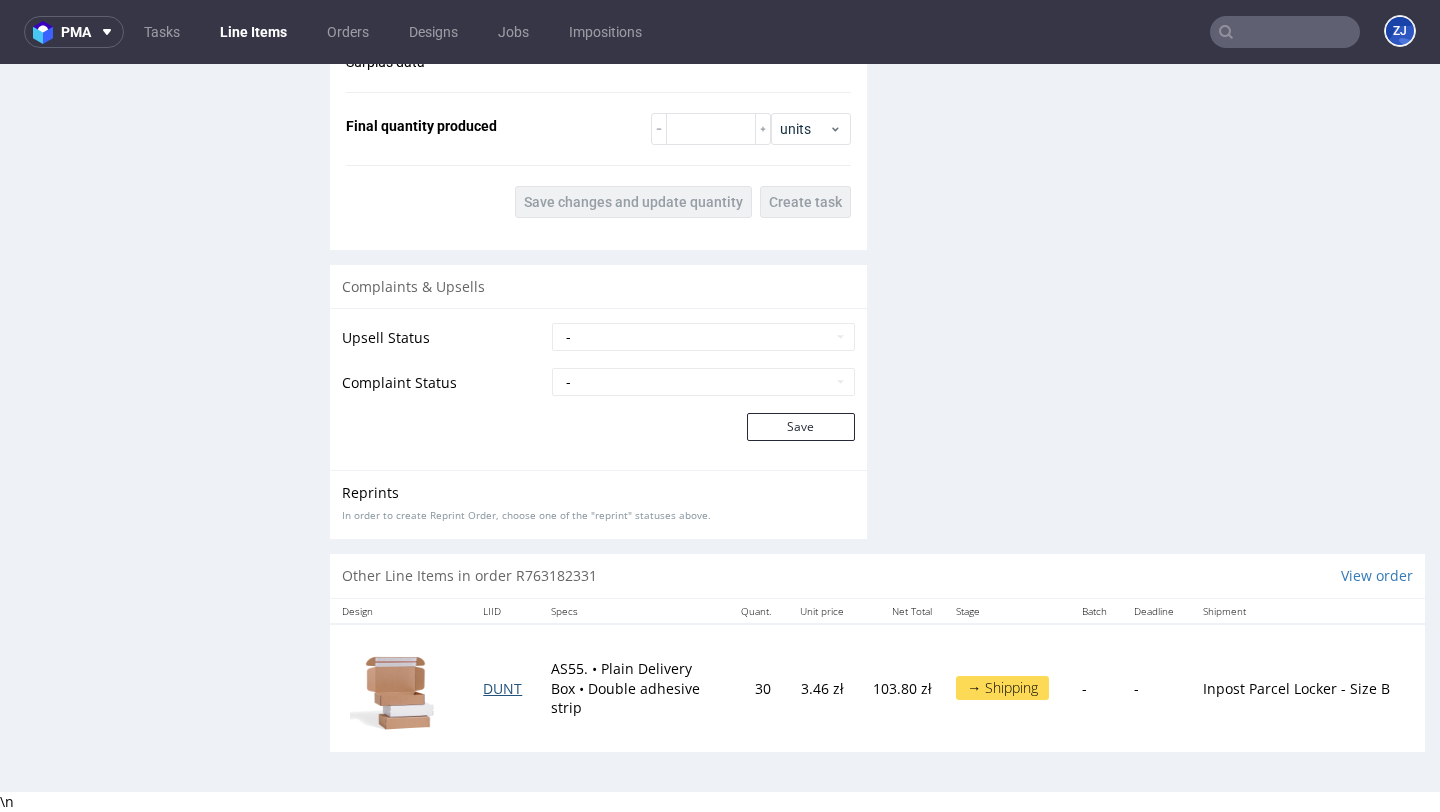 click on "DUNT" at bounding box center [502, 688] 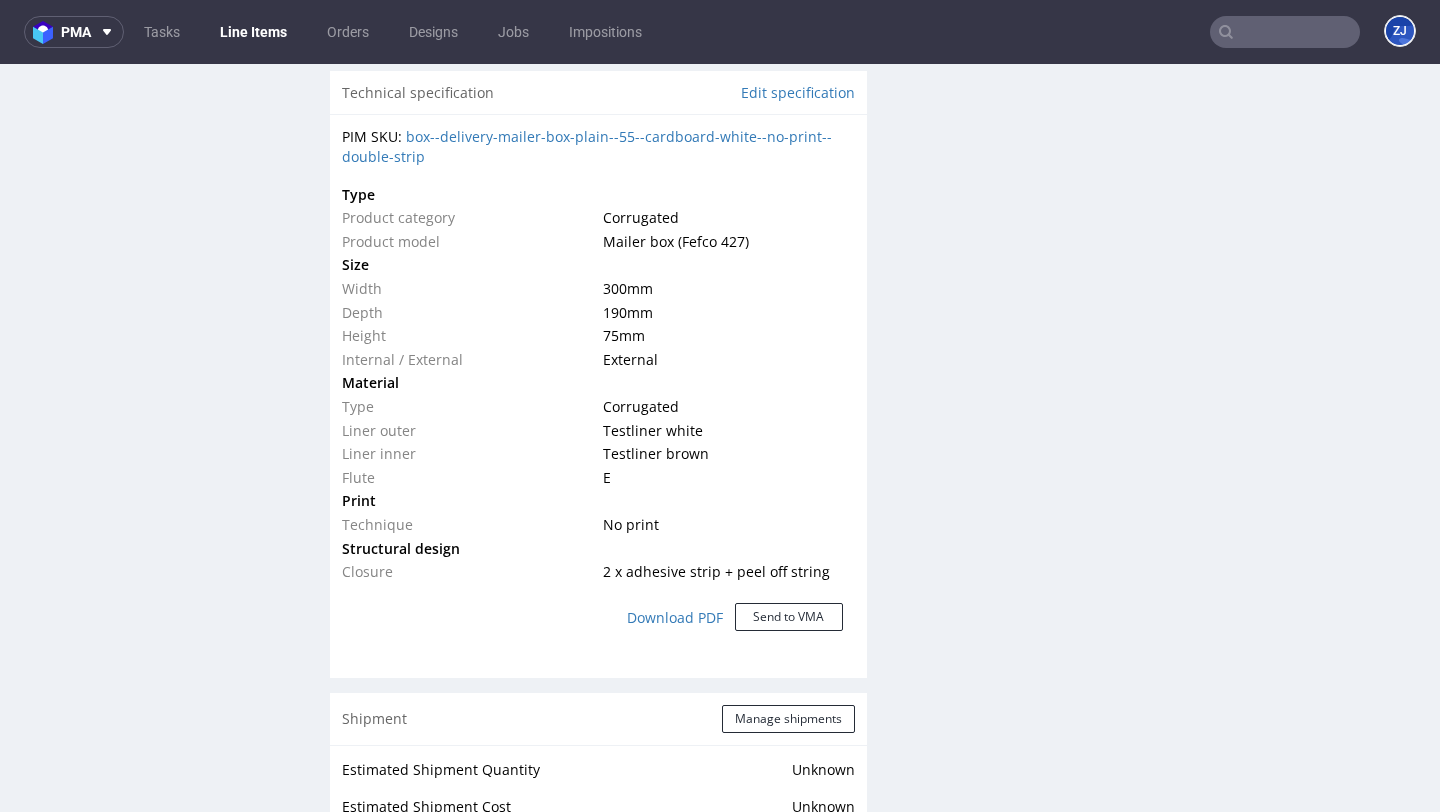 scroll, scrollTop: 2113, scrollLeft: 0, axis: vertical 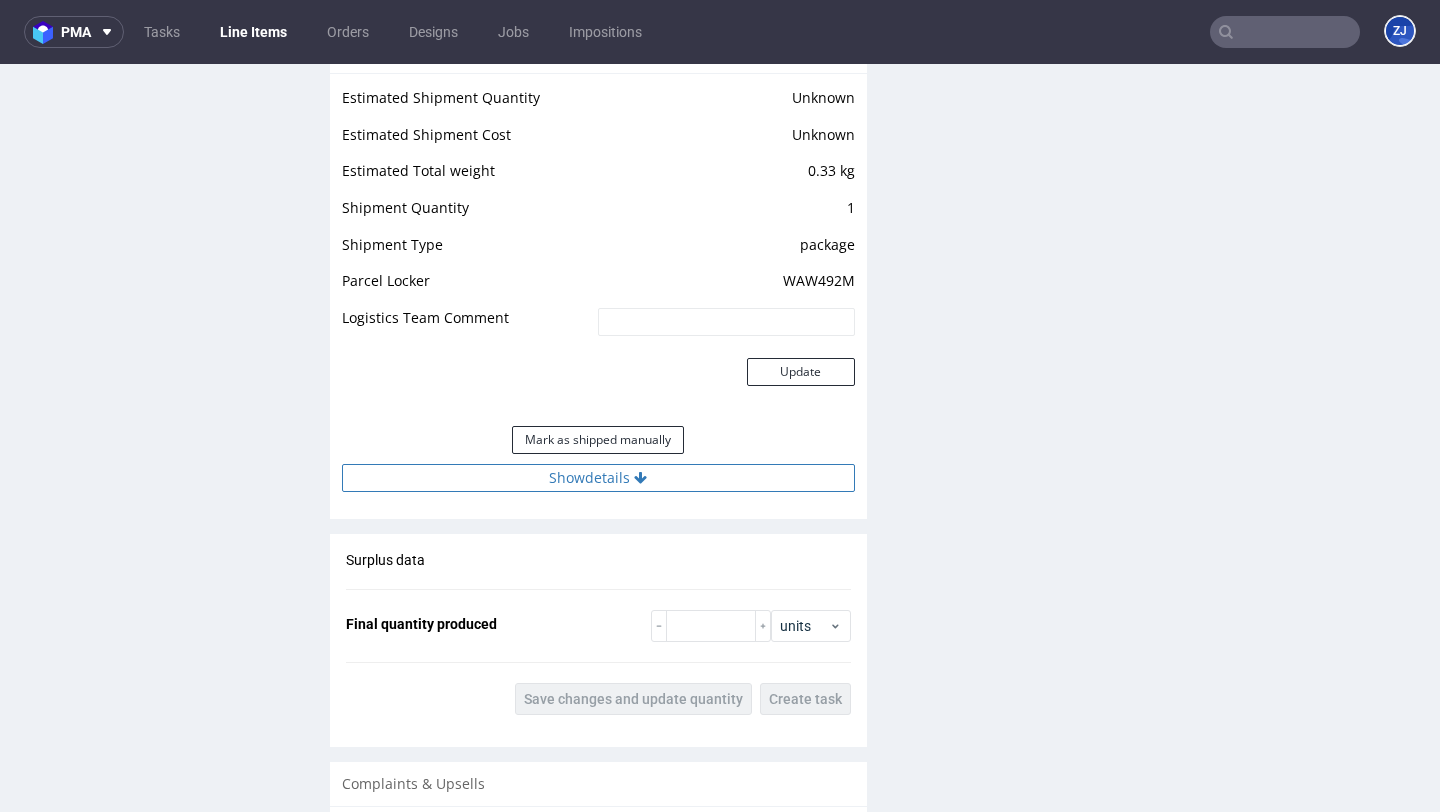 click on "Show  details" at bounding box center [598, 478] 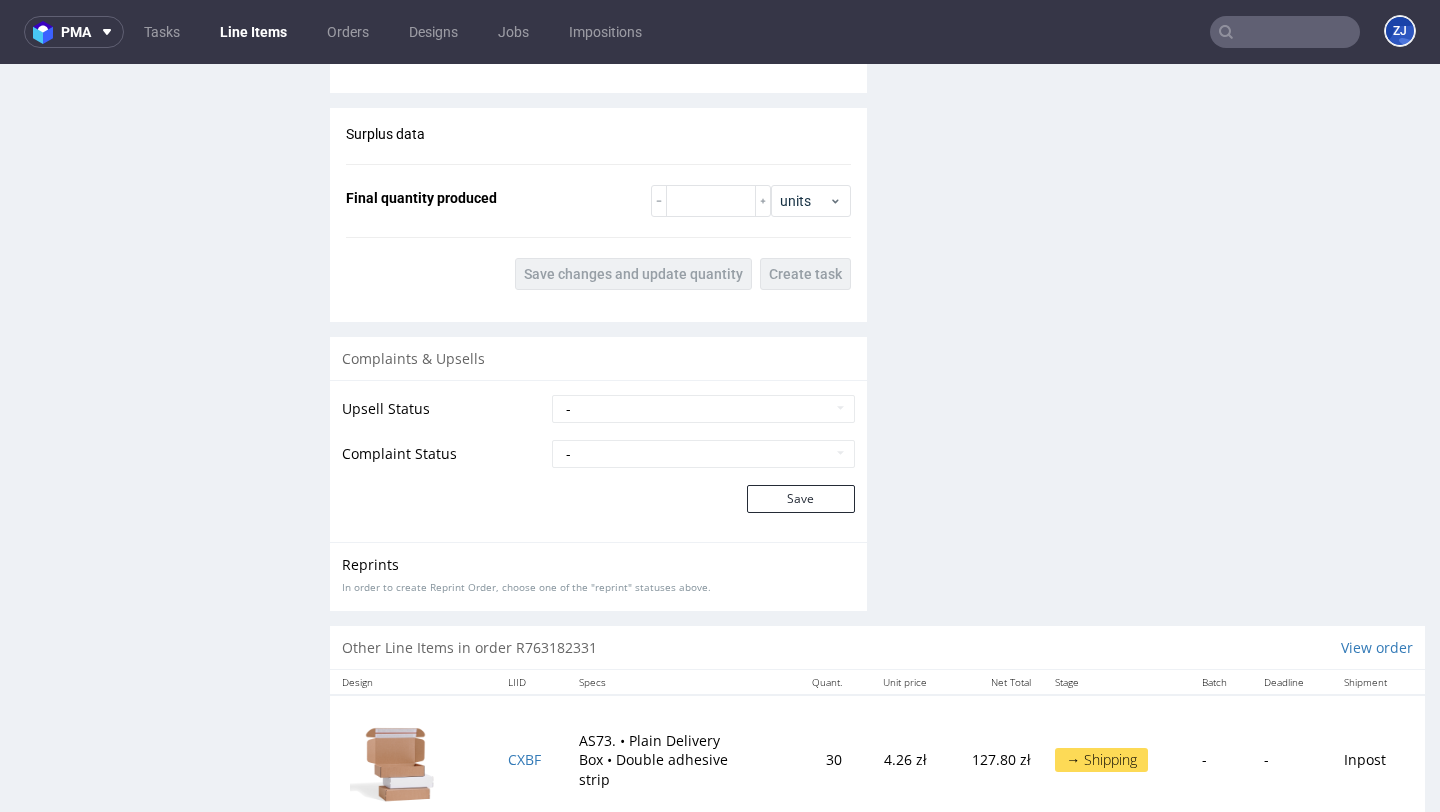 scroll, scrollTop: 2927, scrollLeft: 0, axis: vertical 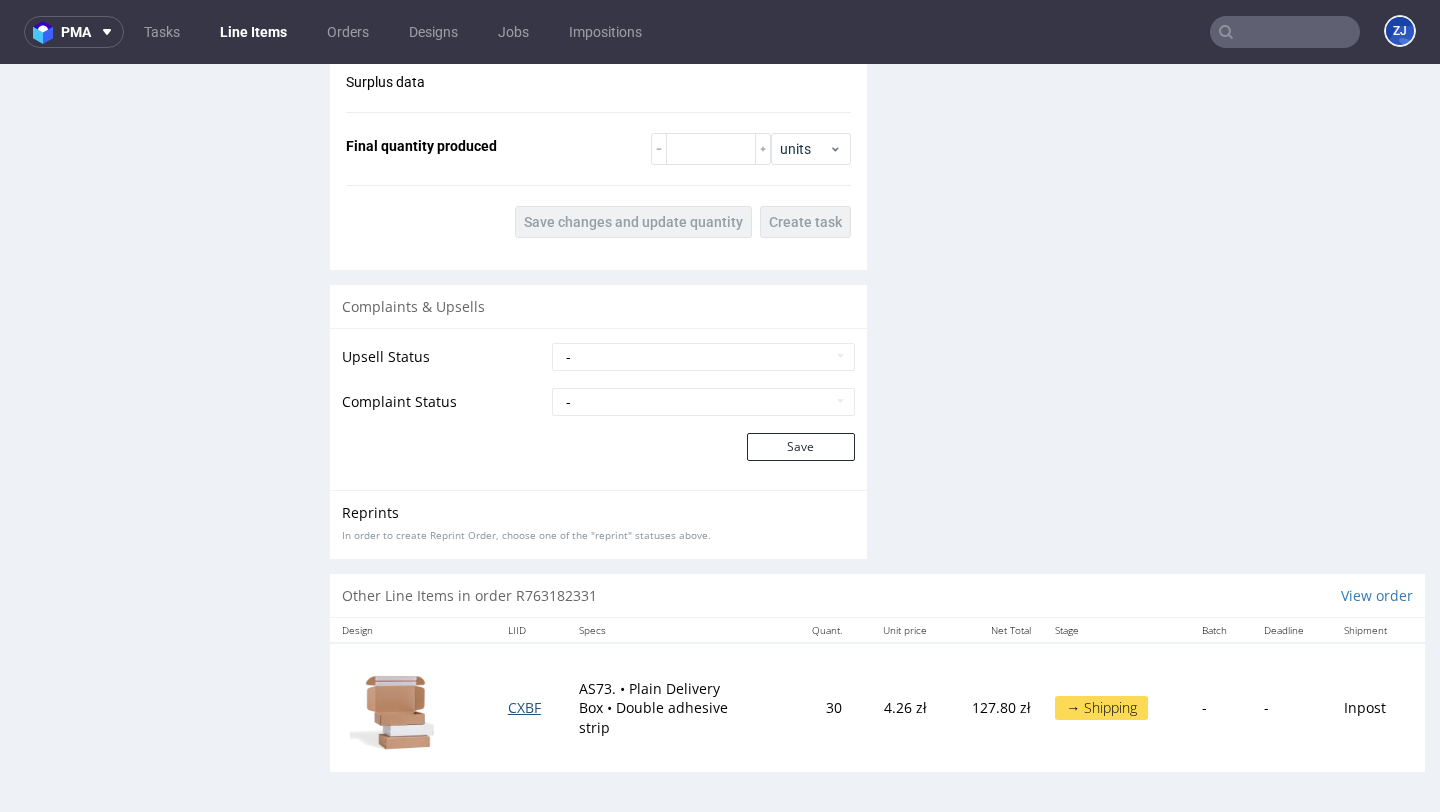 click on "CXBF" at bounding box center (524, 707) 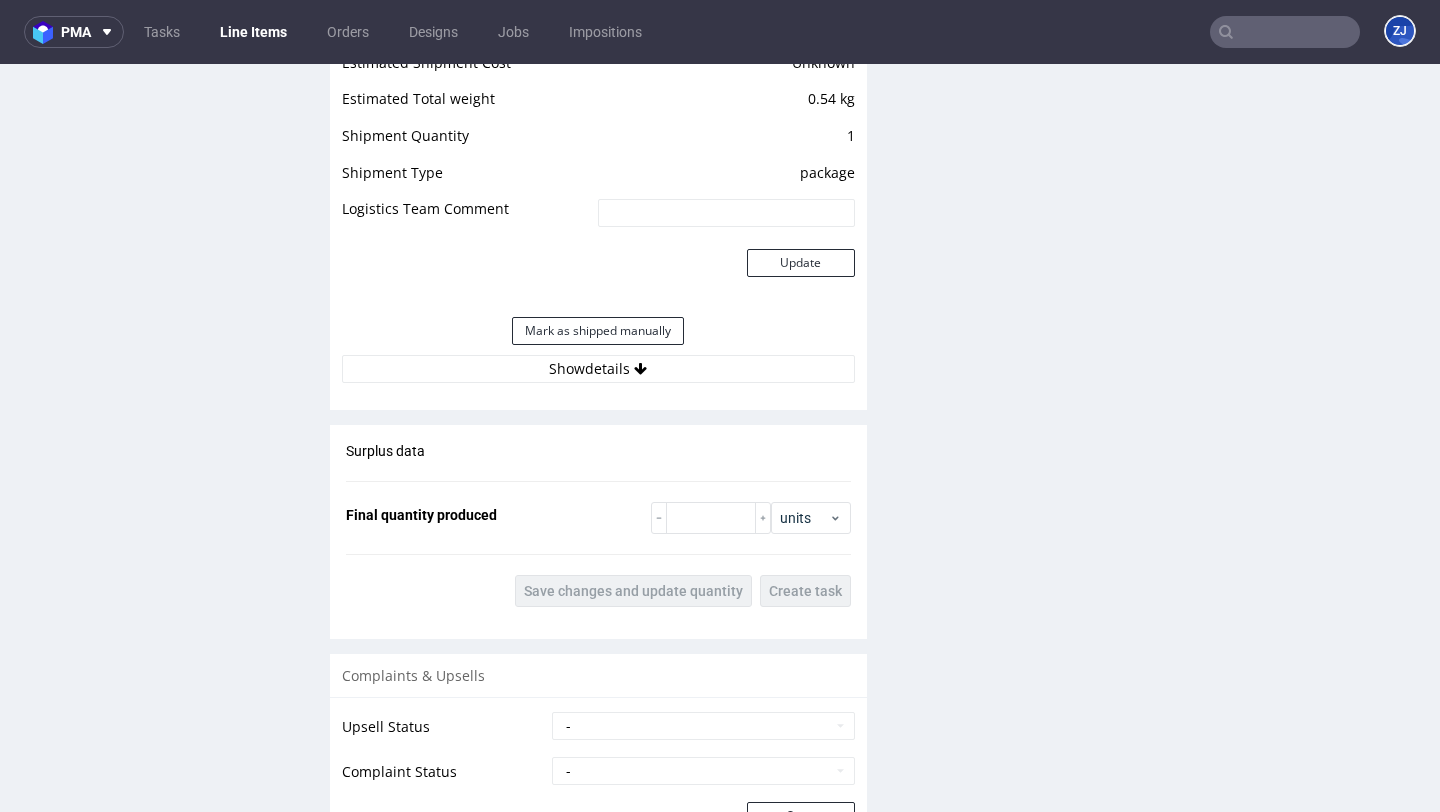 scroll, scrollTop: 2157, scrollLeft: 0, axis: vertical 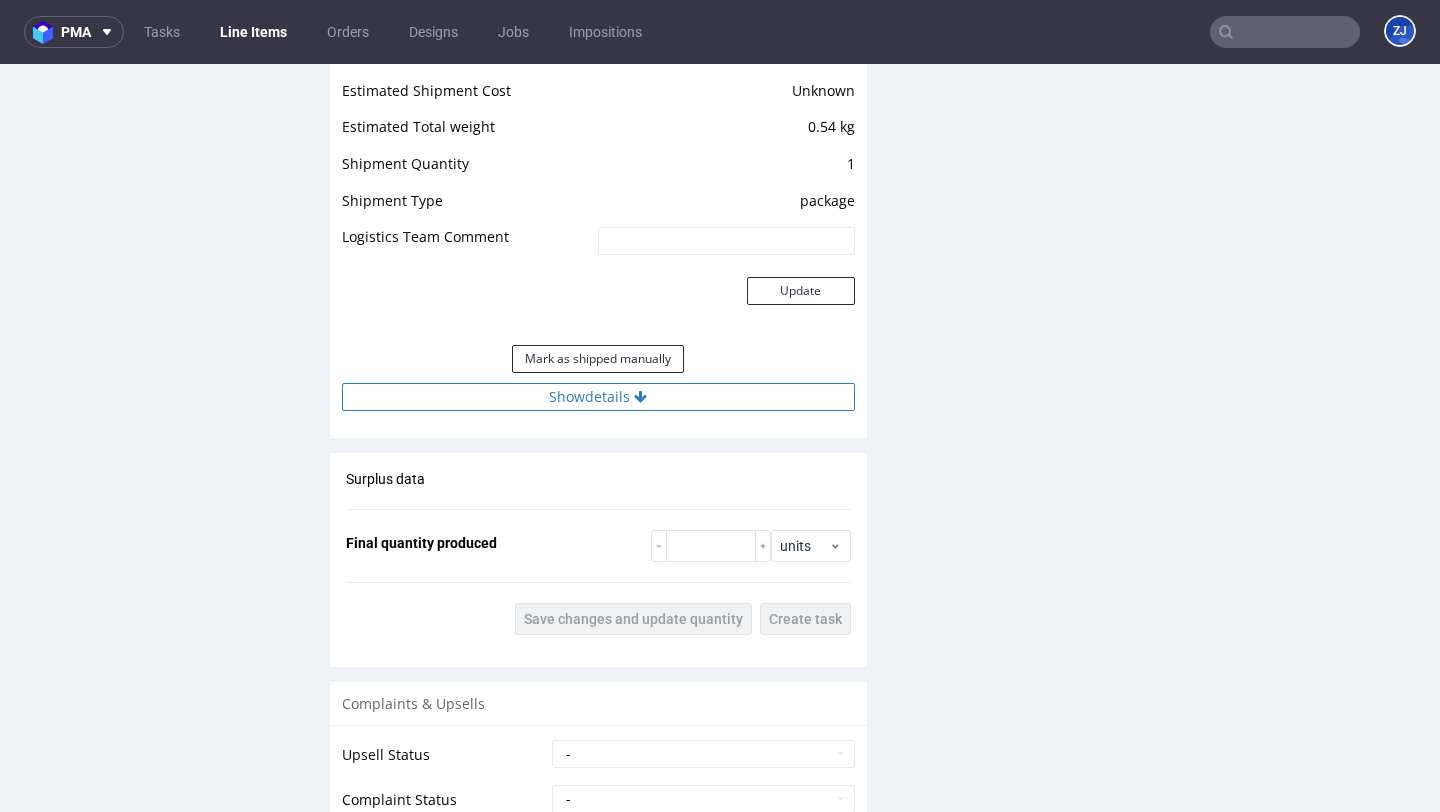 click on "Show  details" at bounding box center (598, 397) 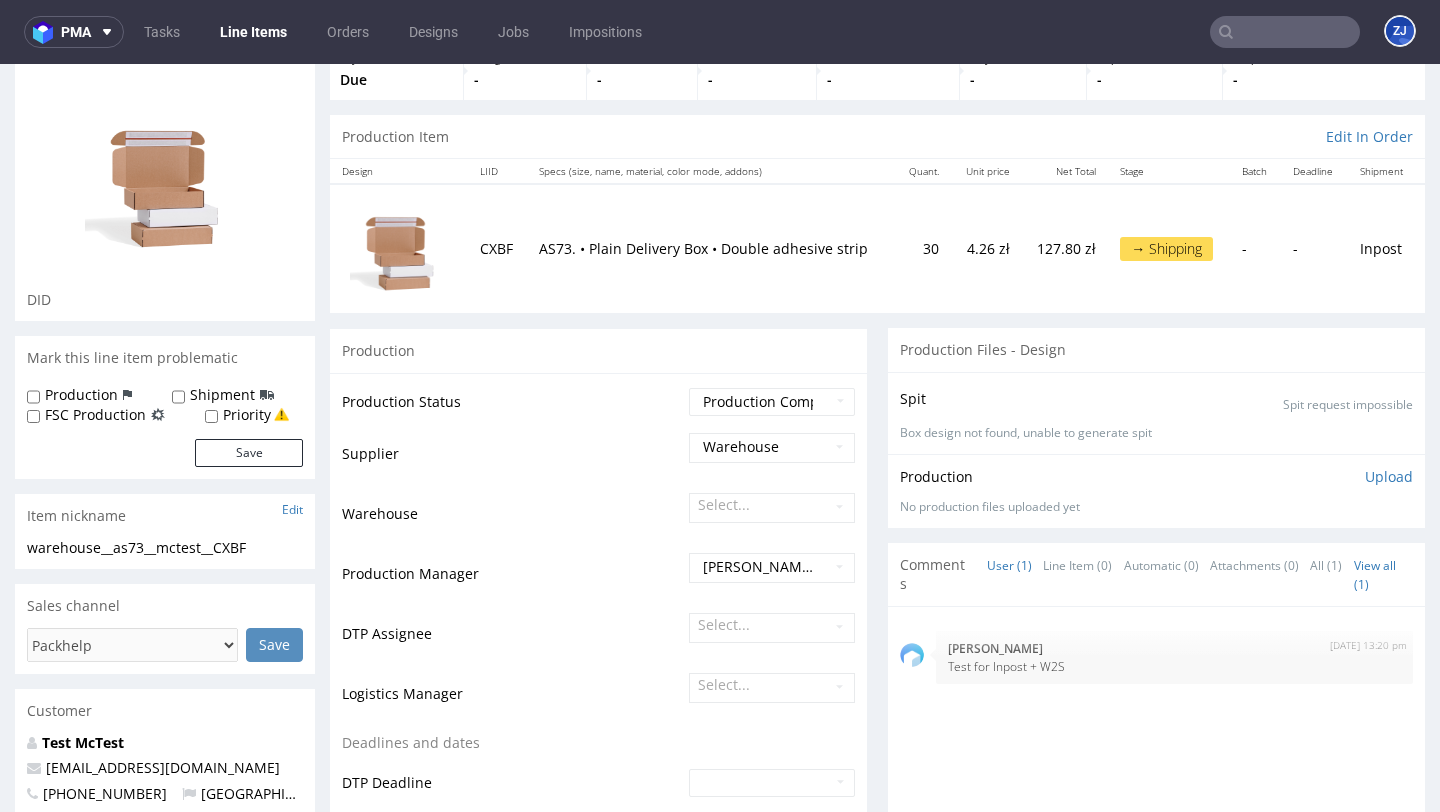 scroll, scrollTop: 0, scrollLeft: 0, axis: both 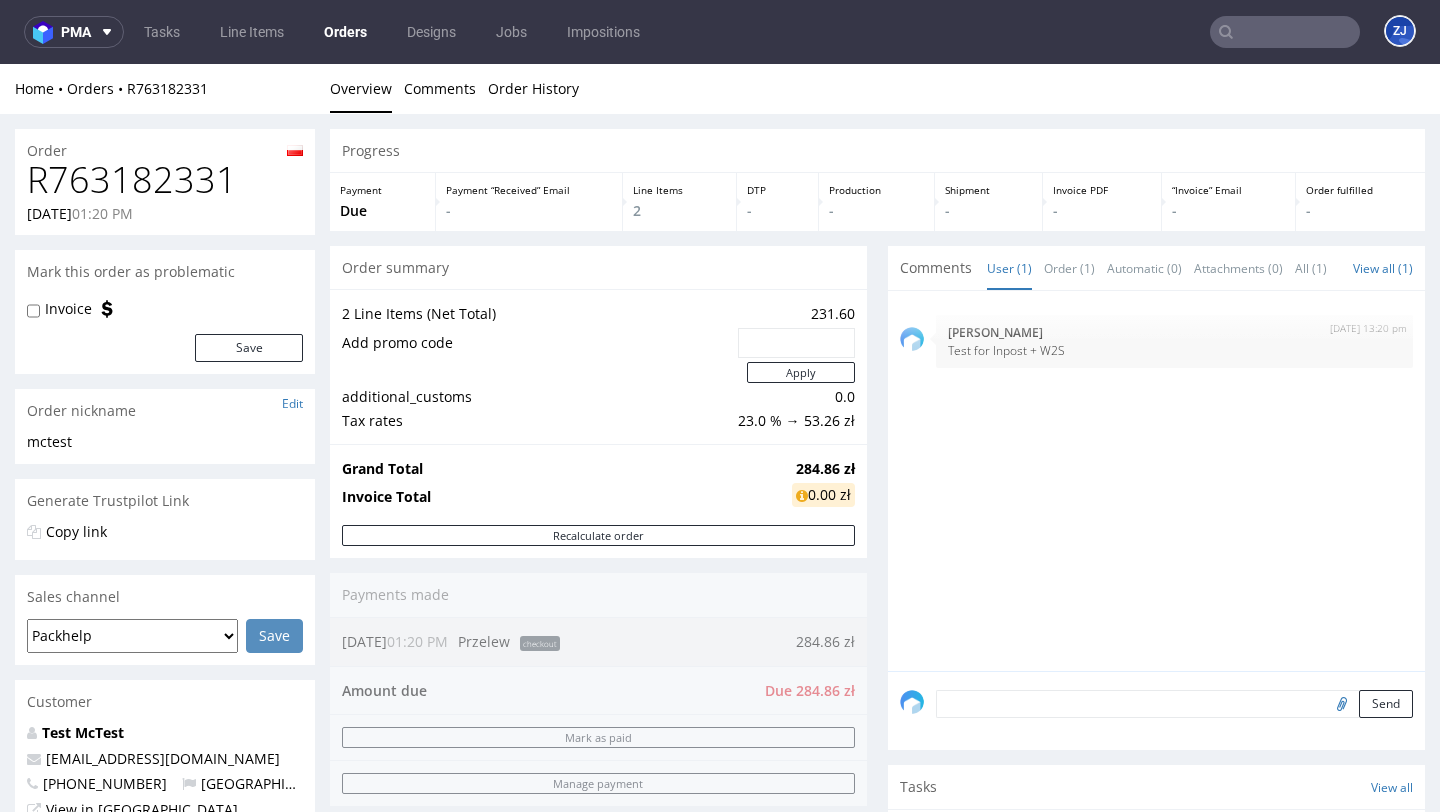 click on "Orders" at bounding box center (345, 32) 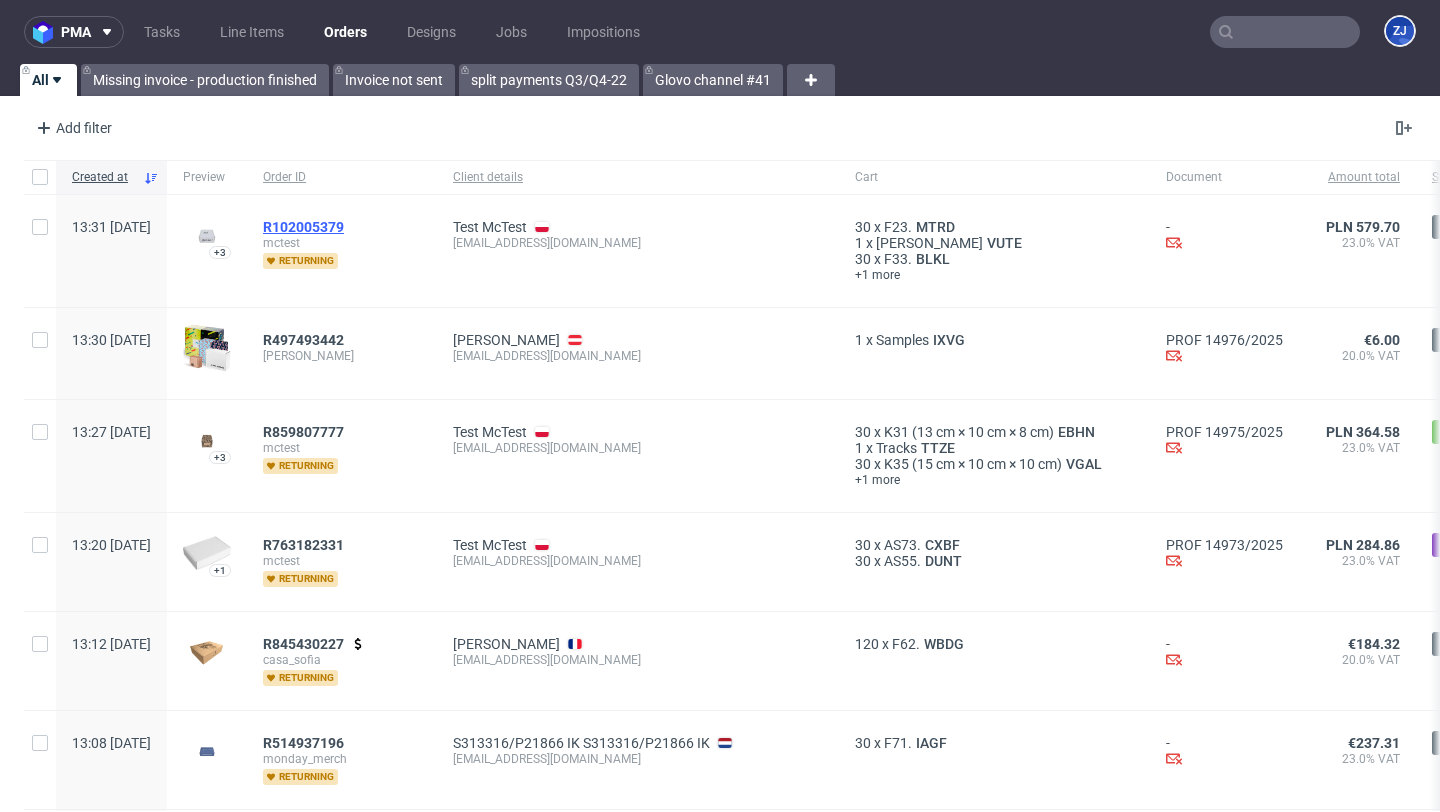 click on "R102005379" at bounding box center (303, 227) 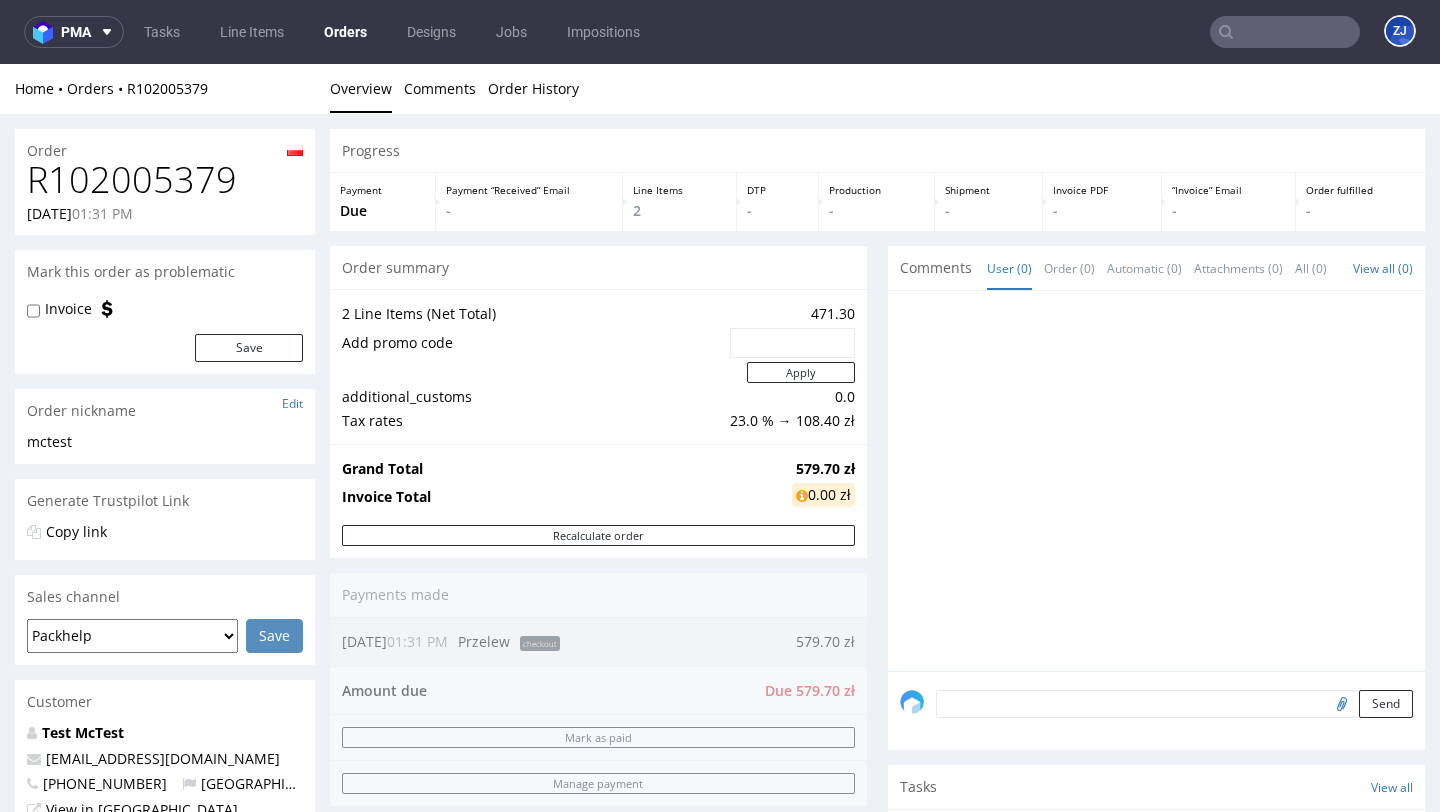 scroll, scrollTop: 7, scrollLeft: 0, axis: vertical 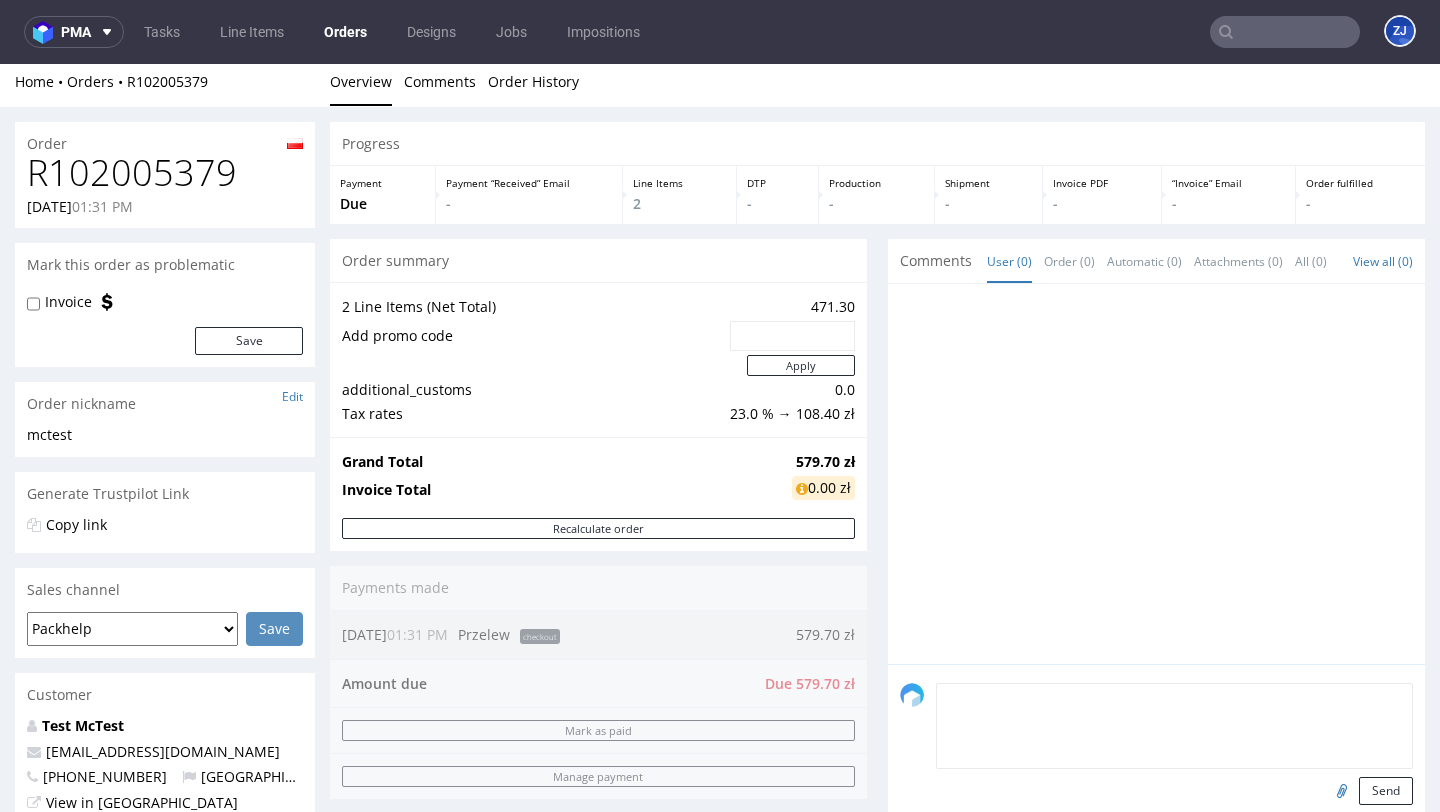 click at bounding box center (1174, 726) 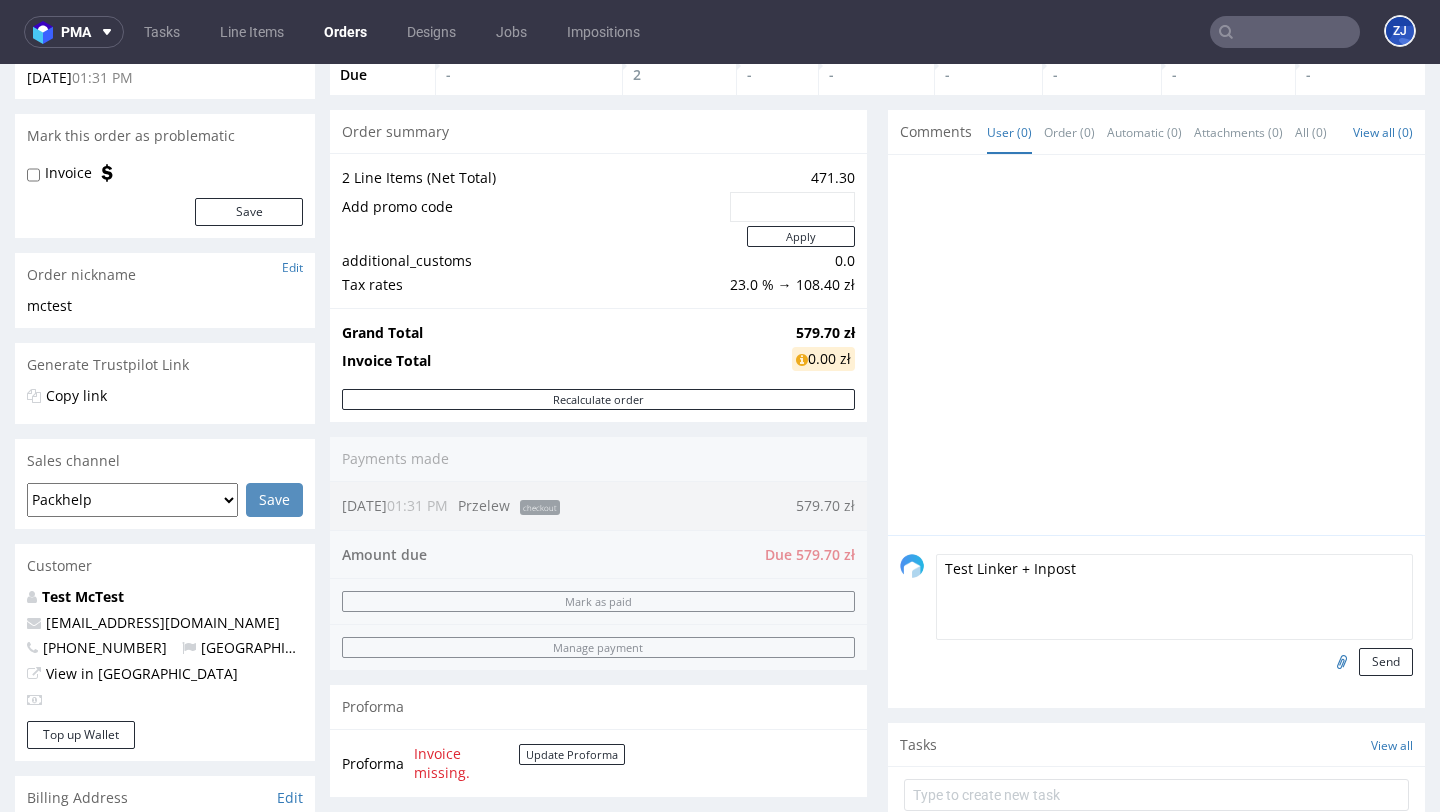 scroll, scrollTop: 155, scrollLeft: 0, axis: vertical 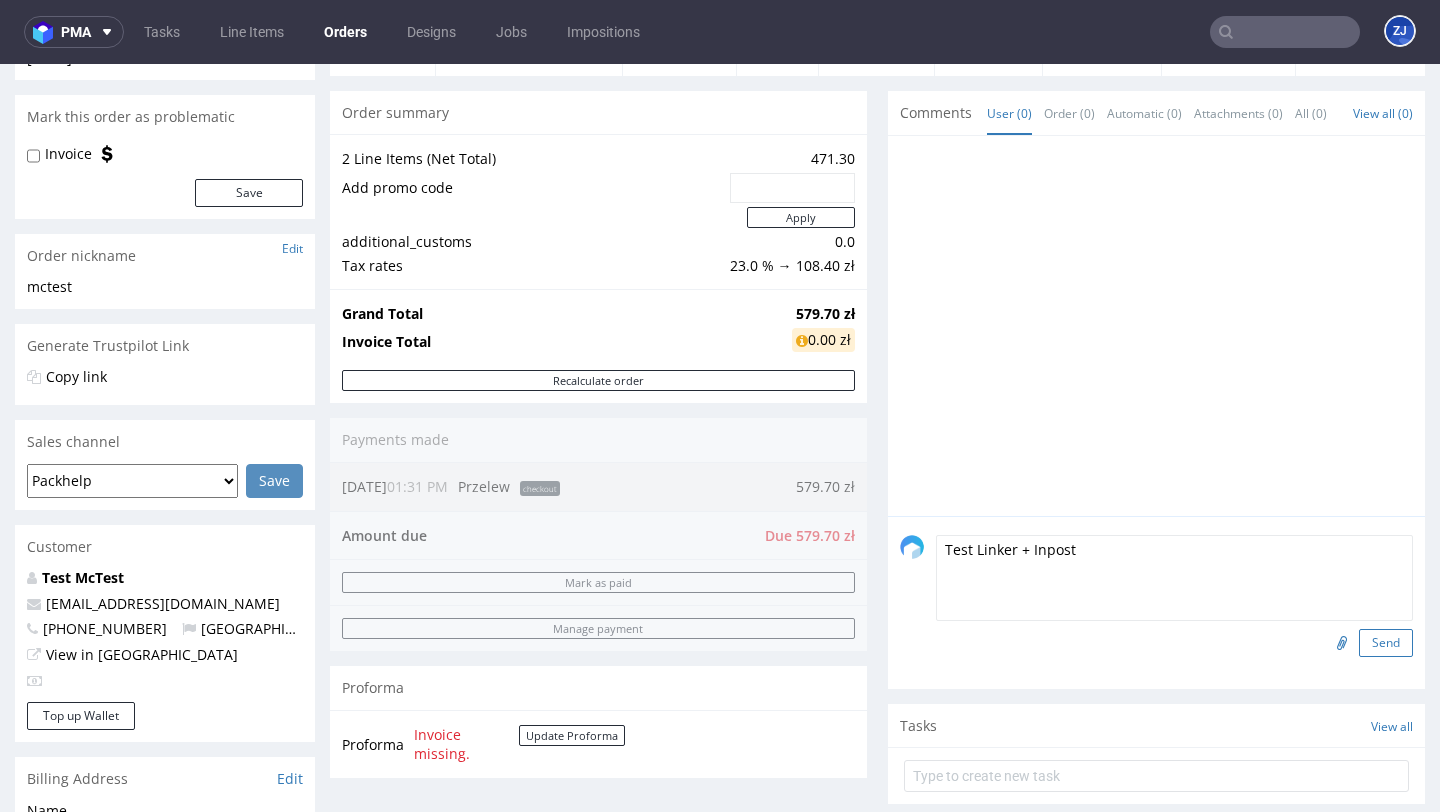 type on "Test Linker + Inpost" 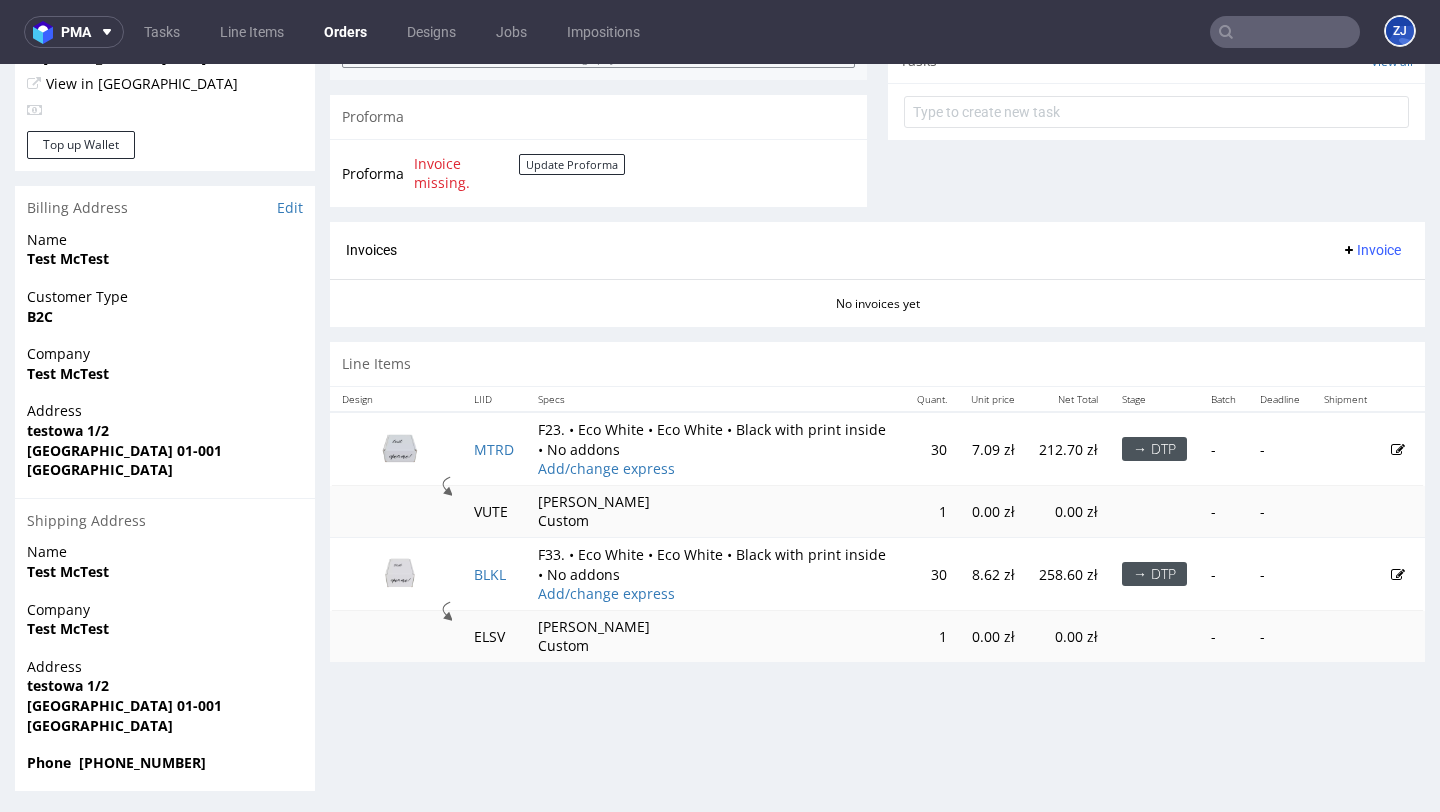 scroll, scrollTop: 729, scrollLeft: 0, axis: vertical 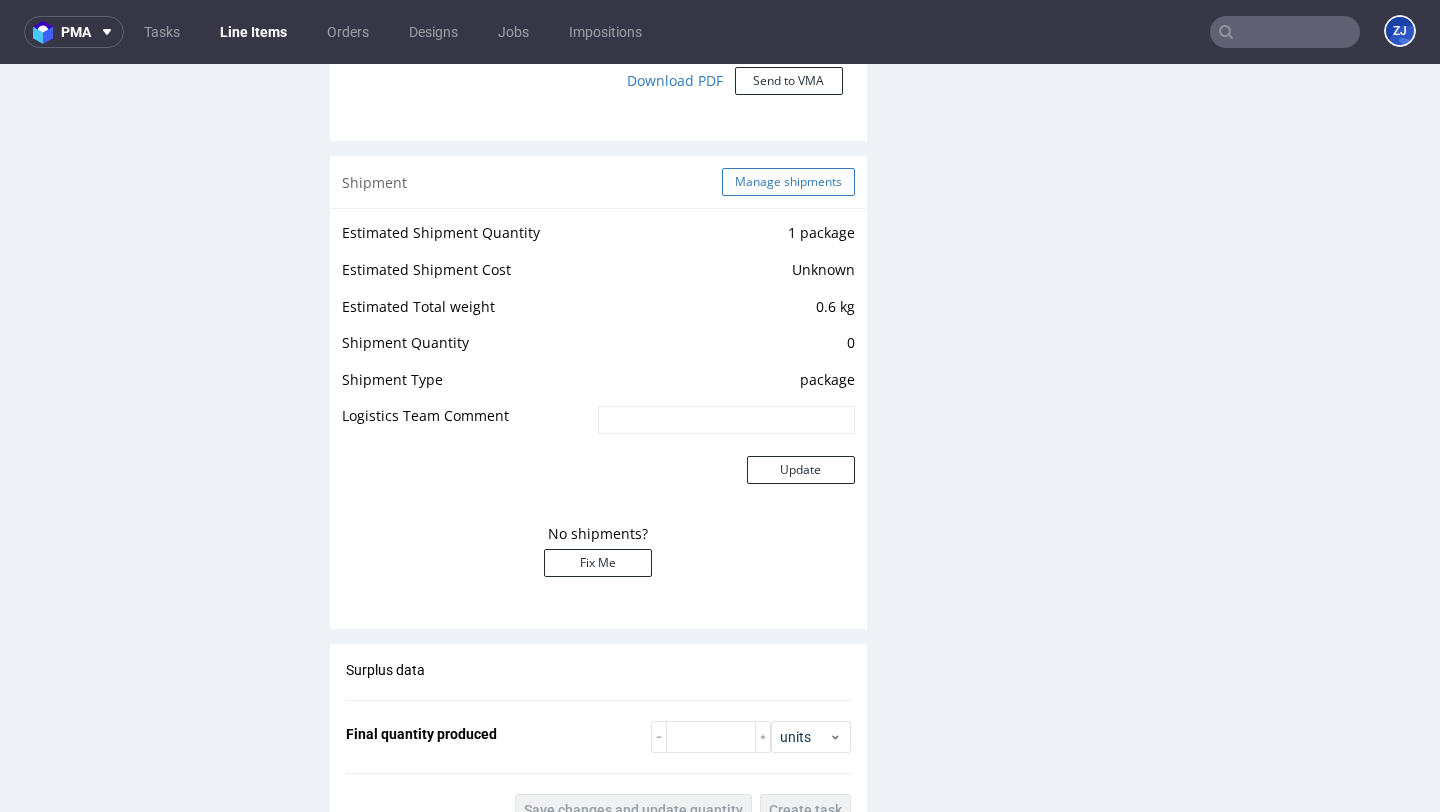 click on "Manage shipments" at bounding box center (788, 182) 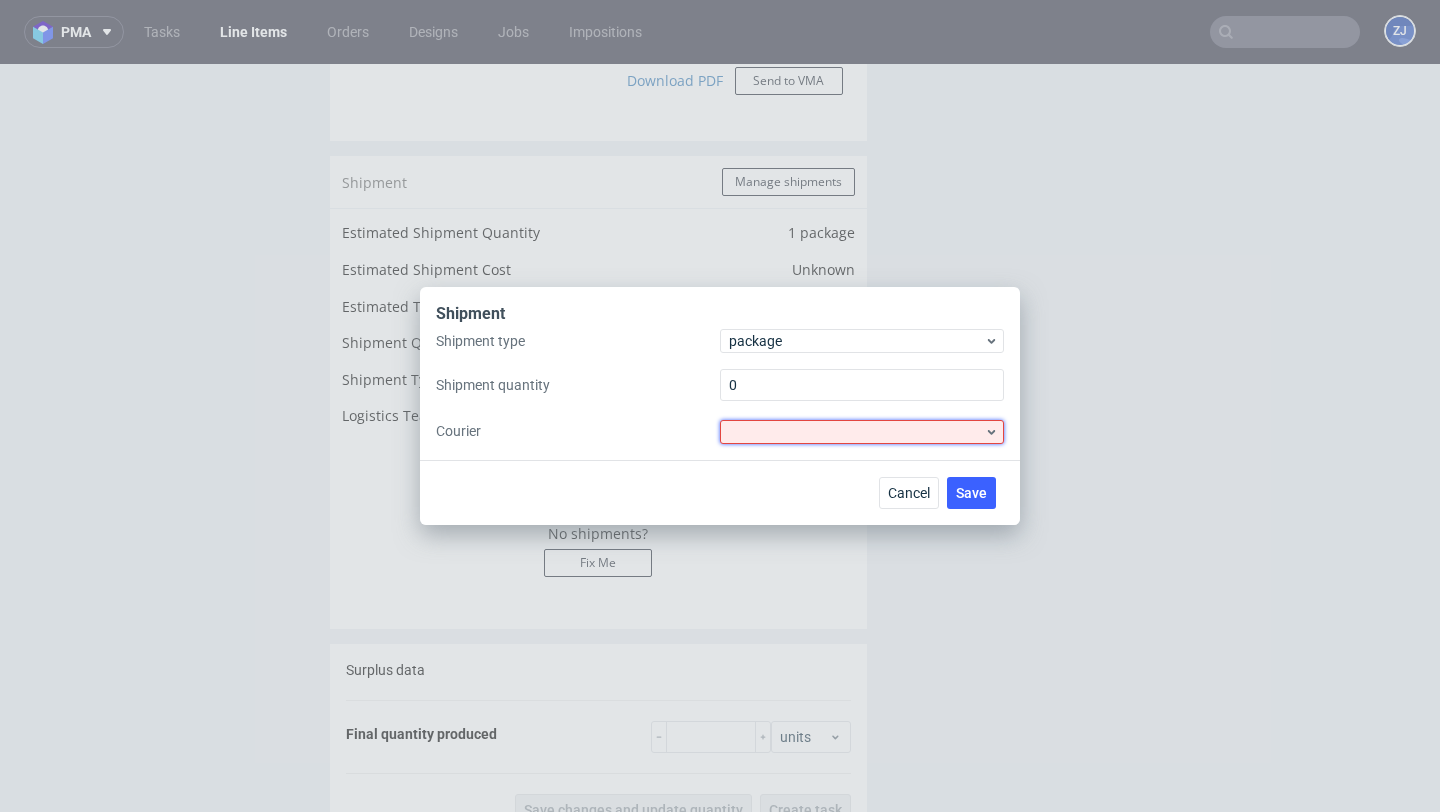 click at bounding box center (862, 432) 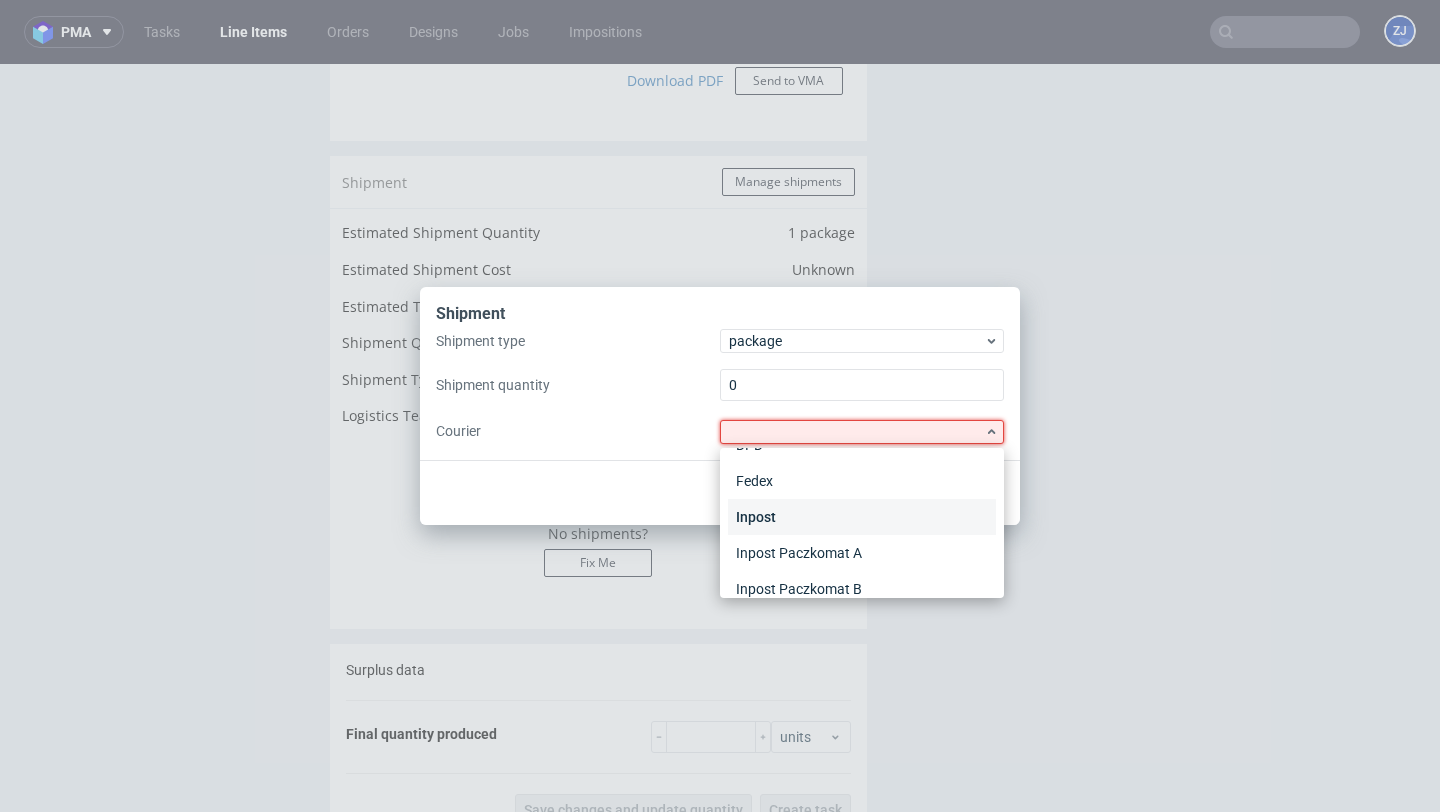 scroll, scrollTop: 79, scrollLeft: 0, axis: vertical 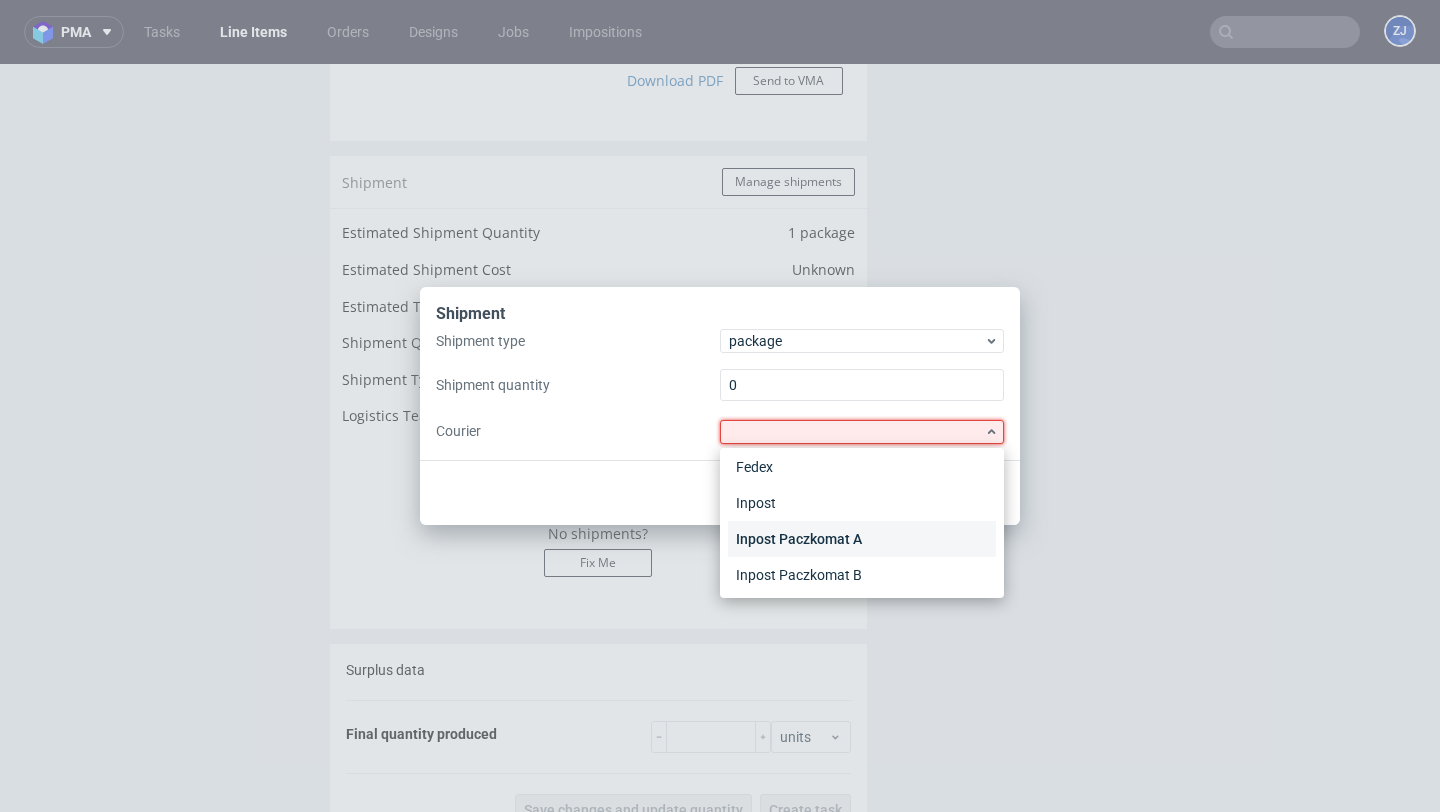 click on "Inpost Paczkomat A" at bounding box center (862, 539) 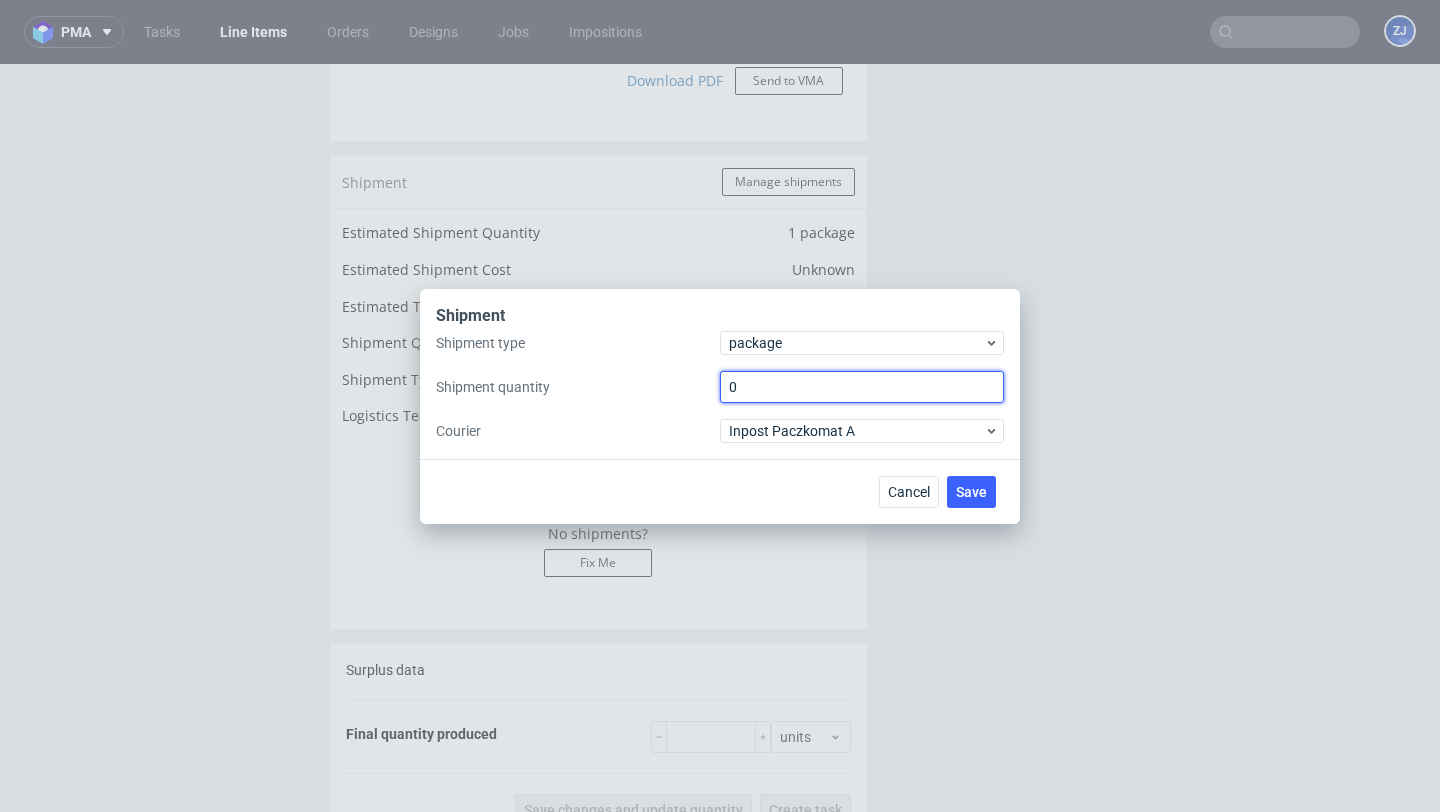 click on "0" at bounding box center [862, 387] 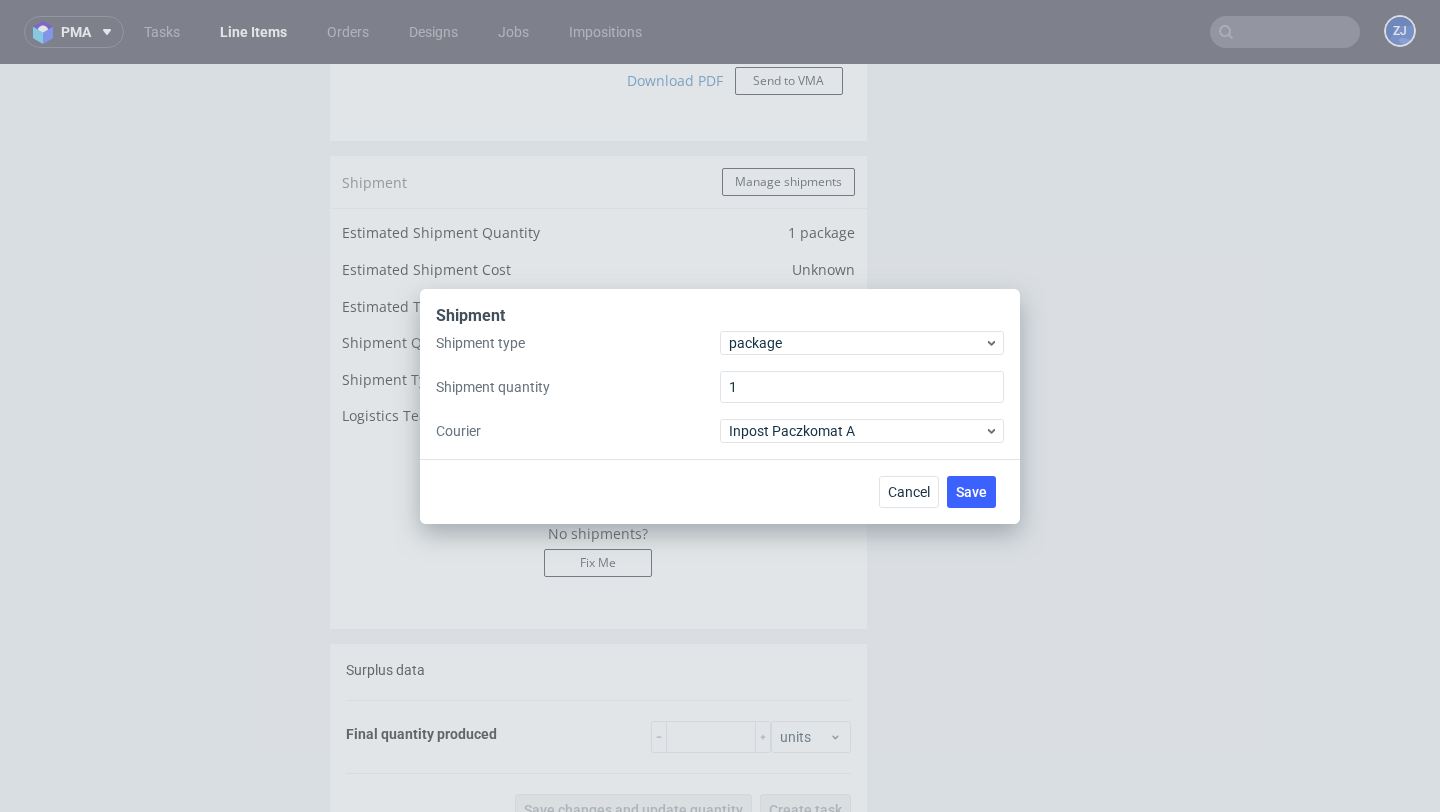 click on "Courier" at bounding box center (578, 431) 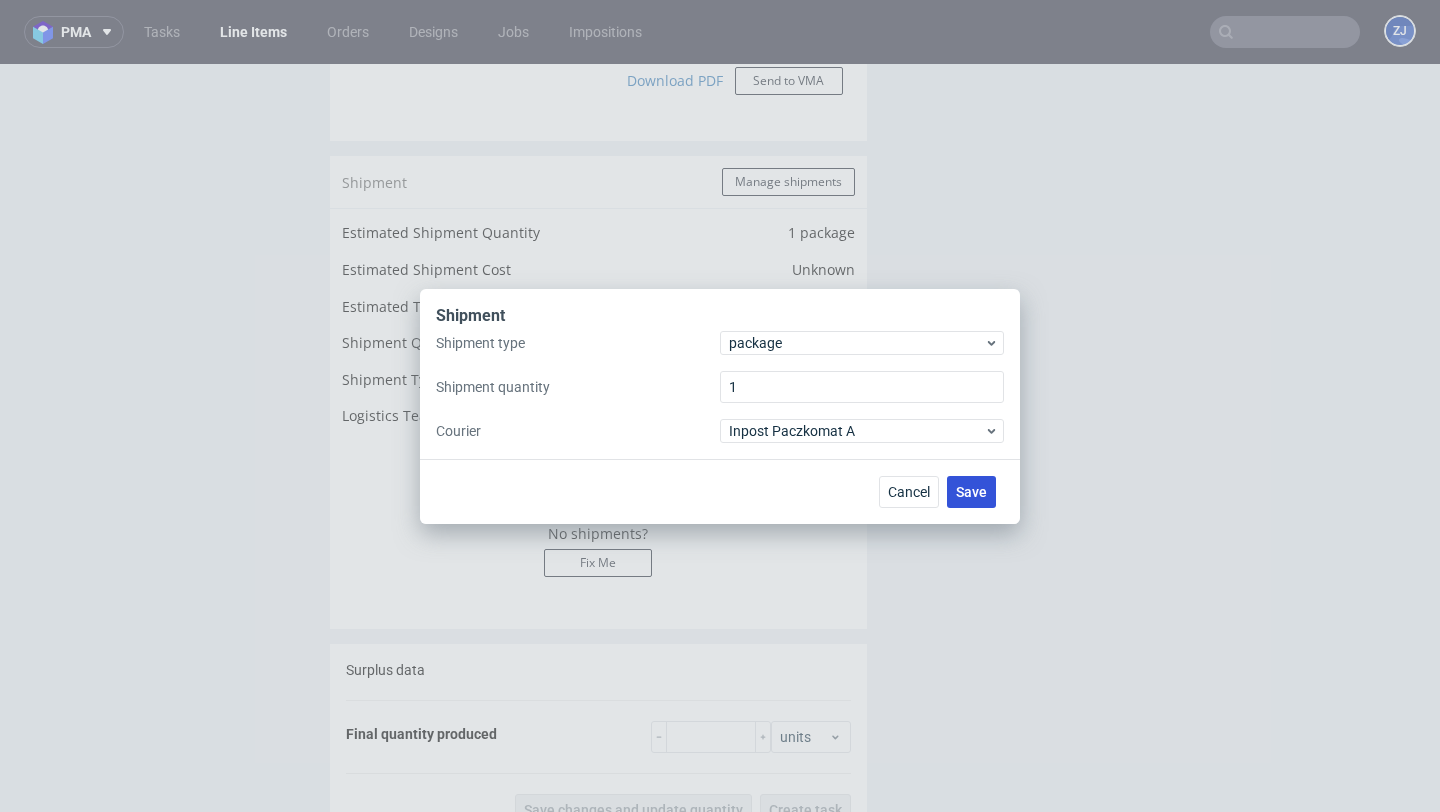 click on "Save" at bounding box center [971, 492] 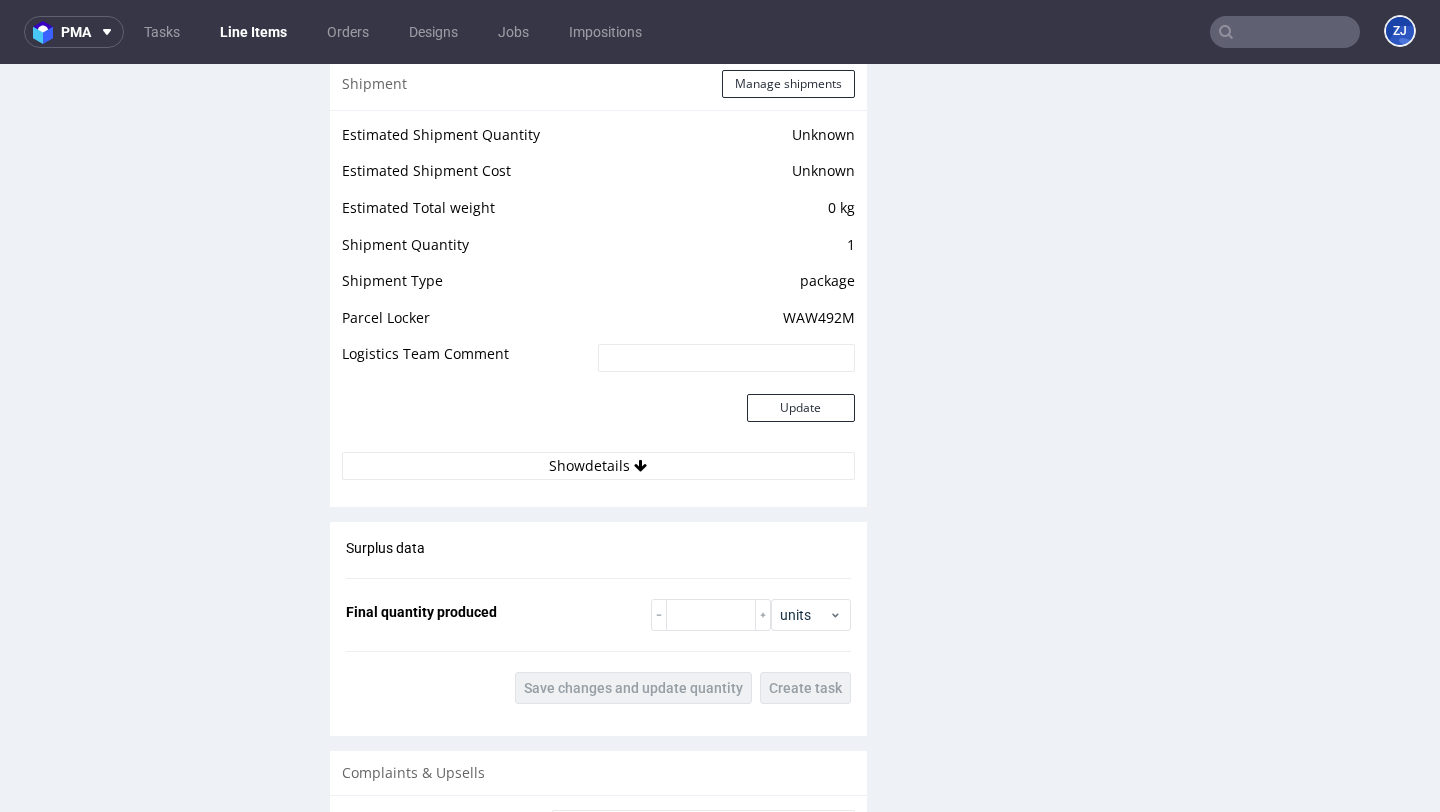 scroll, scrollTop: 2126, scrollLeft: 0, axis: vertical 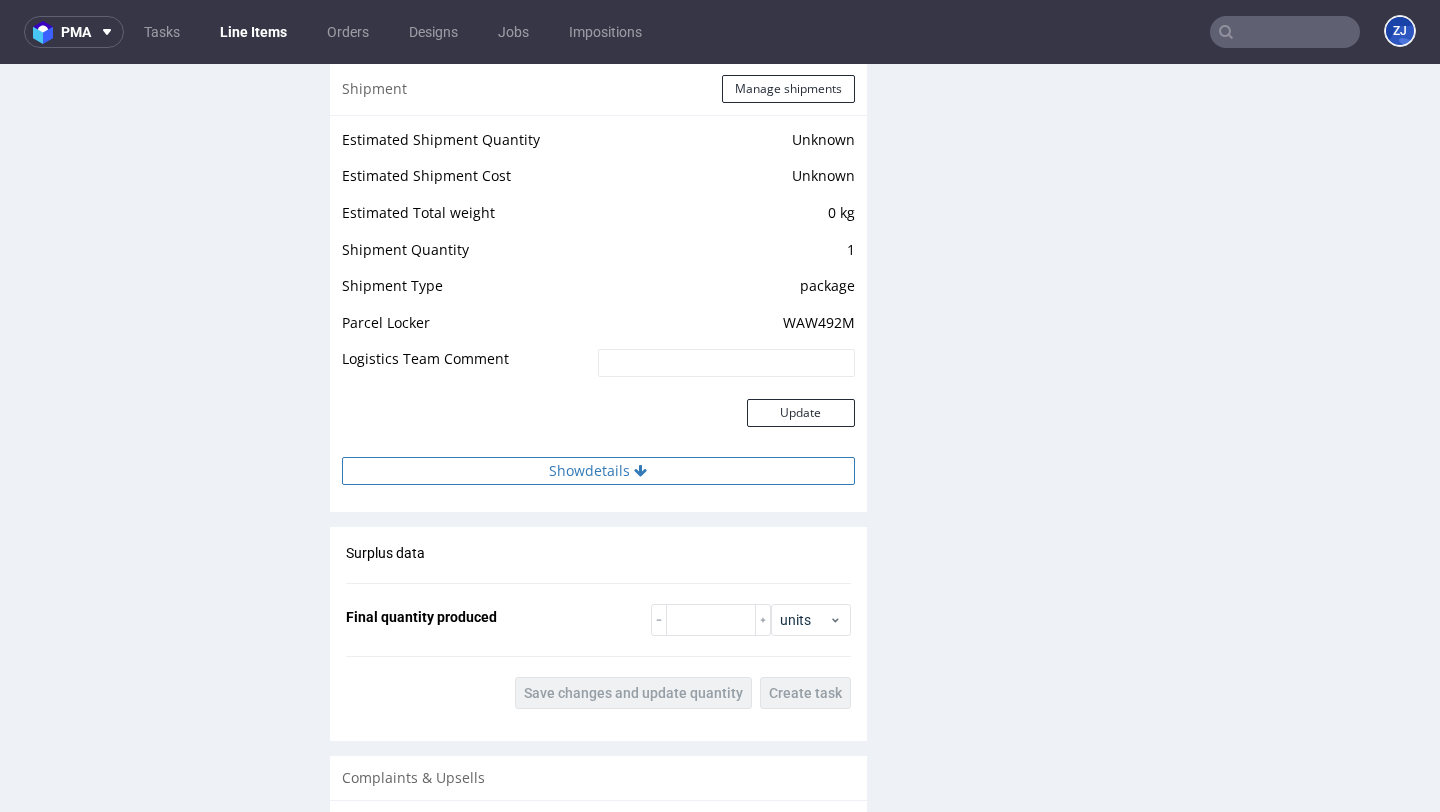 click on "Show  details" at bounding box center [598, 471] 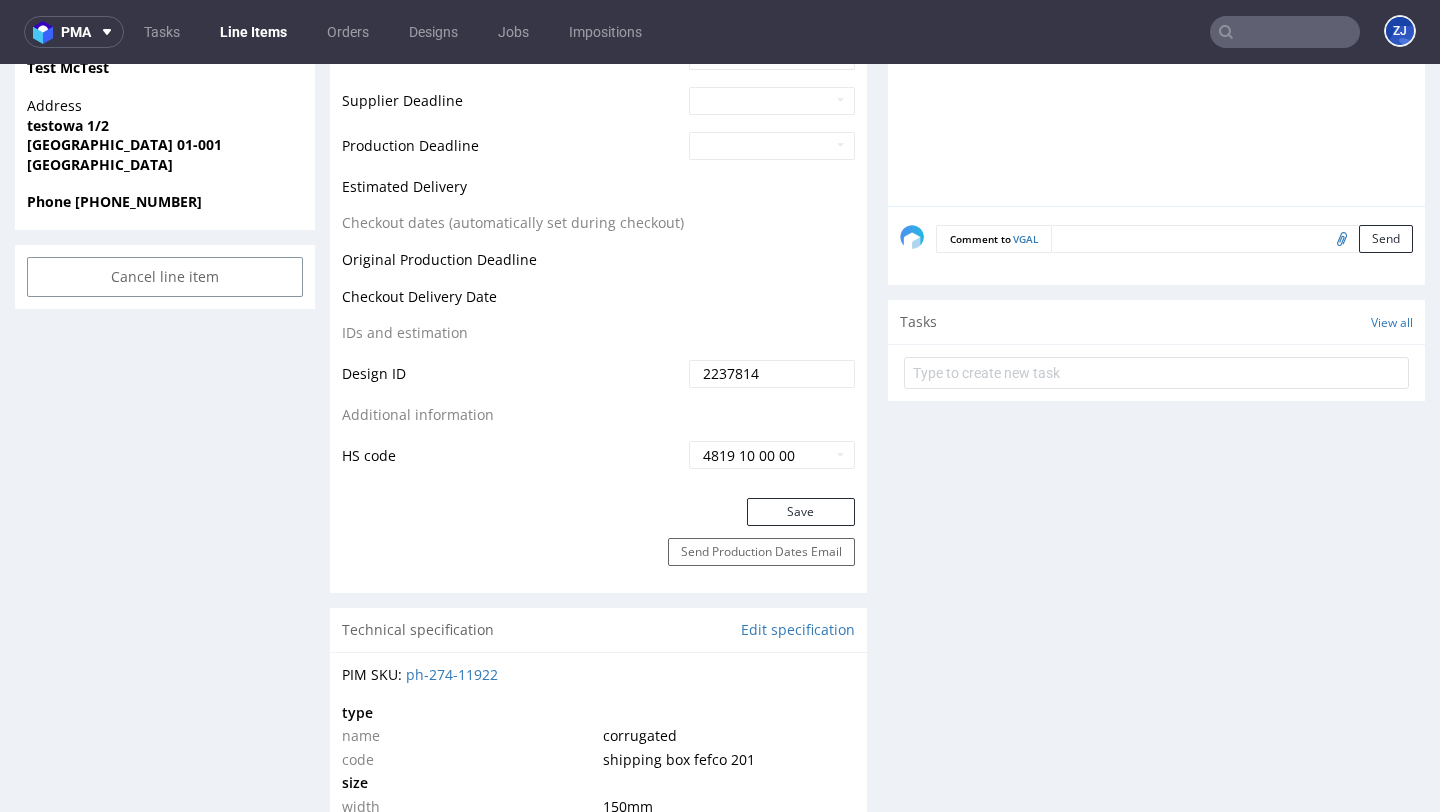 scroll, scrollTop: 0, scrollLeft: 0, axis: both 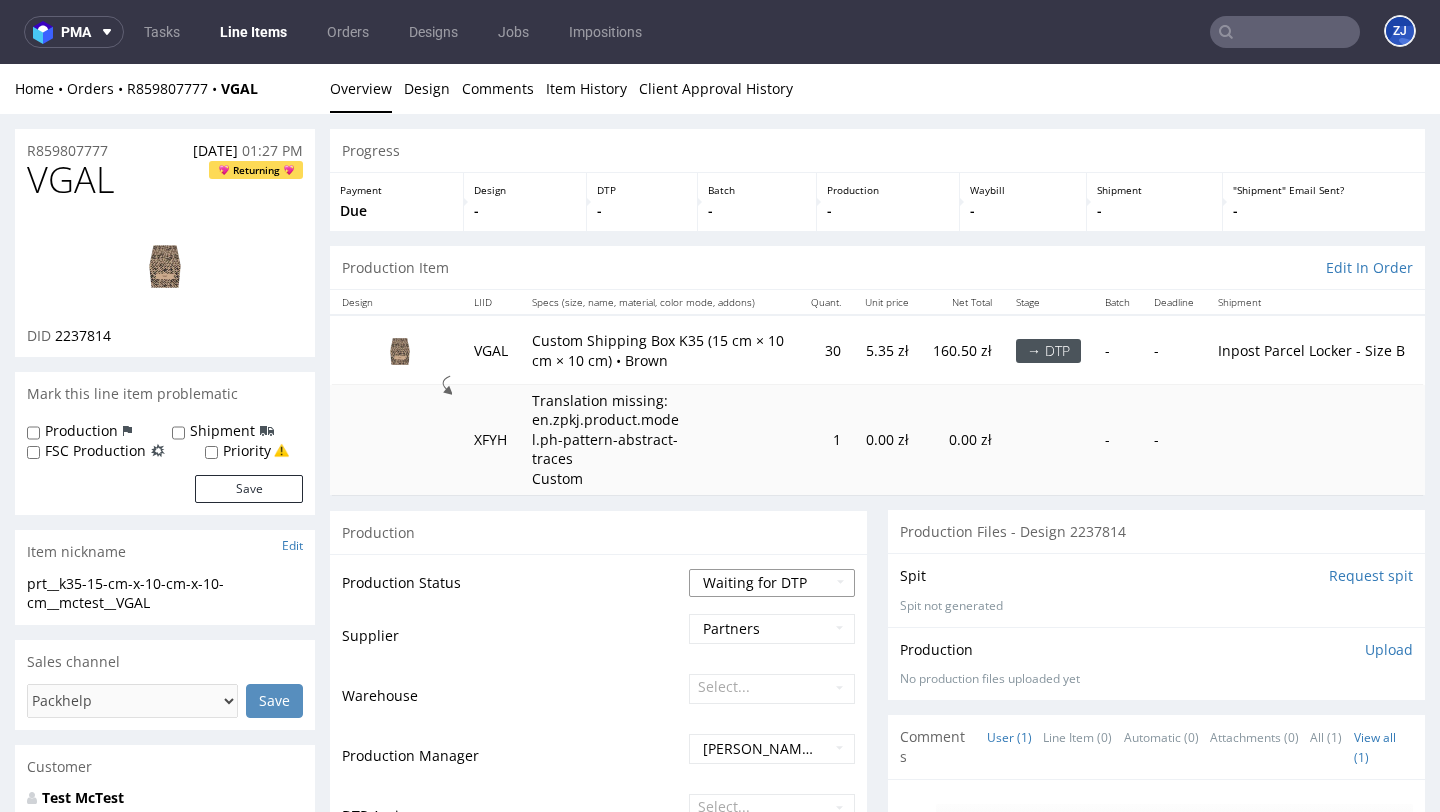 click on "Waiting for Artwork
Waiting for Diecut
Waiting for Mockup Waiting for DTP
Waiting for DTP Double Check
DTP DC Done
In DTP
Issue in DTP
DTP Client Approval Needed
DTP Client Approval Pending
DTP Client Approval Rejected
Back for DTP
DTP Verification Needed
DTP Production Ready In Production
Sent to Fulfillment
Issue in Production
Sent to Warehouse Fulfillment
Production Complete" at bounding box center (772, 583) 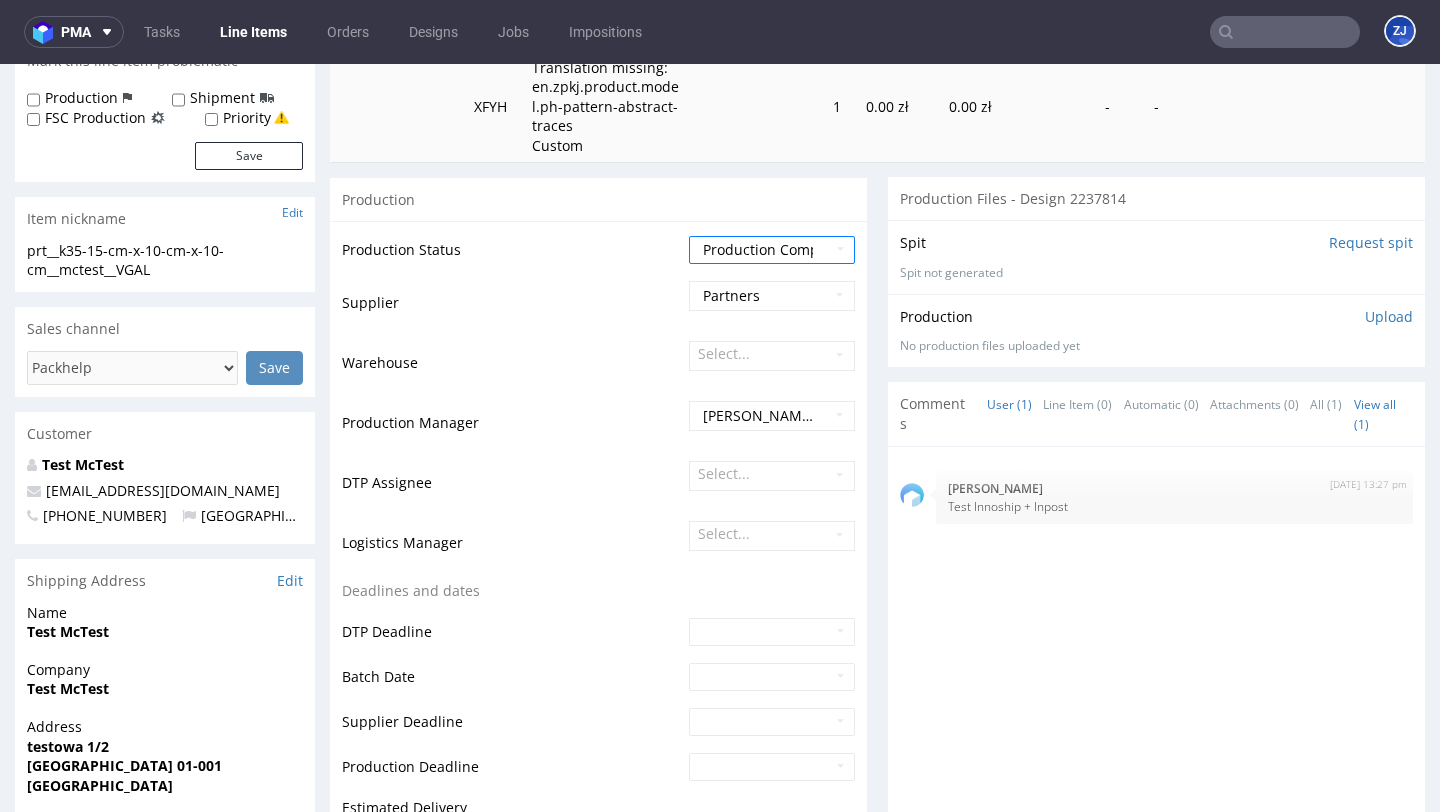 scroll, scrollTop: 774, scrollLeft: 0, axis: vertical 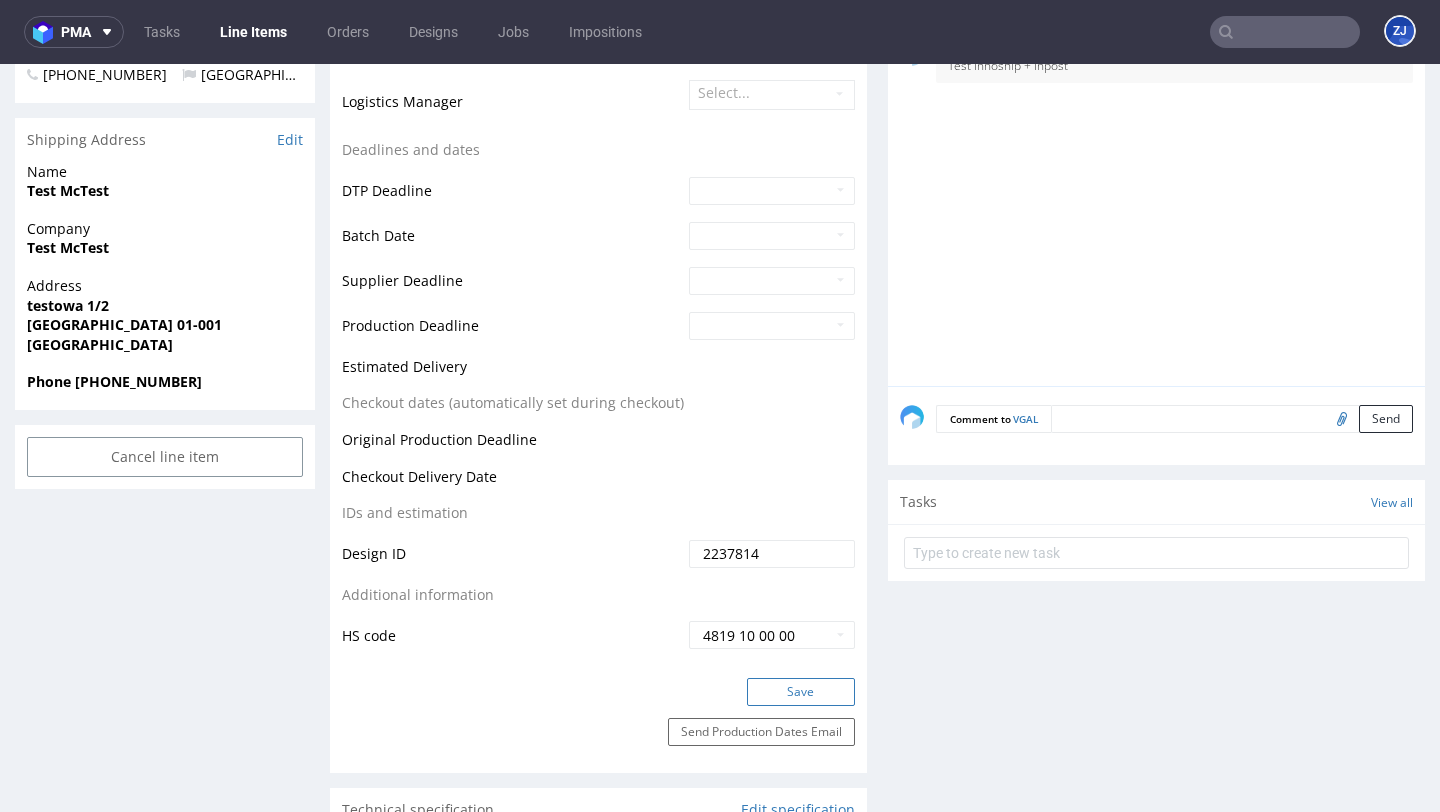 click on "Save" at bounding box center [801, 692] 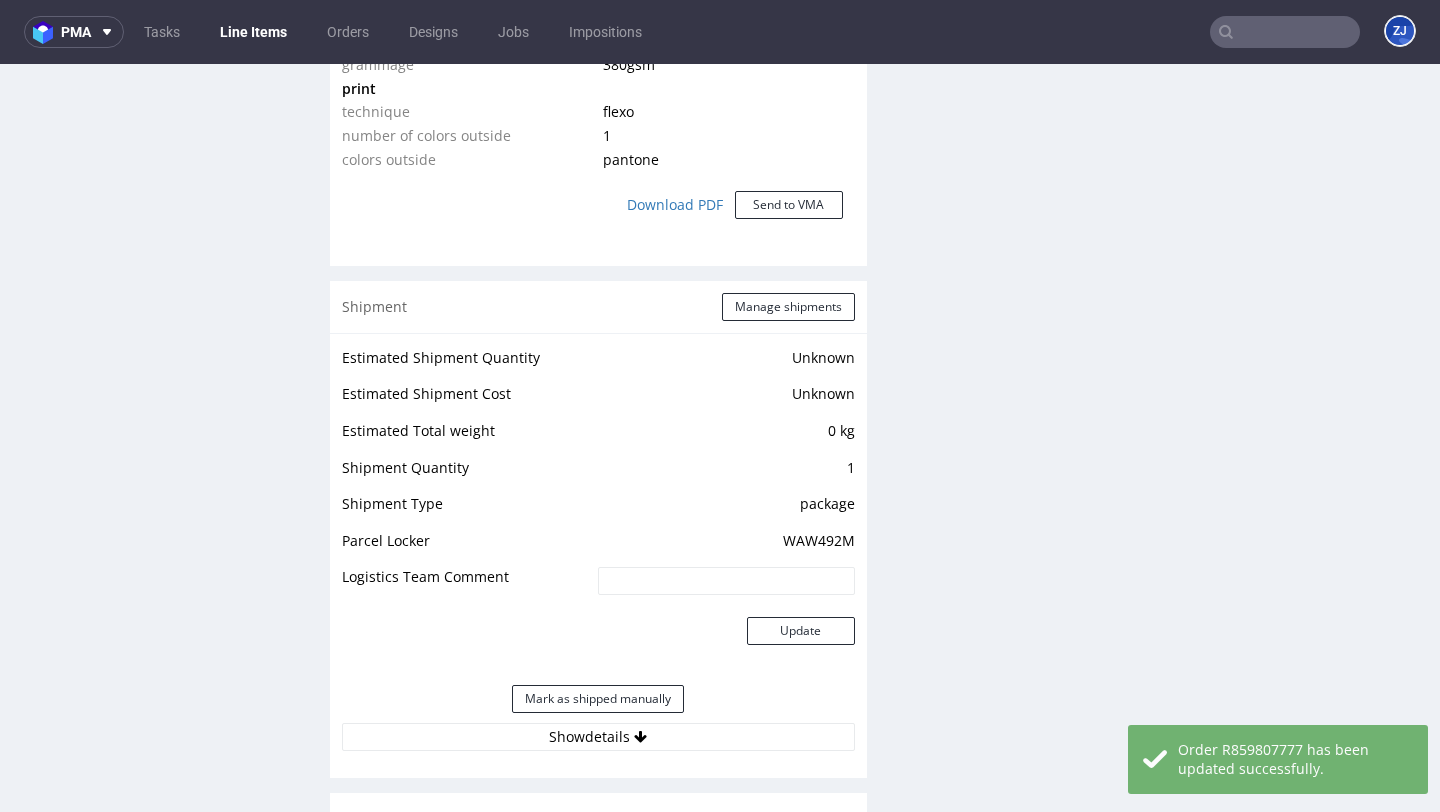 scroll, scrollTop: 2120, scrollLeft: 0, axis: vertical 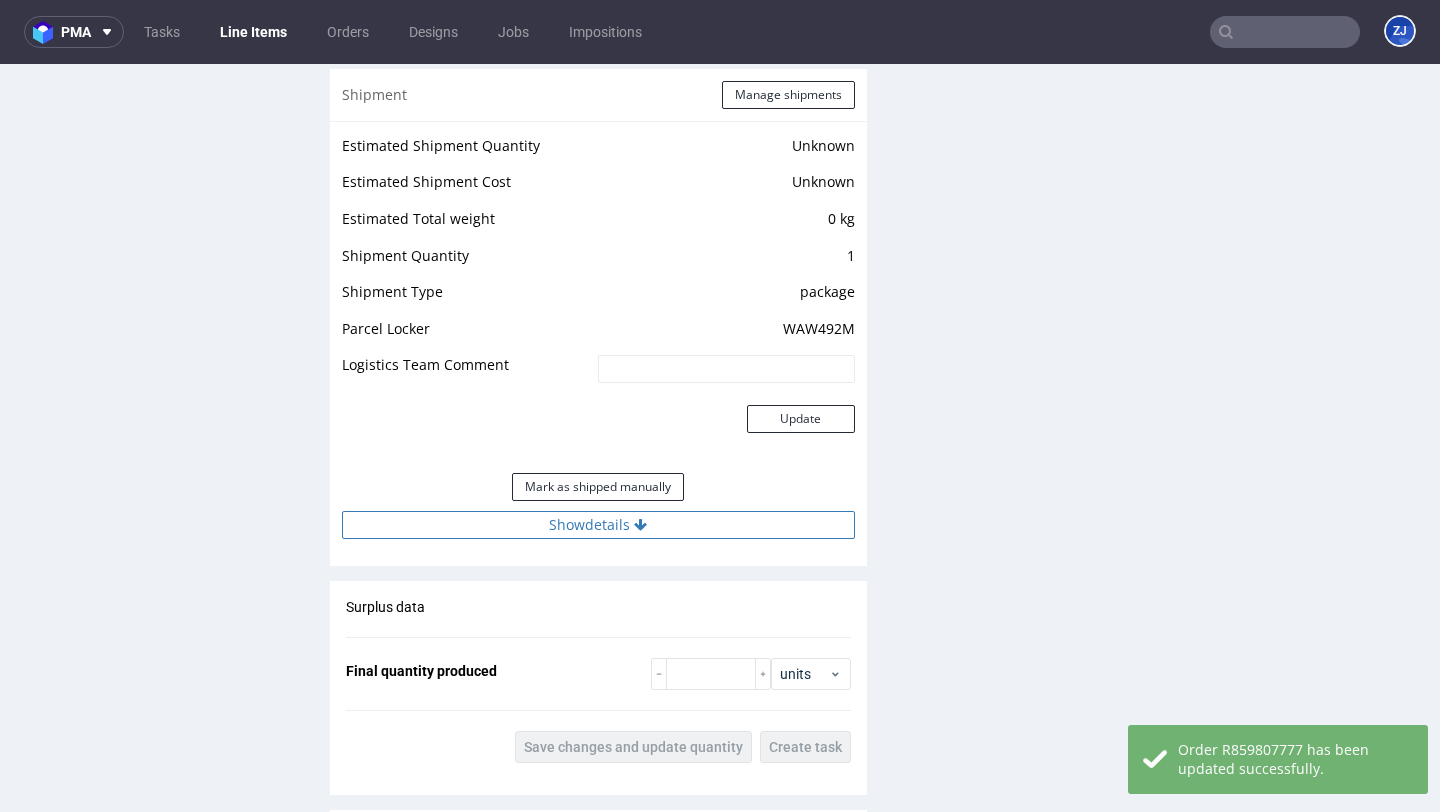 click on "Show  details" at bounding box center (598, 525) 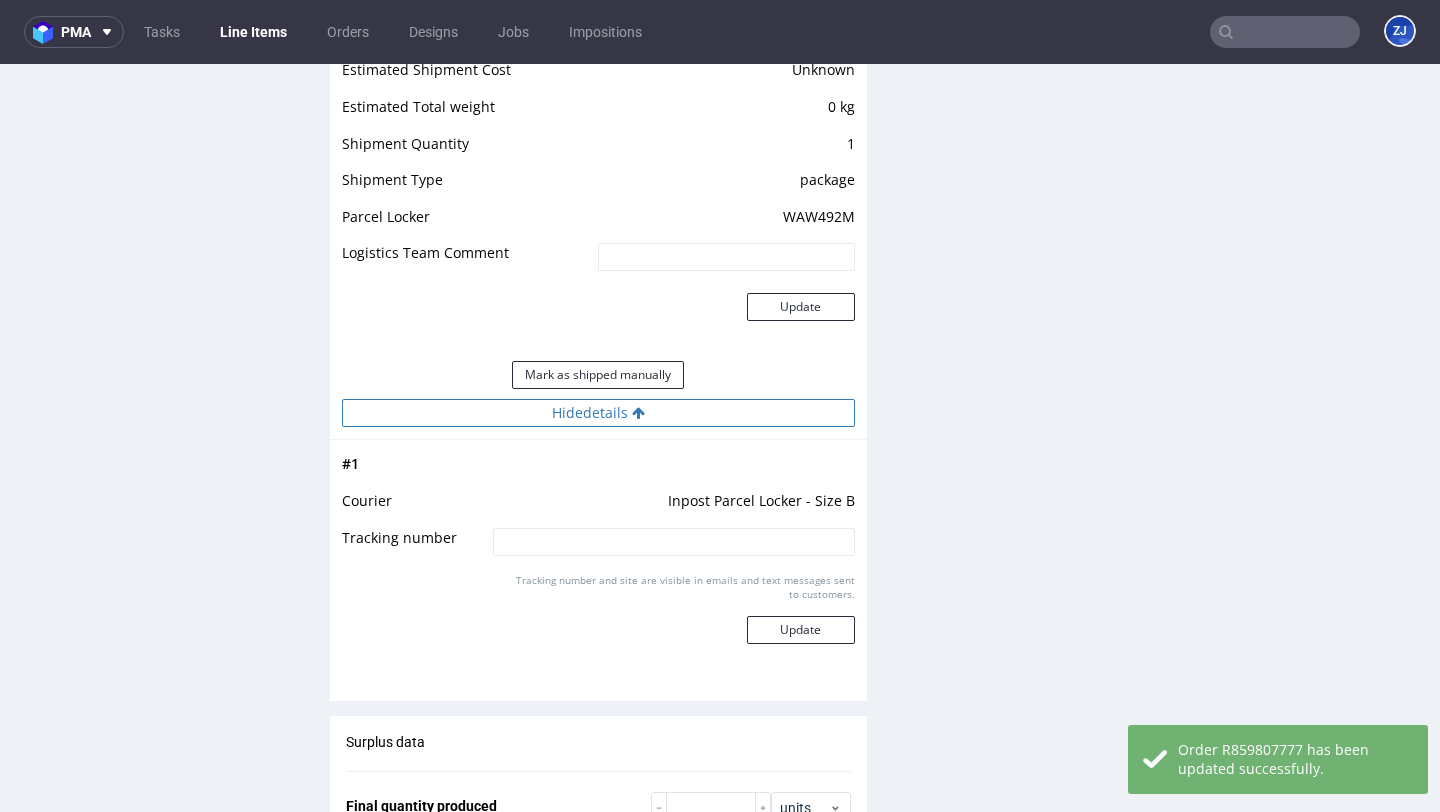 scroll, scrollTop: 2243, scrollLeft: 0, axis: vertical 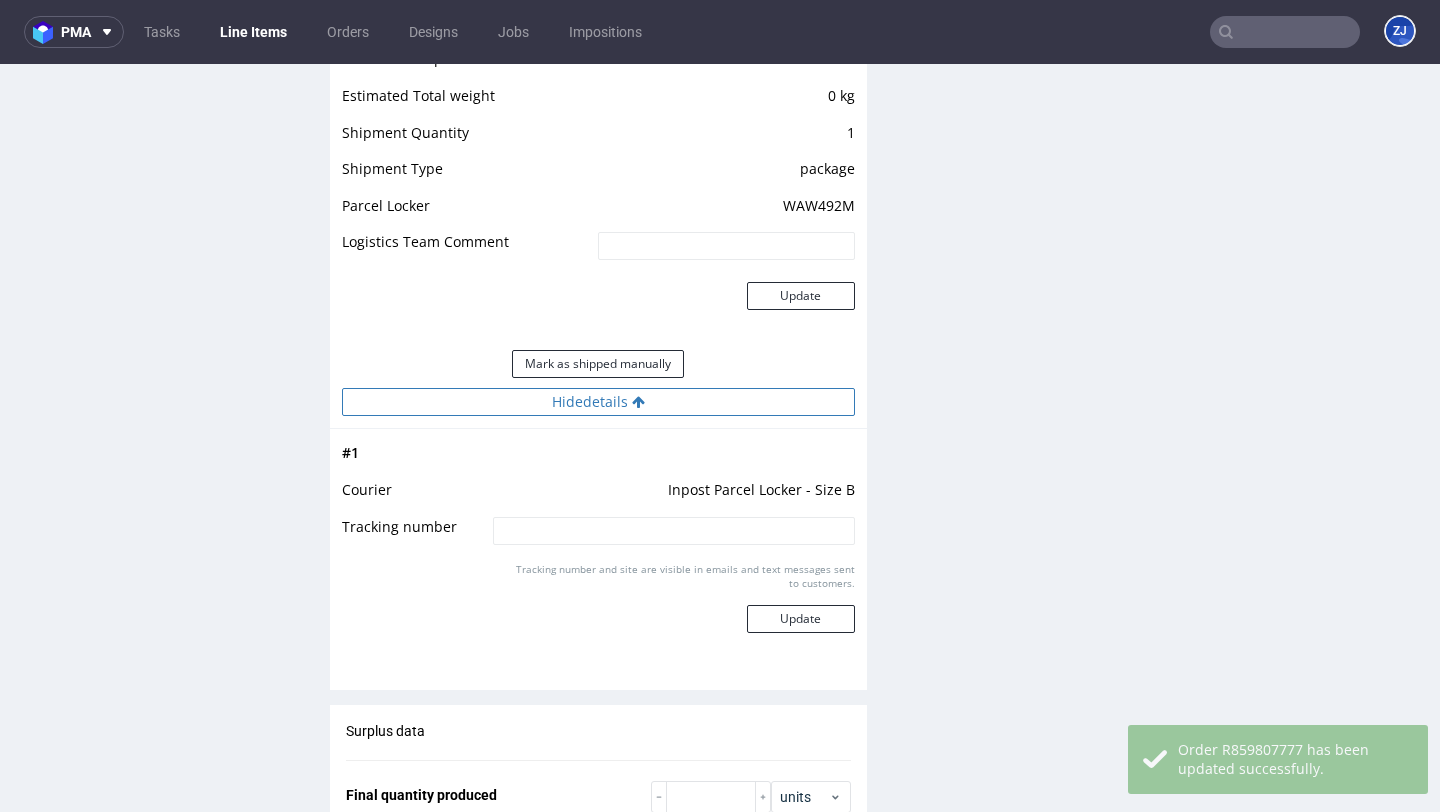 type 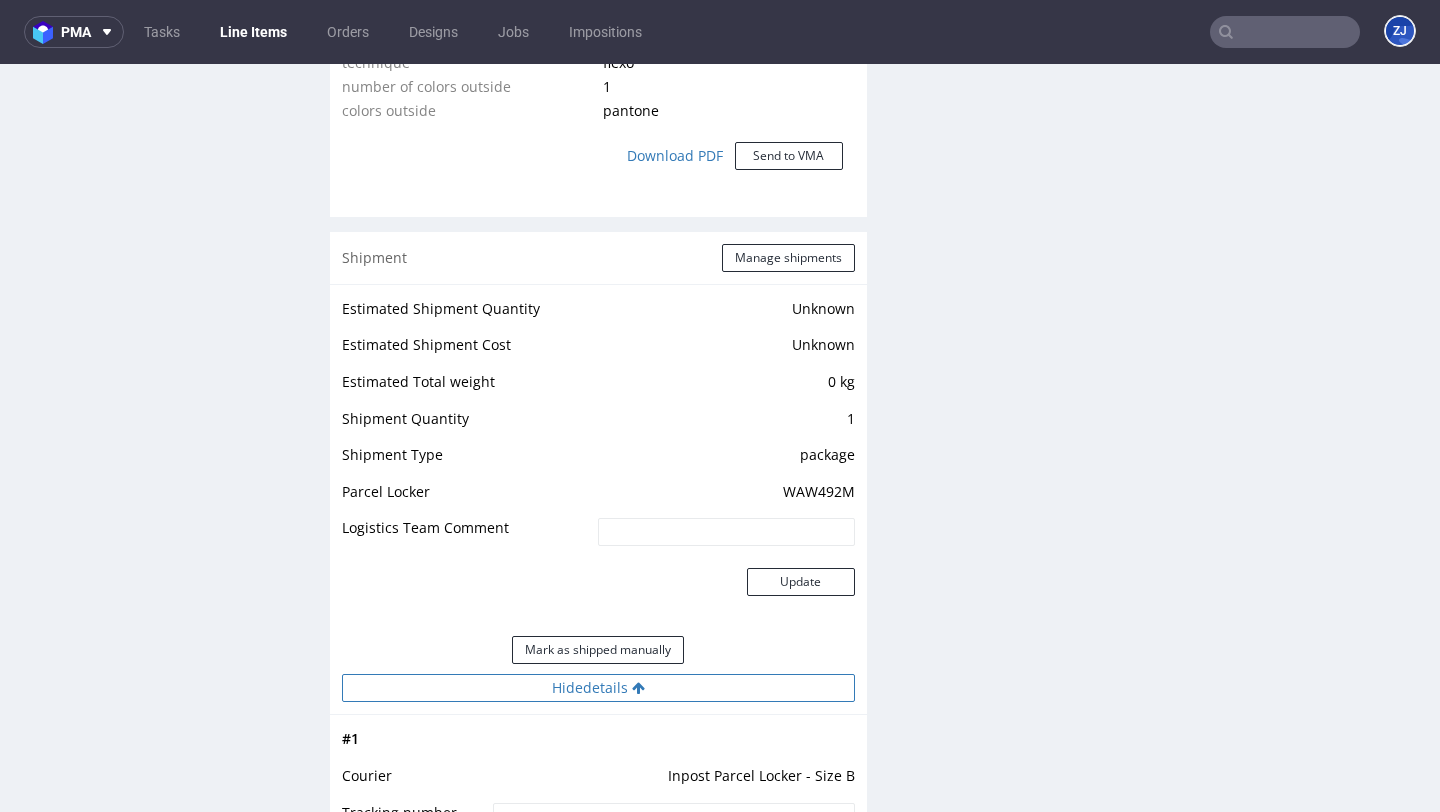 scroll, scrollTop: 2328, scrollLeft: 0, axis: vertical 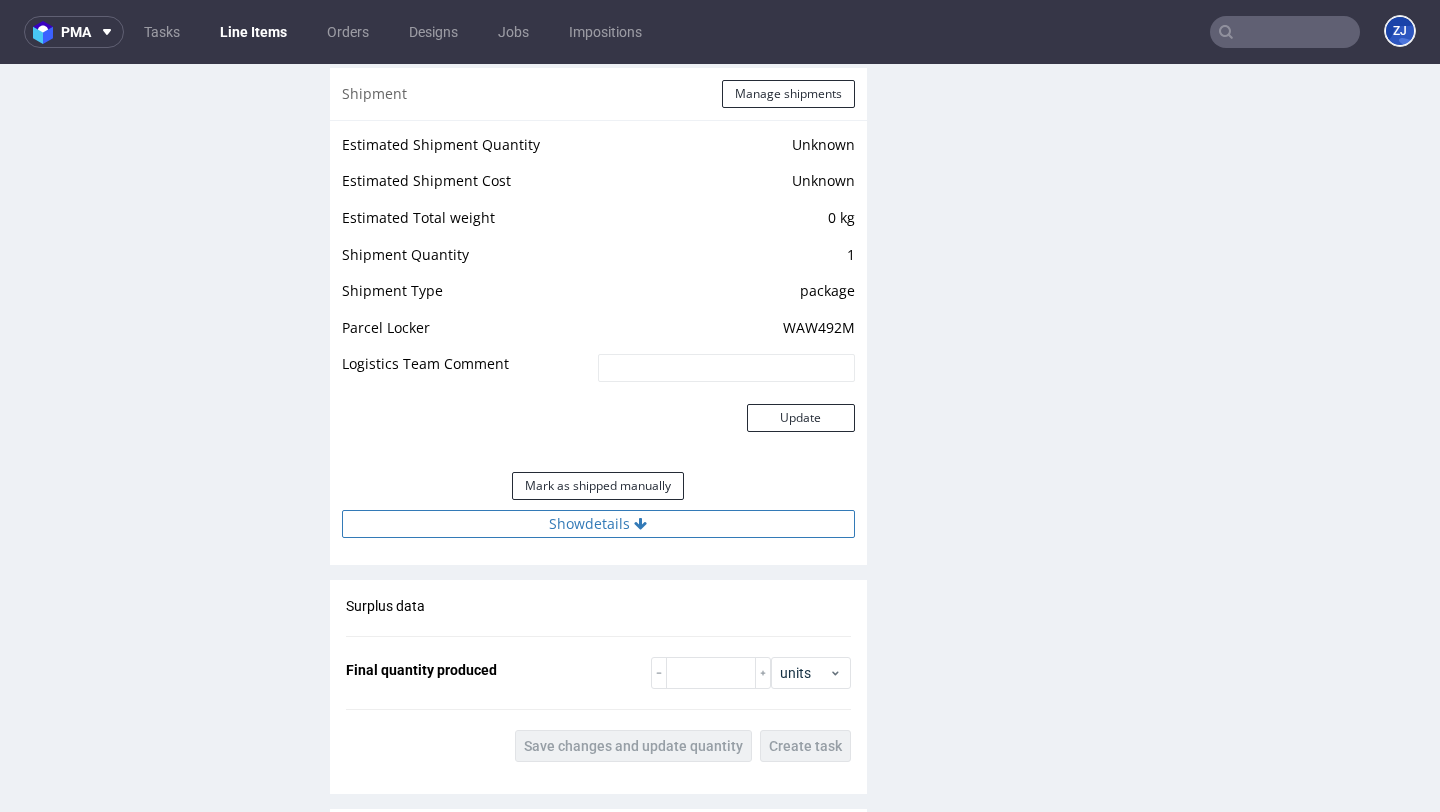 click on "Show  details" at bounding box center (598, 524) 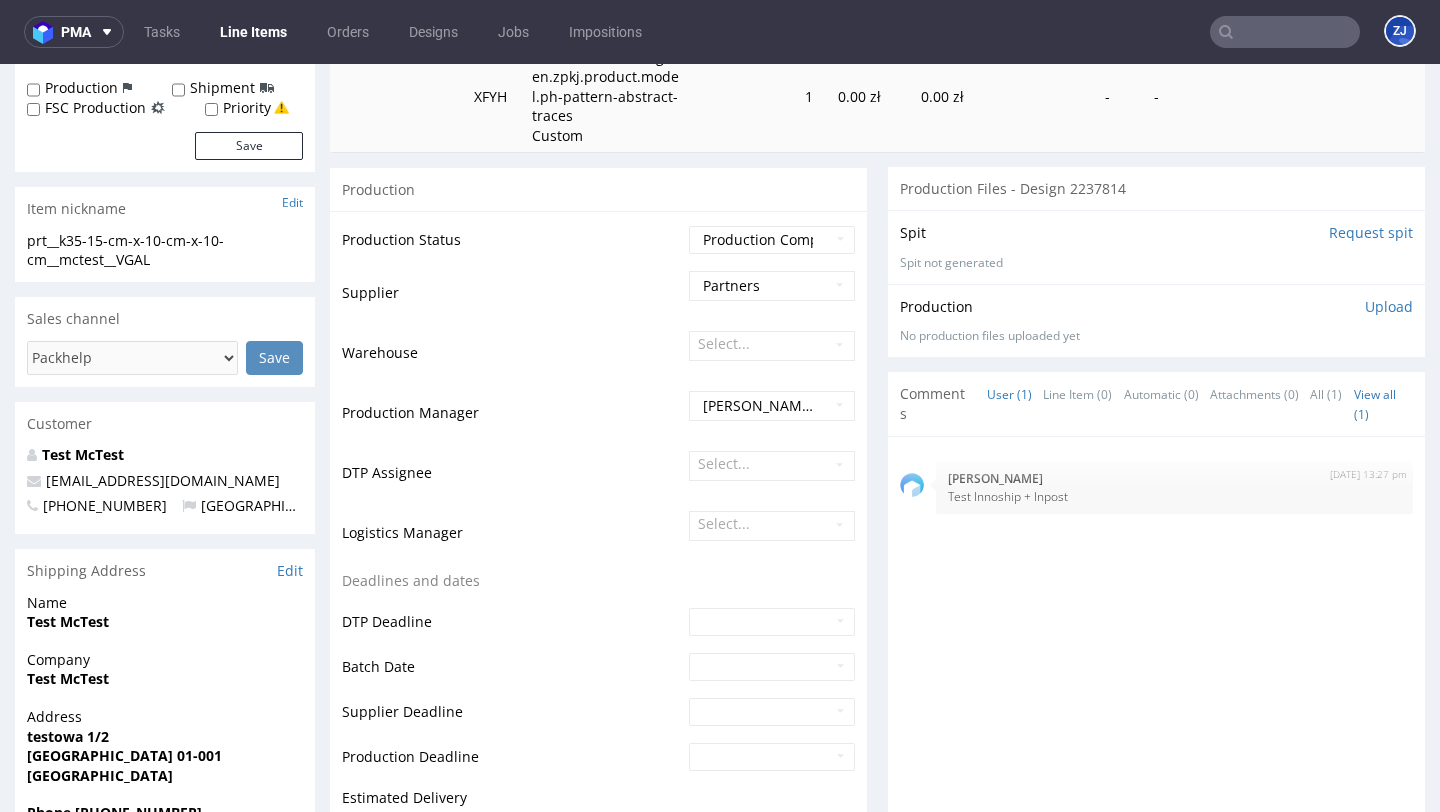 scroll, scrollTop: 0, scrollLeft: 0, axis: both 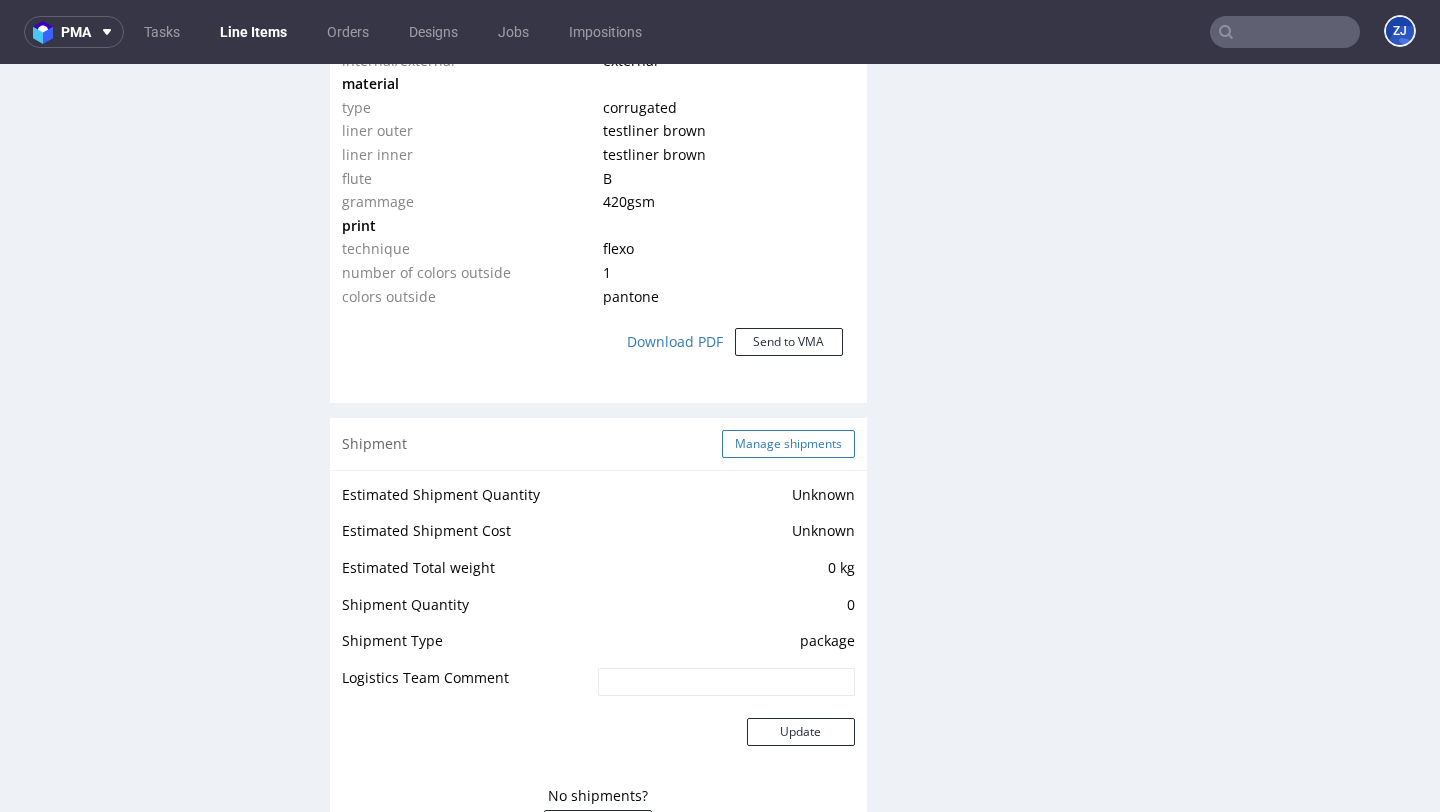 click on "Manage shipments" 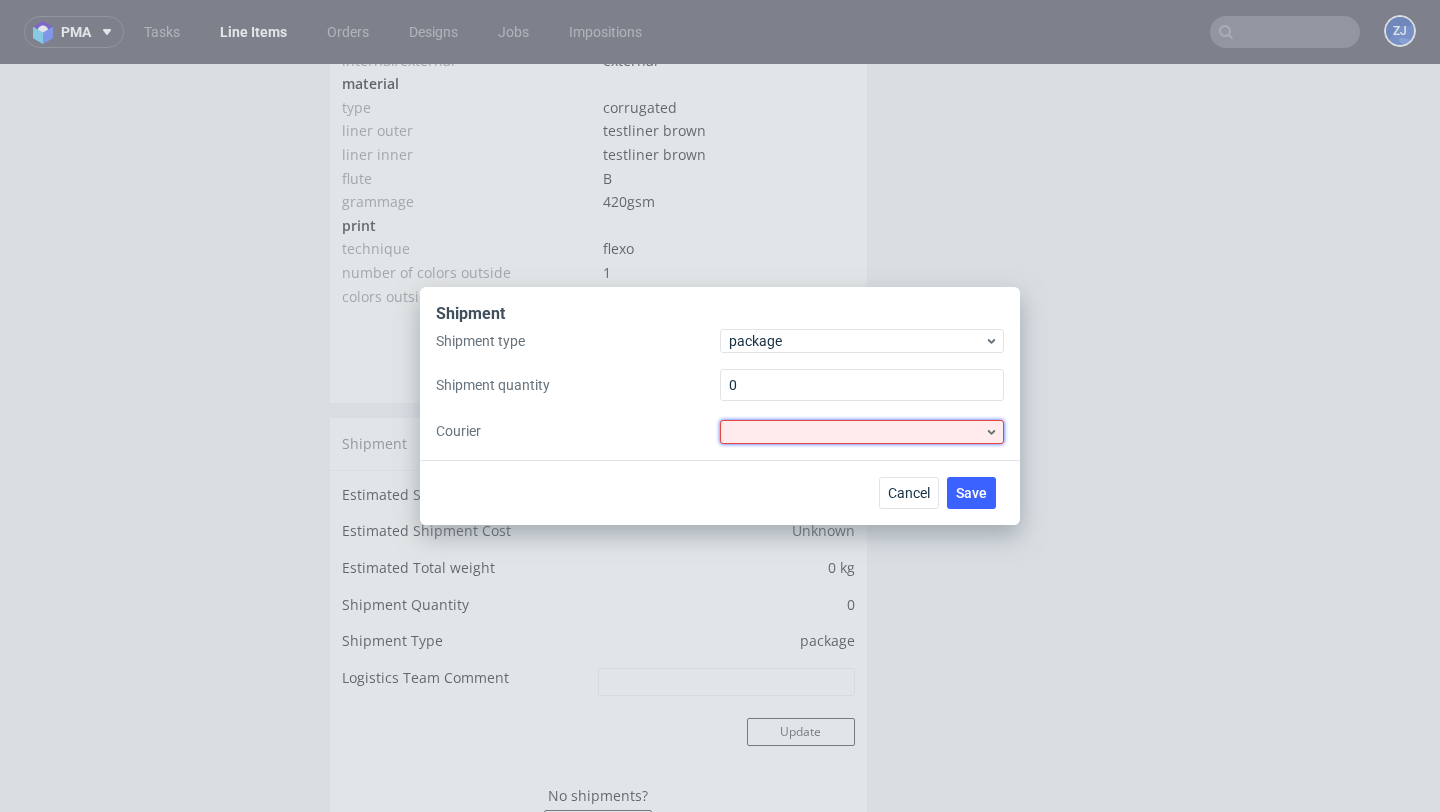 click at bounding box center [862, 432] 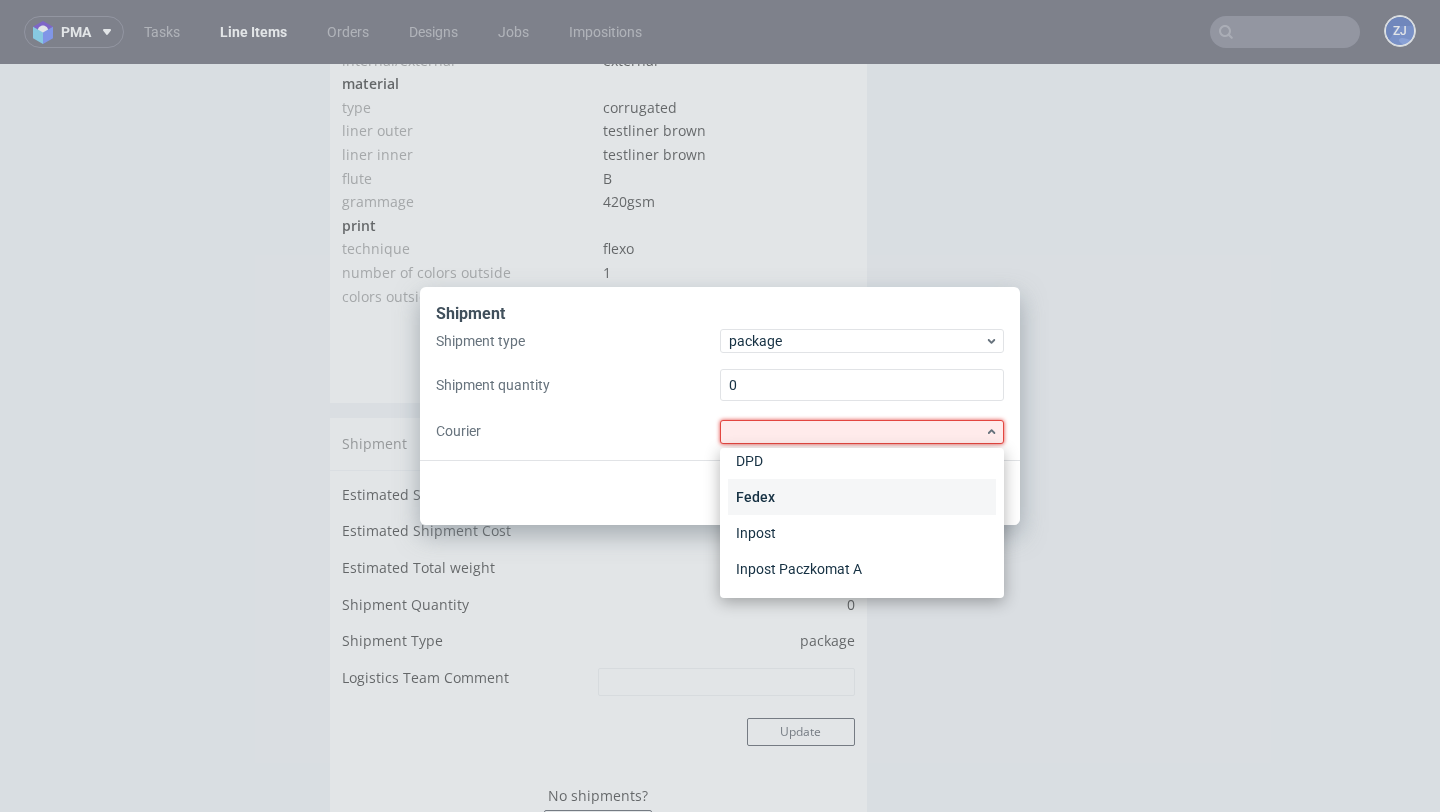scroll, scrollTop: 53, scrollLeft: 0, axis: vertical 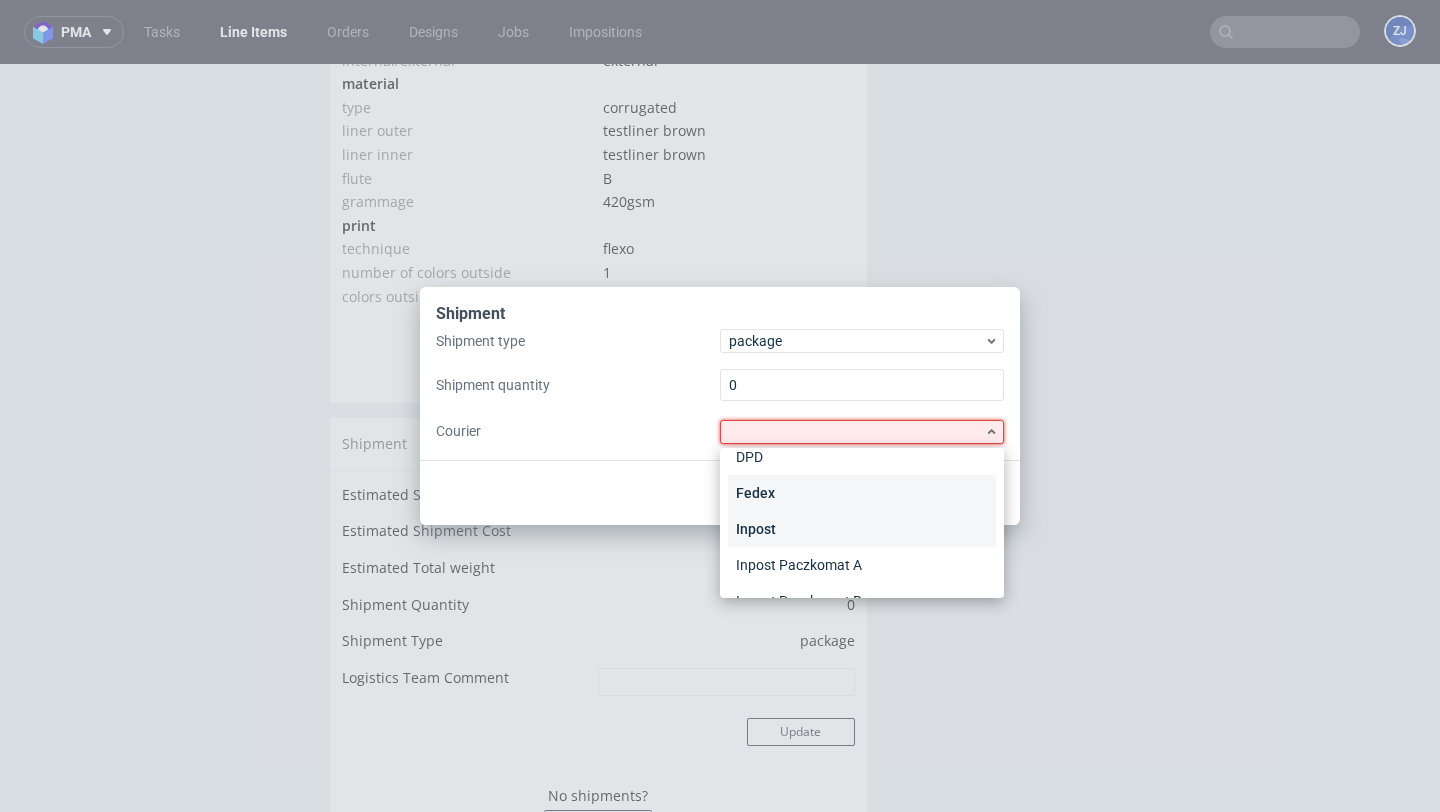 click on "Inpost" at bounding box center [862, 529] 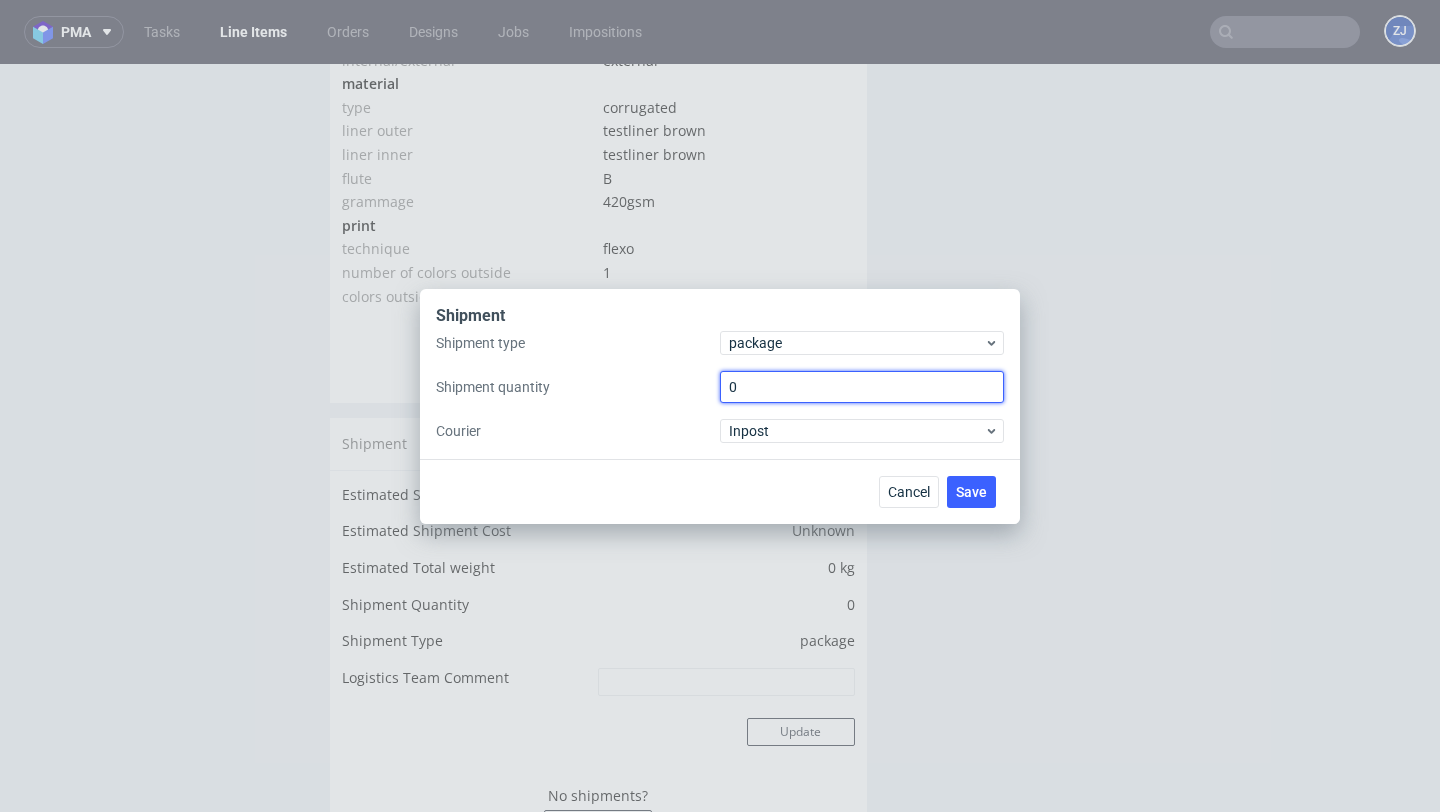 click on "0" at bounding box center [862, 387] 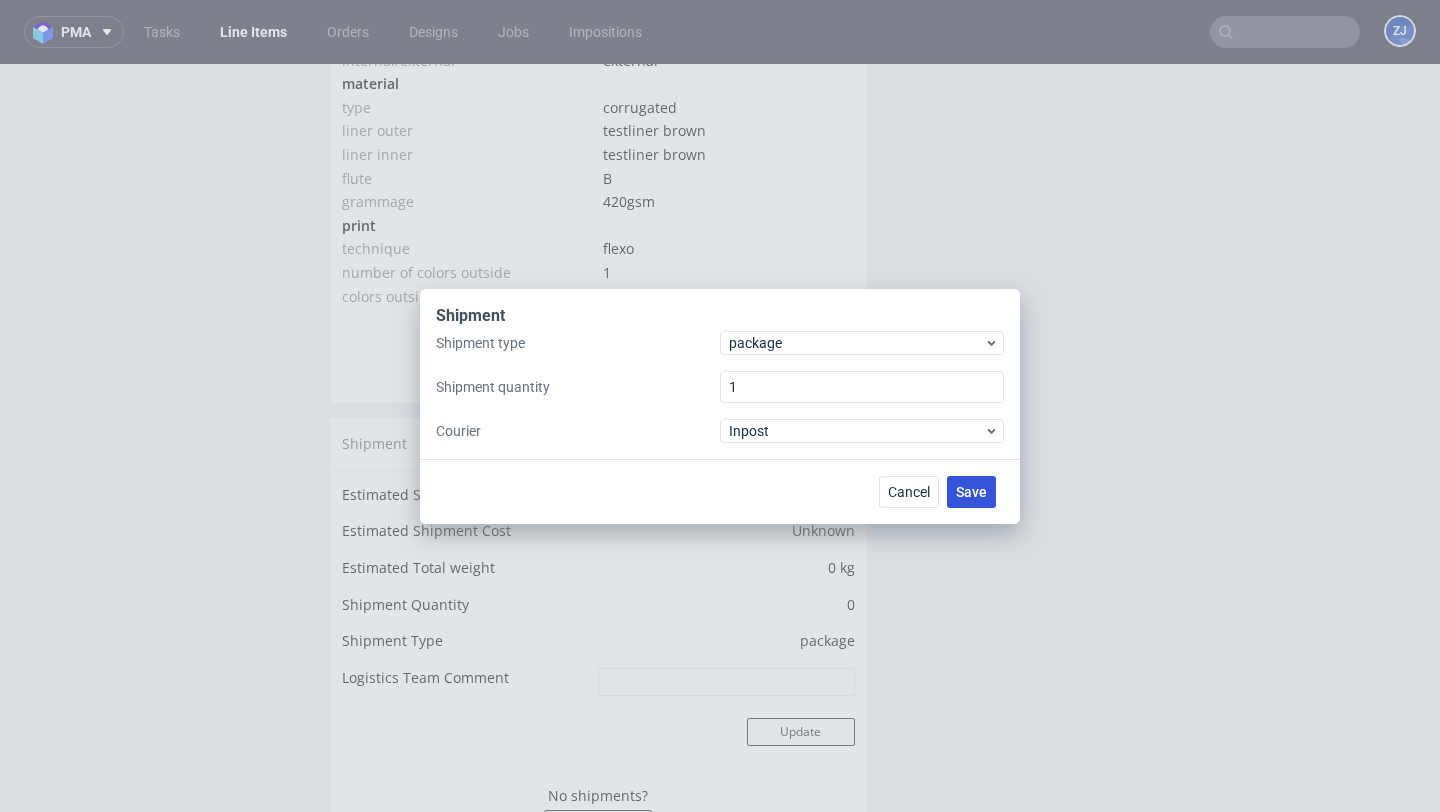 click on "Save" at bounding box center (971, 492) 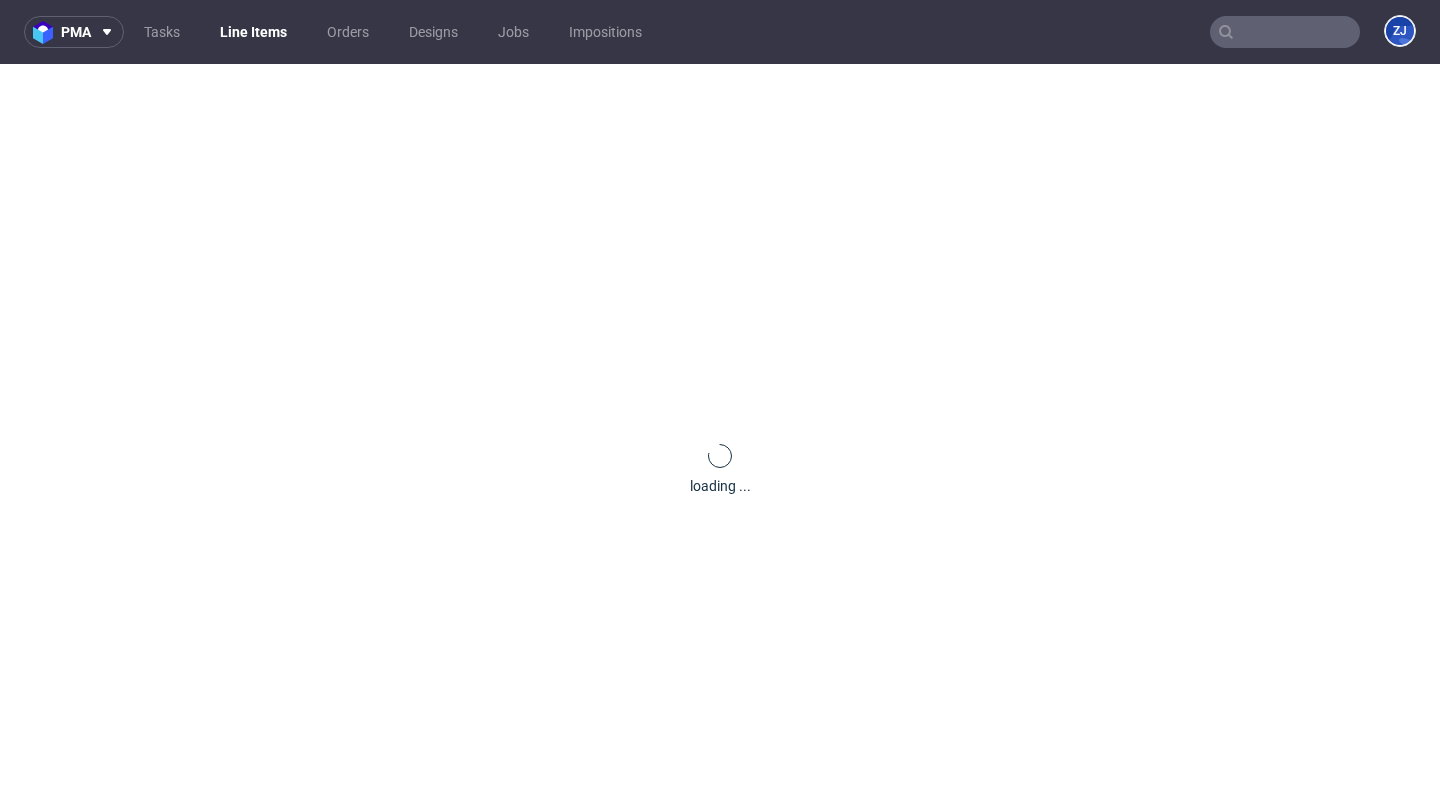 scroll, scrollTop: 0, scrollLeft: 0, axis: both 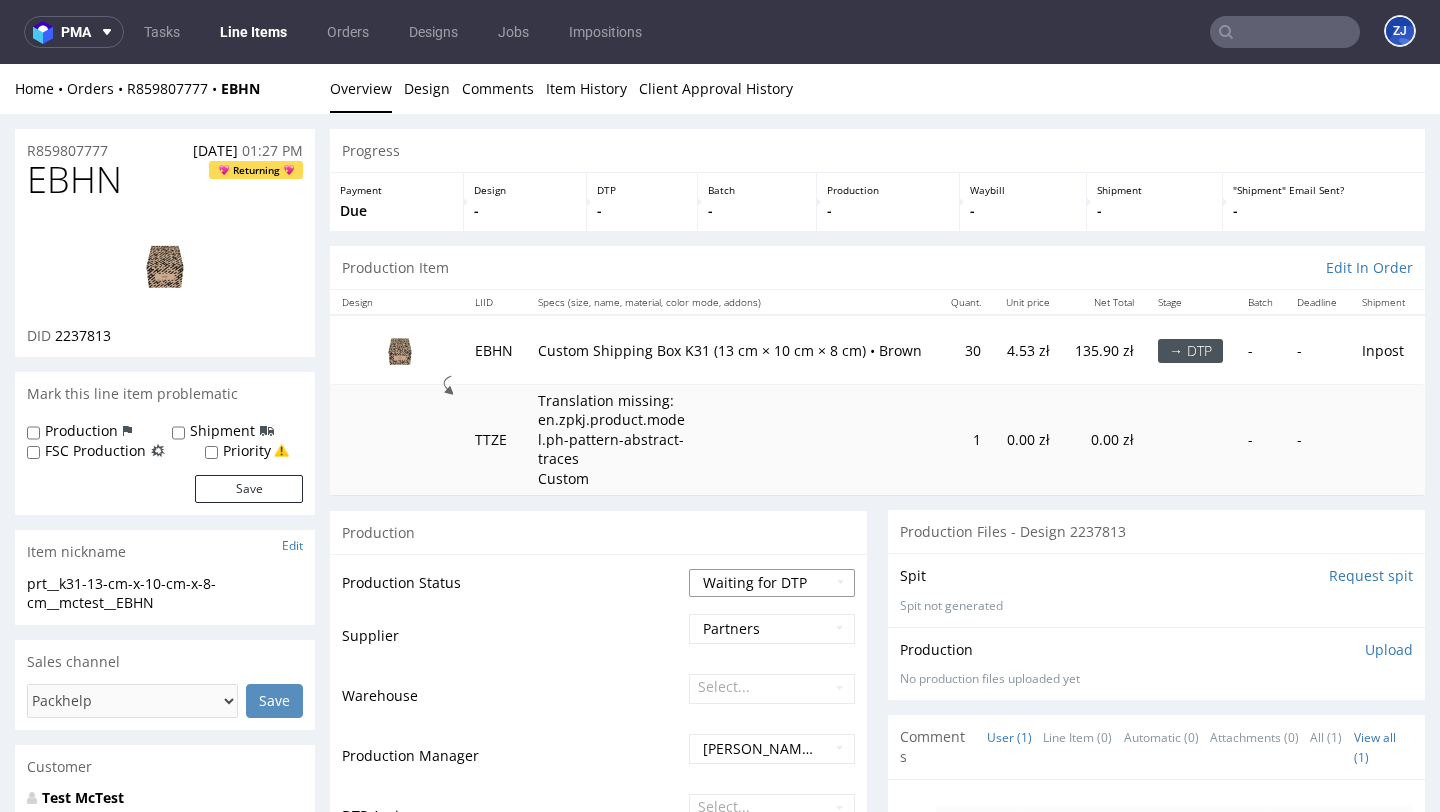 click on "Waiting for Artwork
Waiting for Diecut
Waiting for Mockup Waiting for DTP
Waiting for DTP Double Check
DTP DC Done
In DTP
Issue in DTP
DTP Client Approval Needed
DTP Client Approval Pending
DTP Client Approval Rejected
Back for DTP
DTP Verification Needed
DTP Production Ready In Production
Sent to Fulfillment
Issue in Production
Sent to Warehouse Fulfillment
Production Complete" at bounding box center [772, 583] 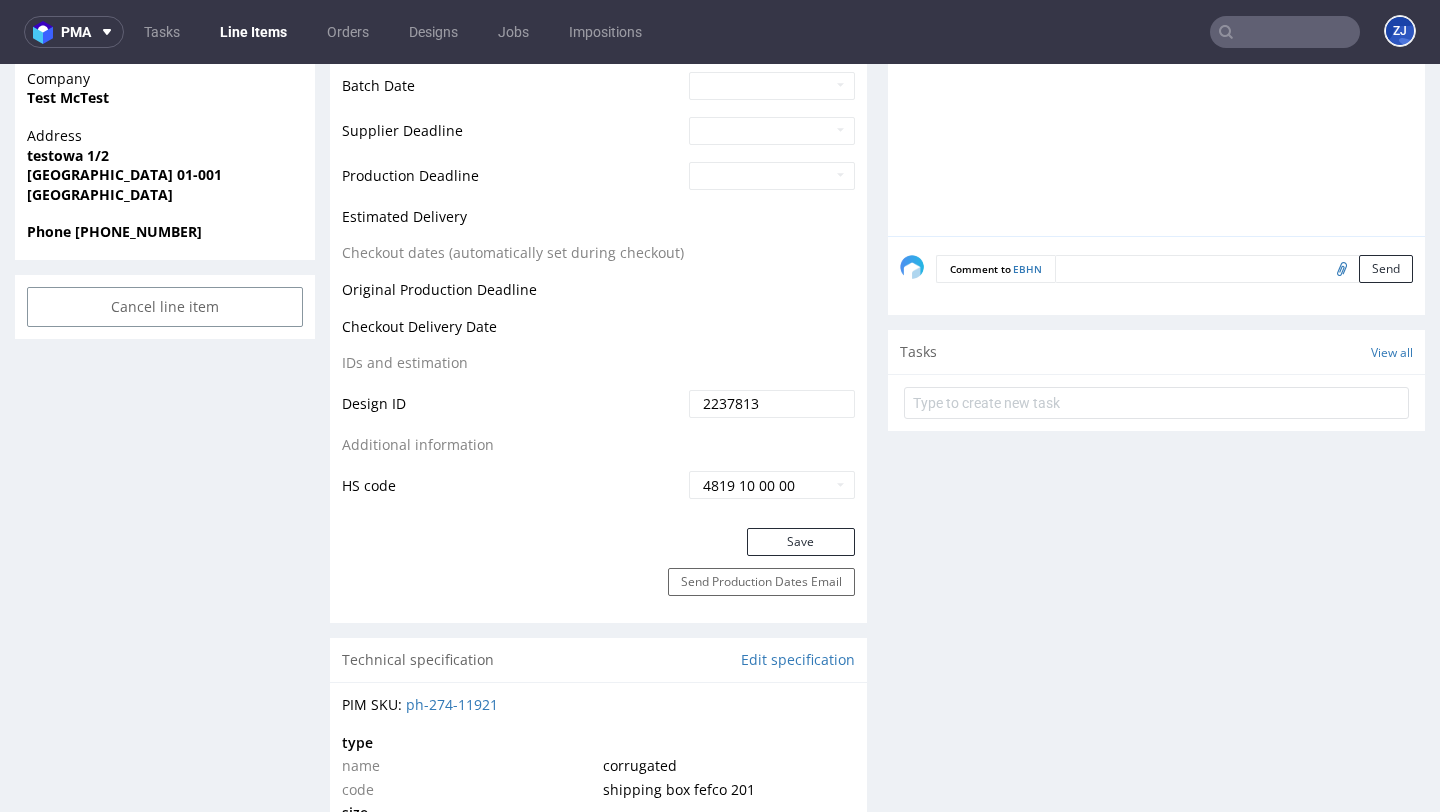 scroll, scrollTop: 1028, scrollLeft: 0, axis: vertical 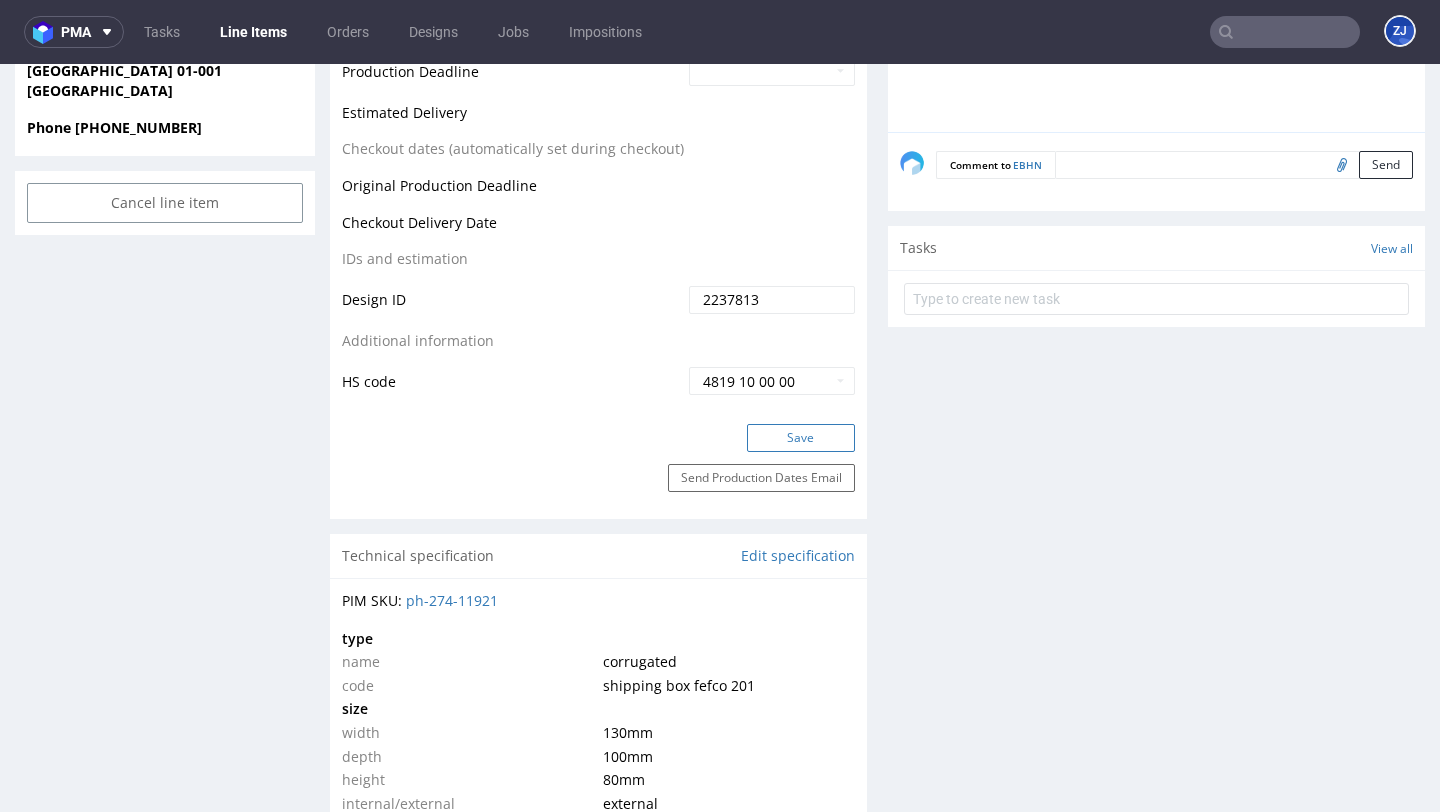 click on "Save" at bounding box center [801, 438] 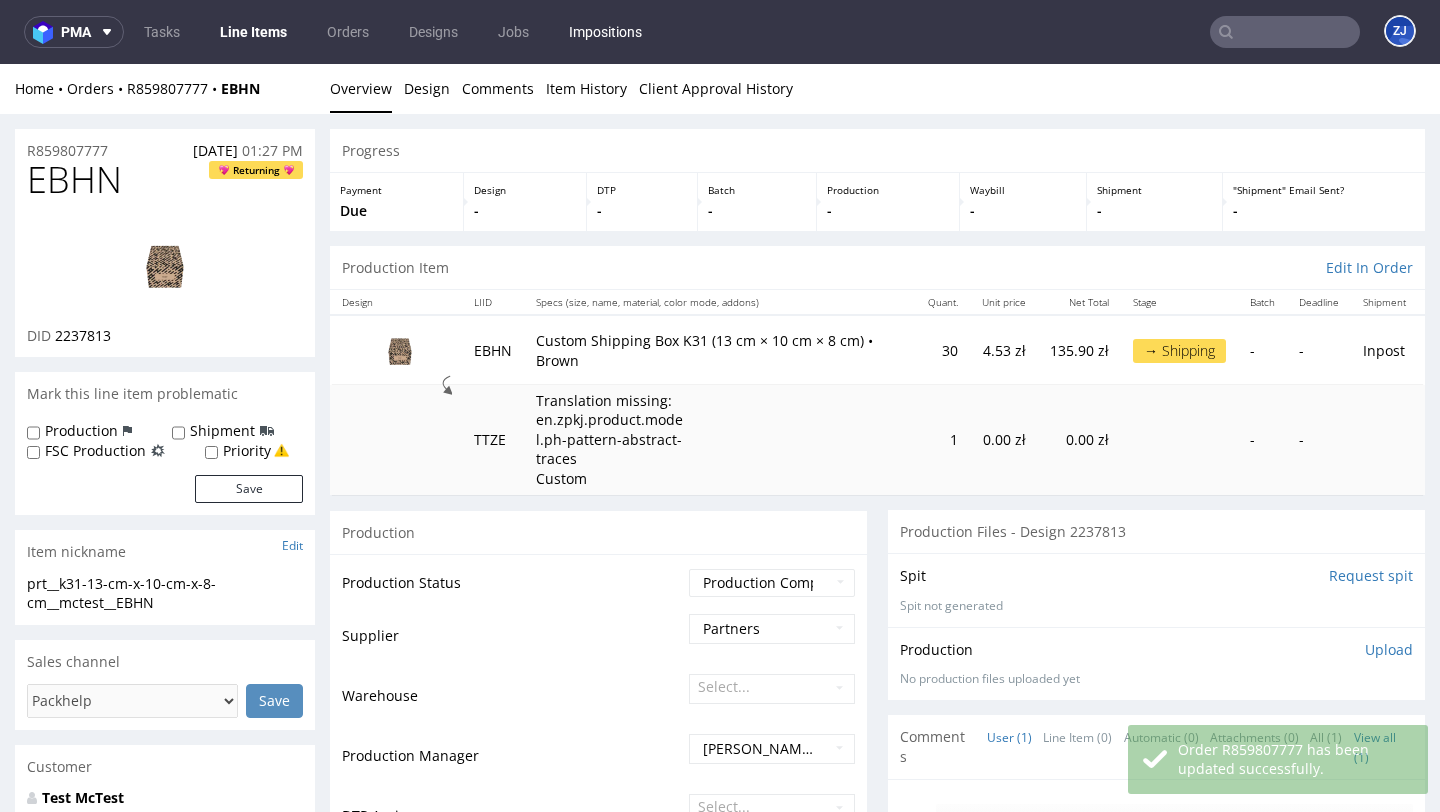 scroll, scrollTop: 1028, scrollLeft: 0, axis: vertical 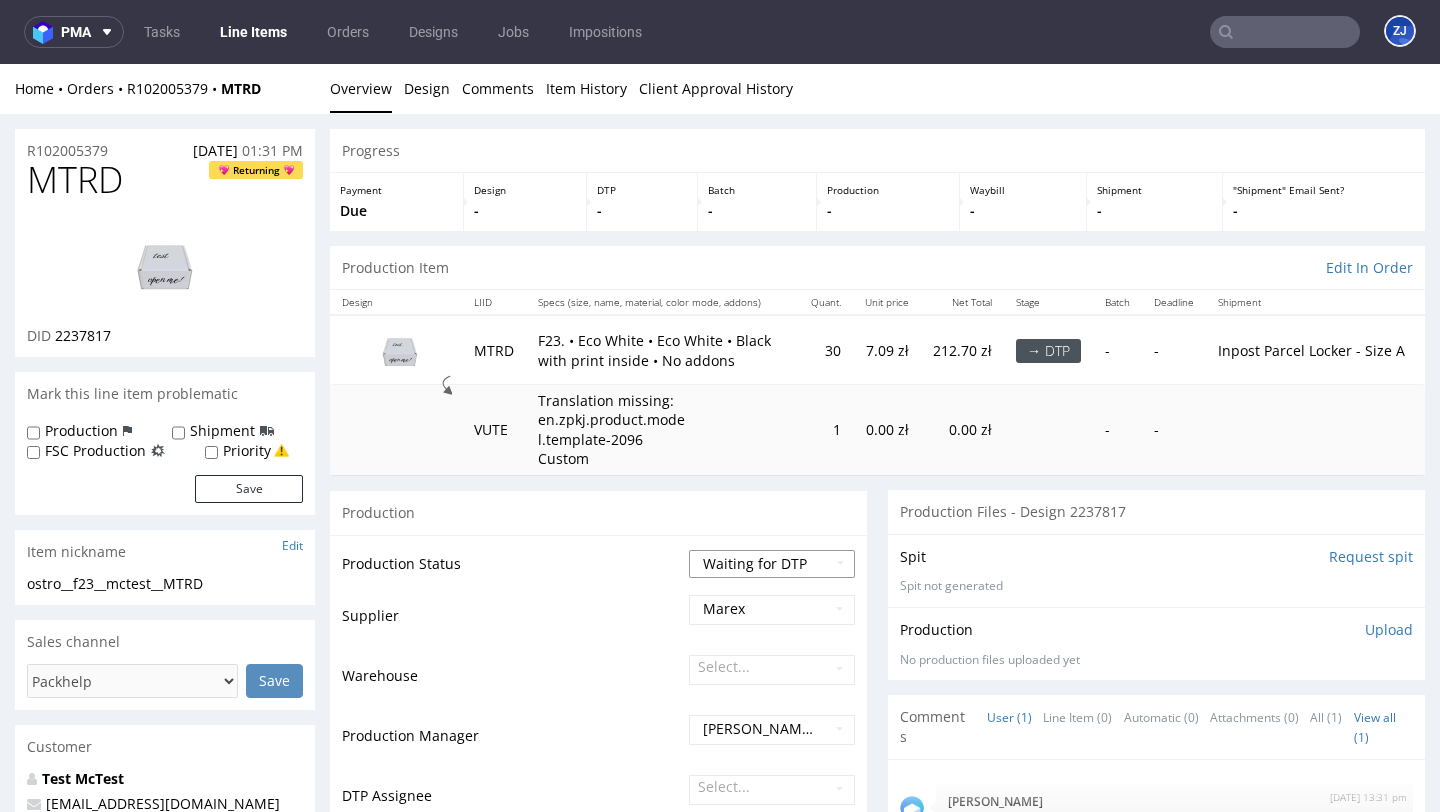 click on "Waiting for Artwork
Waiting for Diecut
Waiting for Mockup Waiting for DTP
Waiting for DTP Double Check
DTP DC Done
In DTP
Issue in DTP
DTP Client Approval Needed
DTP Client Approval Pending
DTP Client Approval Rejected
Back for DTP
DTP Verification Needed
DTP Production Ready In Production
Sent to Fulfillment
Issue in Production
Sent to Warehouse Fulfillment
Production Complete" at bounding box center [772, 564] 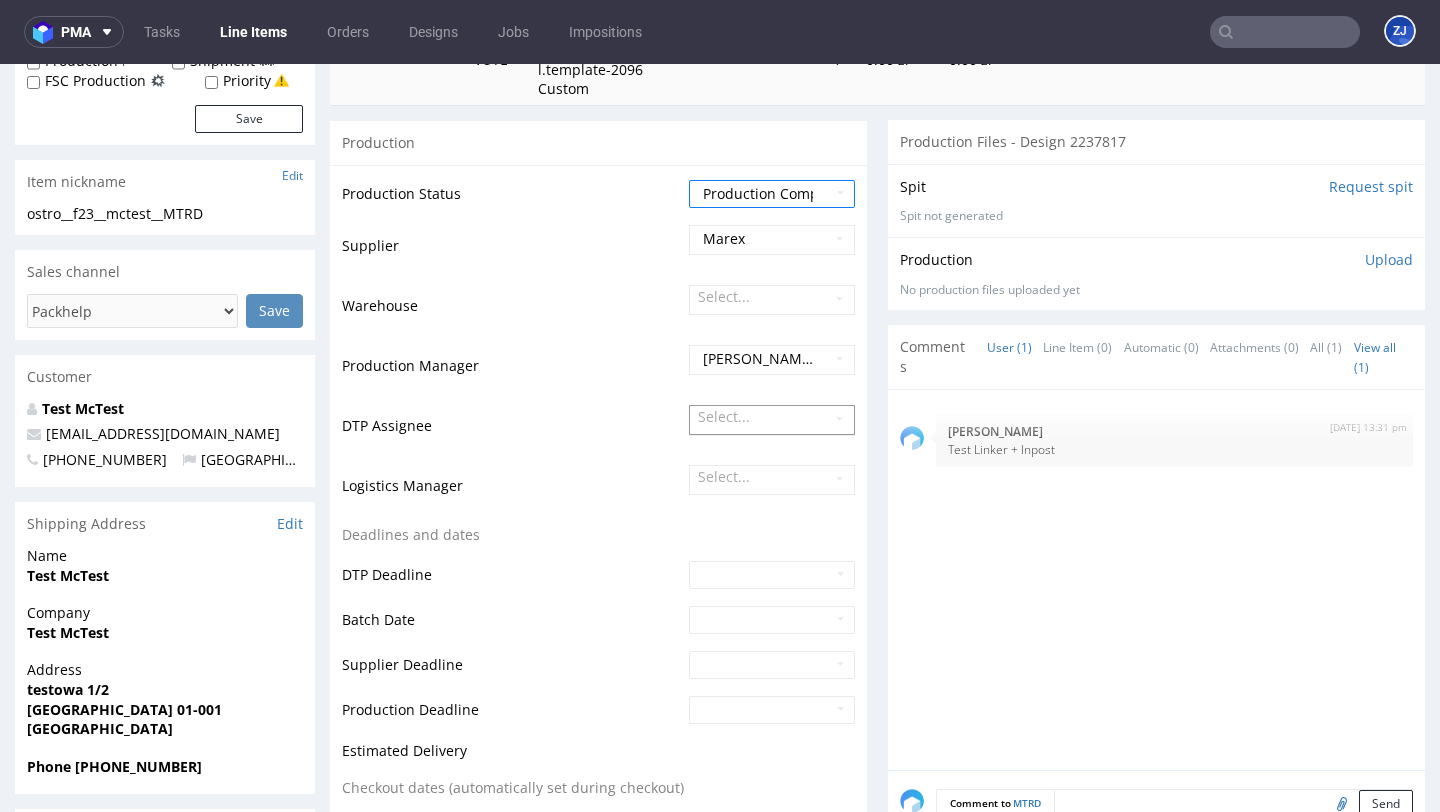 scroll, scrollTop: 745, scrollLeft: 0, axis: vertical 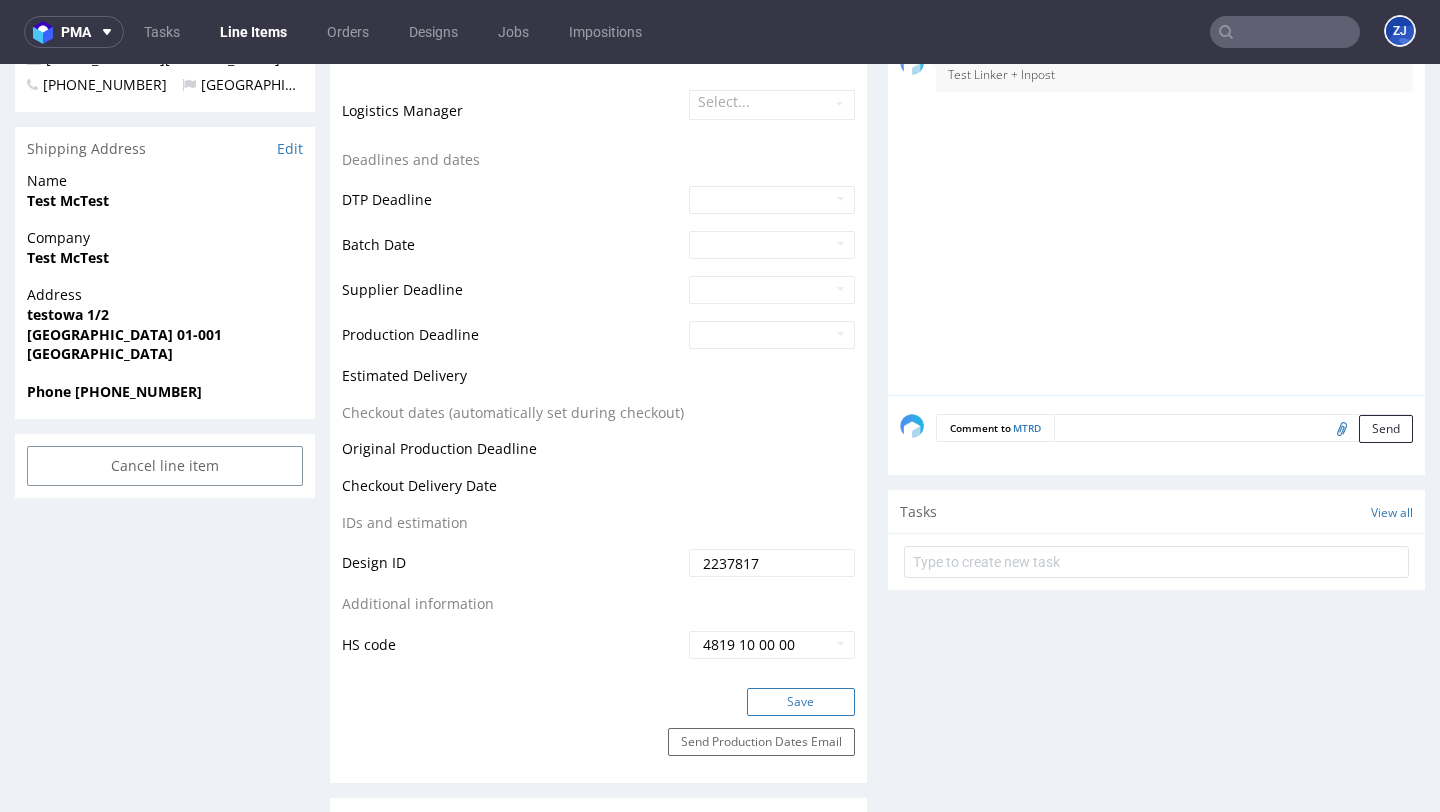 click on "Save" at bounding box center (801, 702) 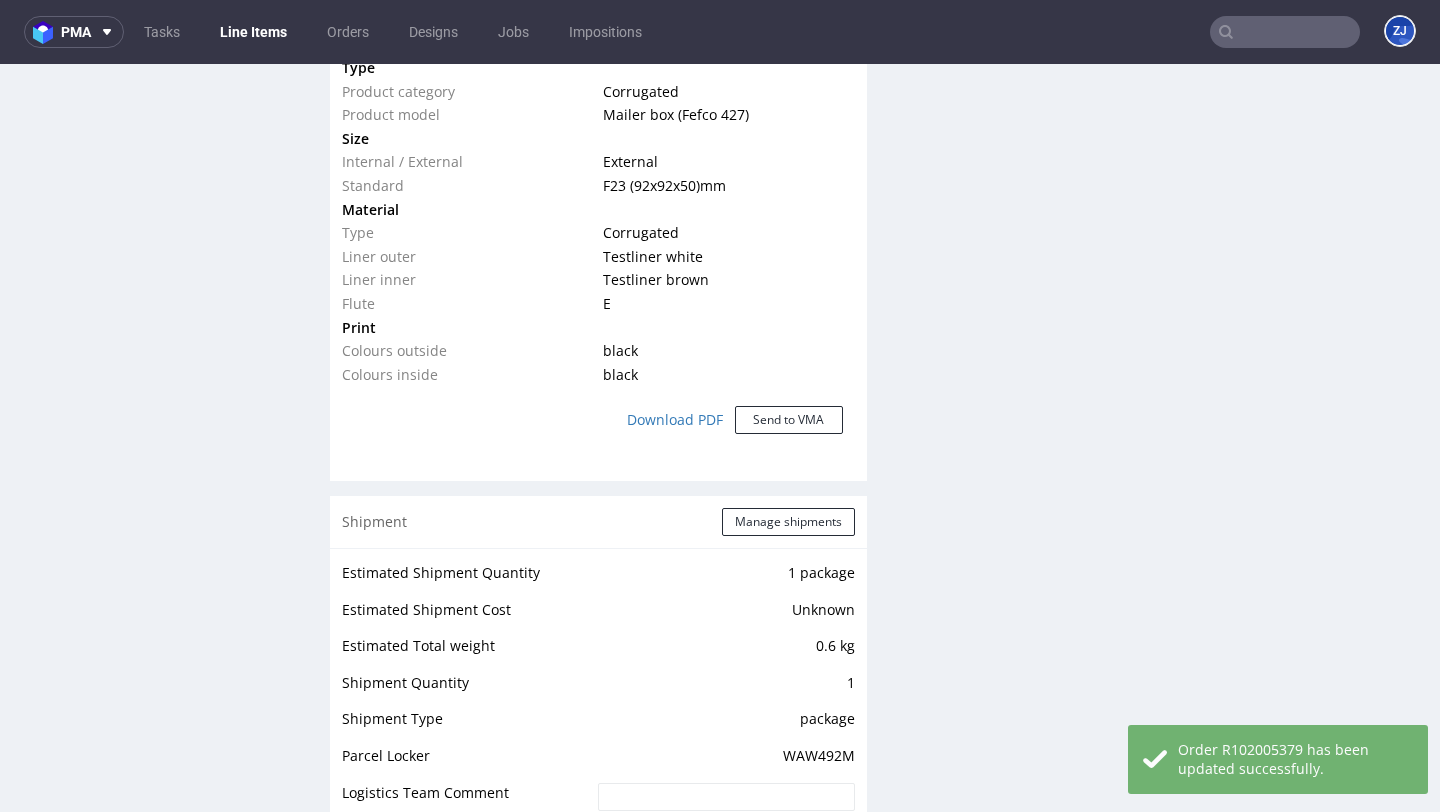 scroll, scrollTop: 1628, scrollLeft: 0, axis: vertical 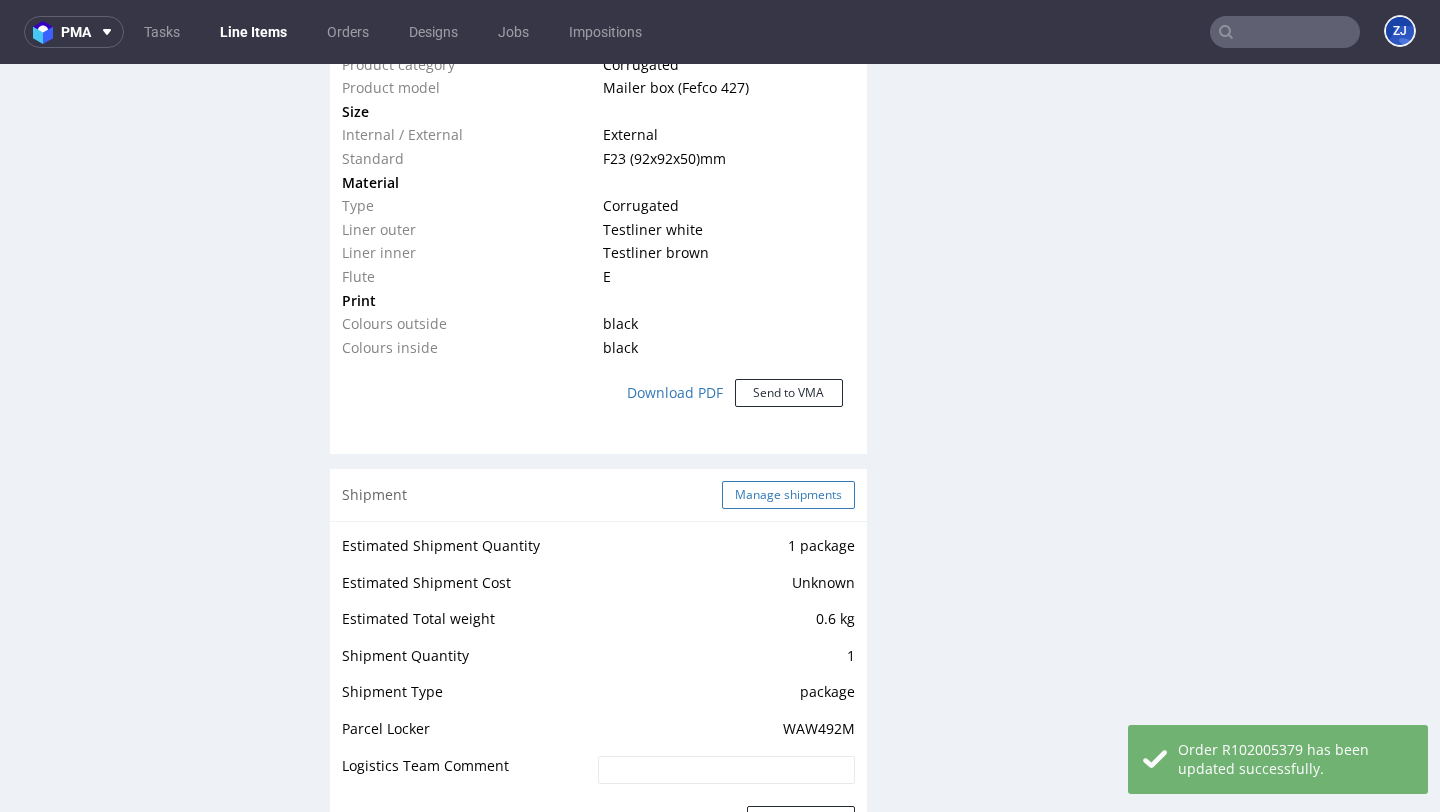 click on "Manage shipments" at bounding box center (788, 495) 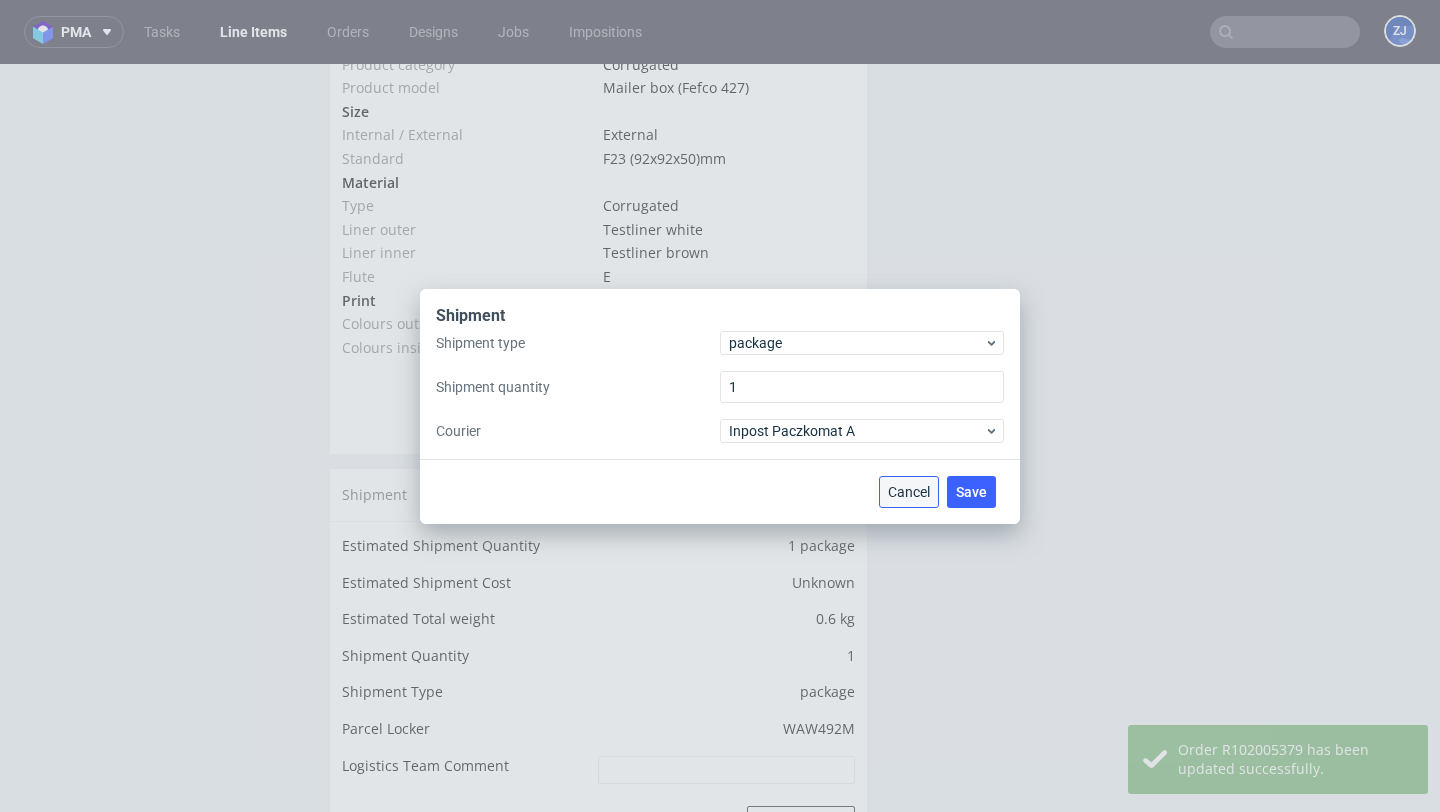 click on "Cancel" at bounding box center (909, 492) 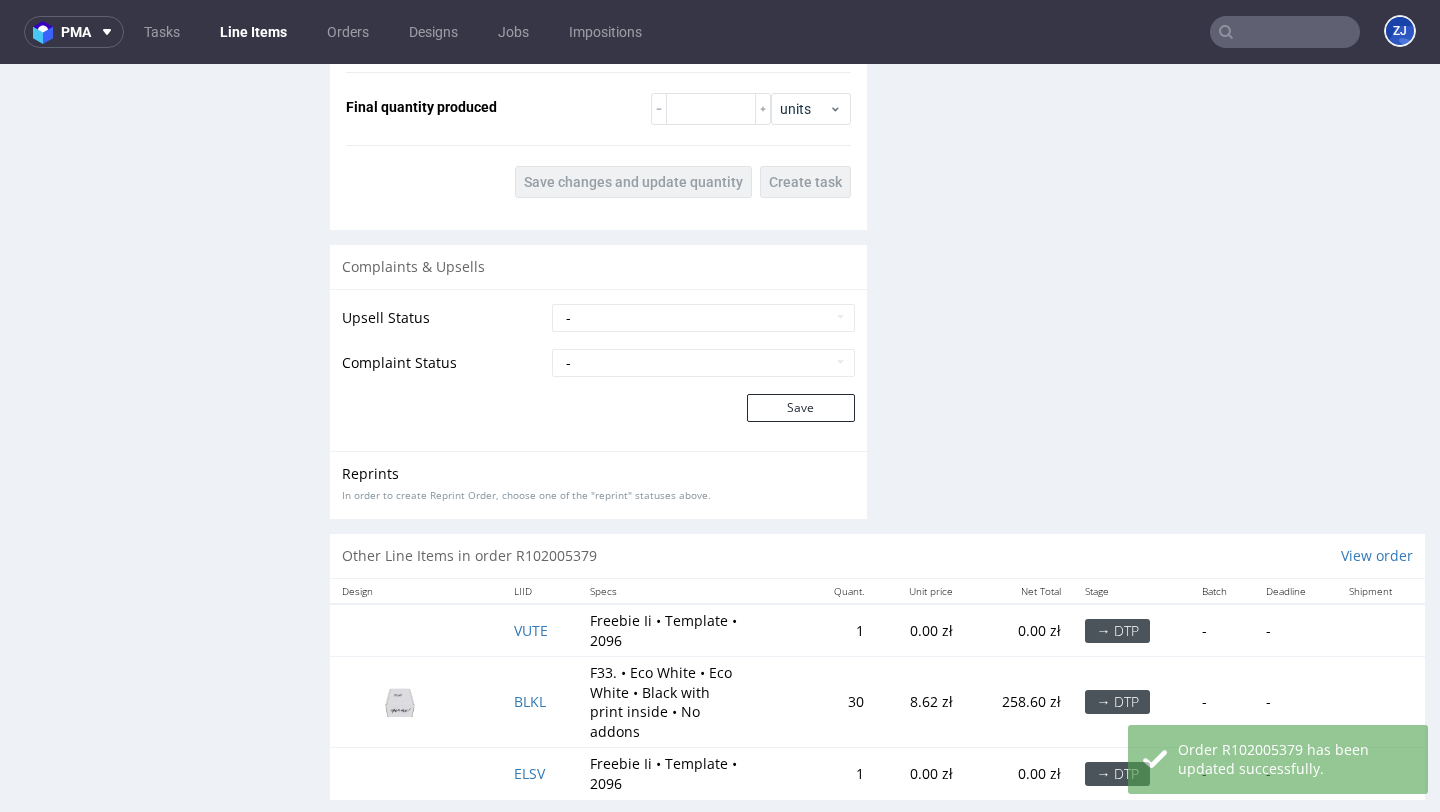 scroll, scrollTop: 2597, scrollLeft: 0, axis: vertical 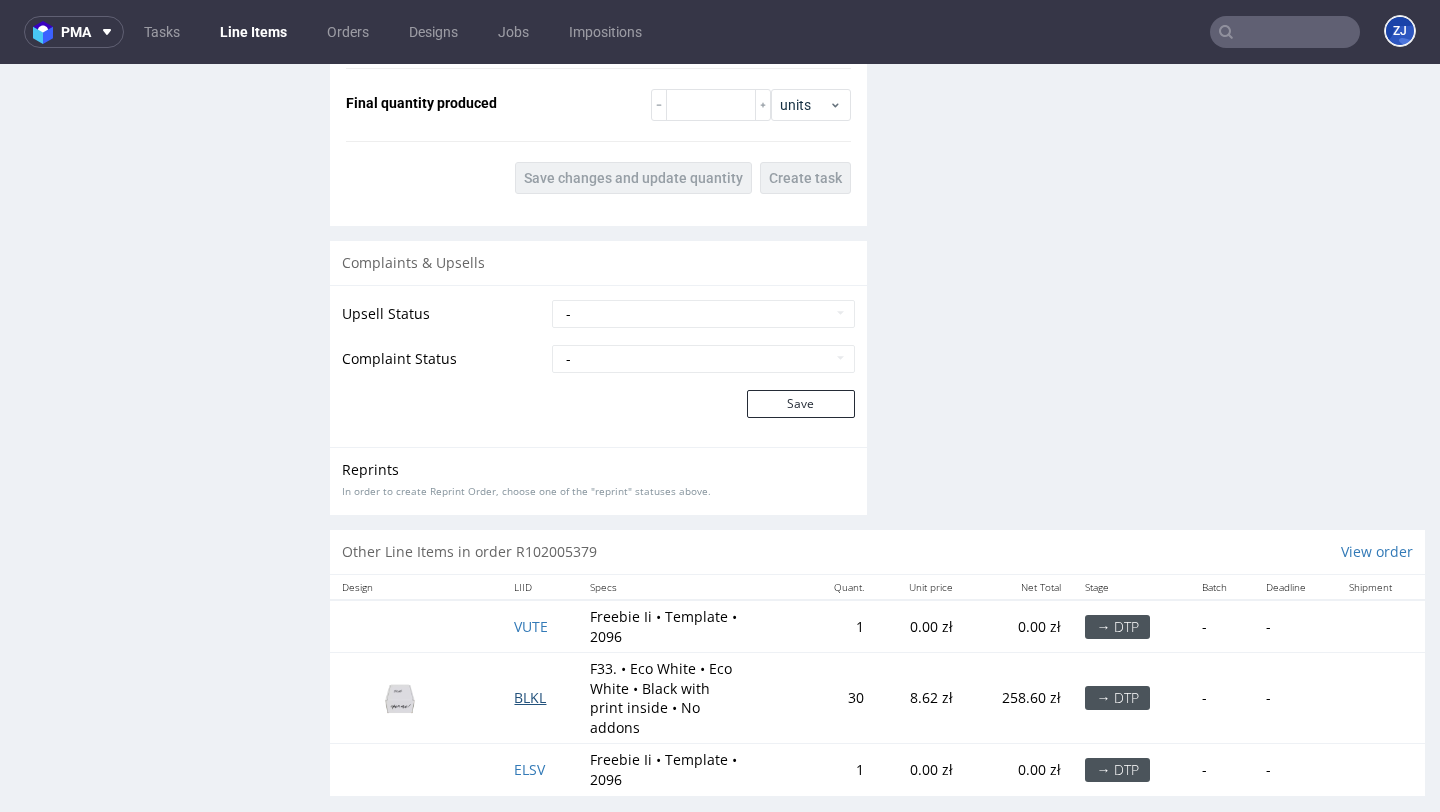 click on "BLKL" at bounding box center [530, 697] 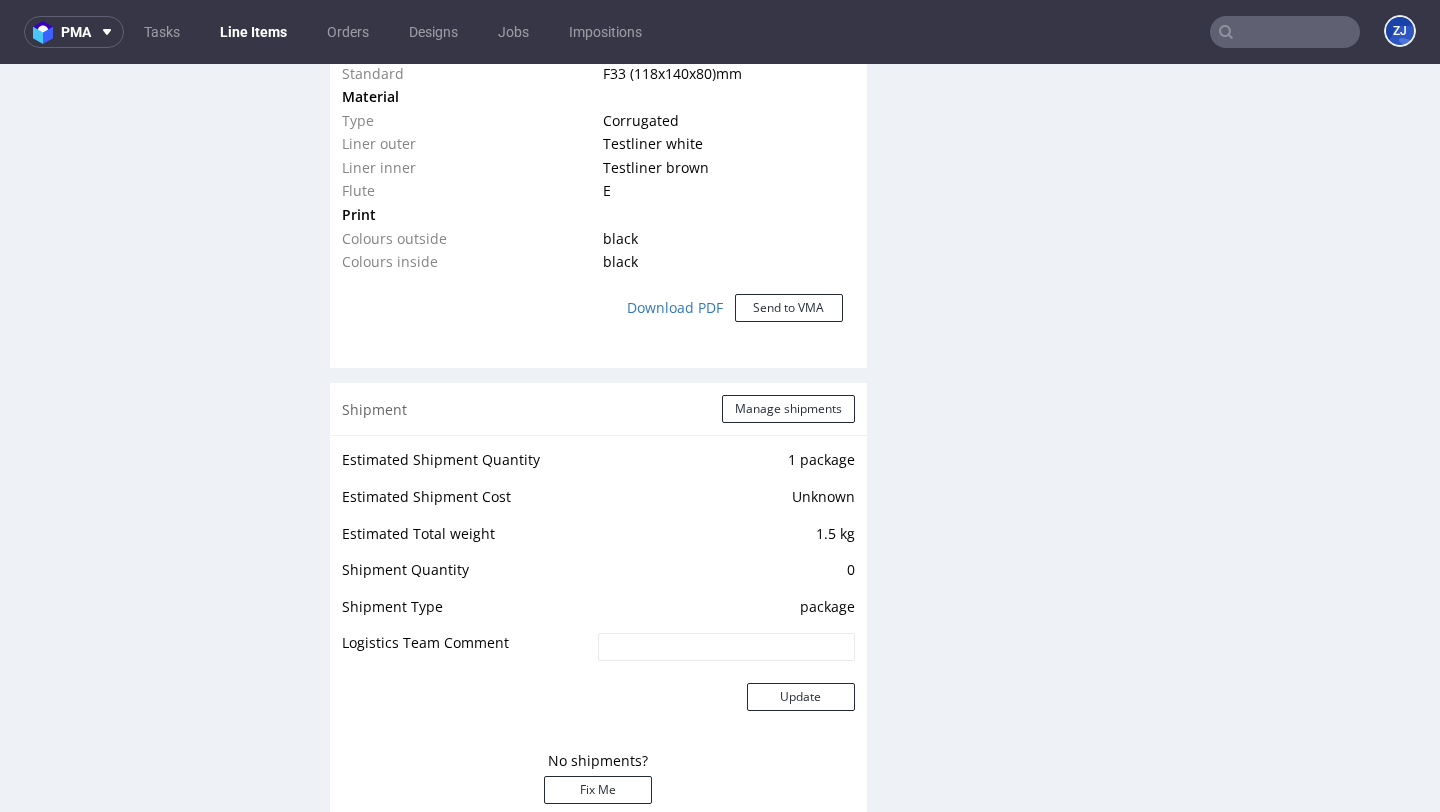 scroll, scrollTop: 1741, scrollLeft: 0, axis: vertical 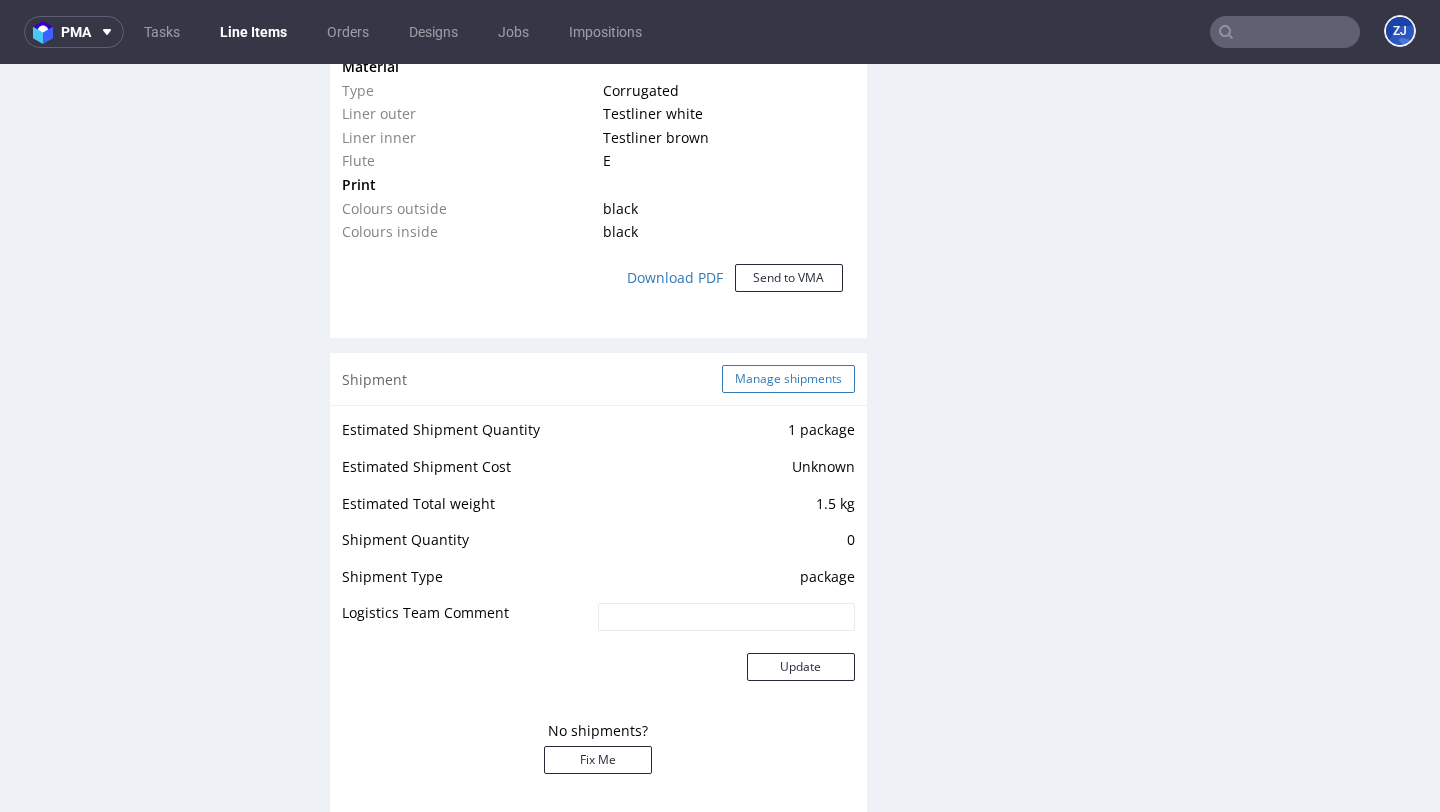click on "Manage shipments" at bounding box center (788, 379) 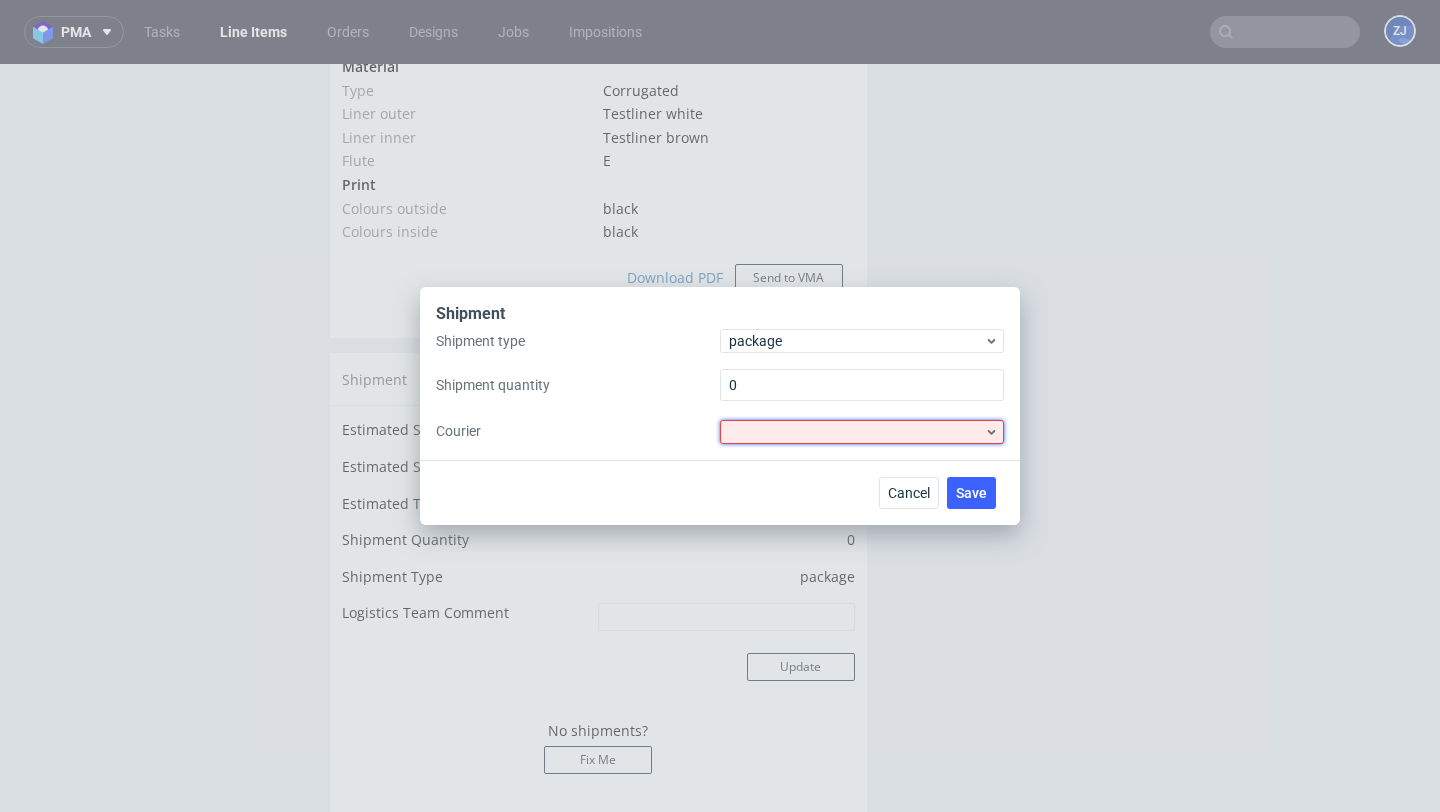 click at bounding box center [862, 432] 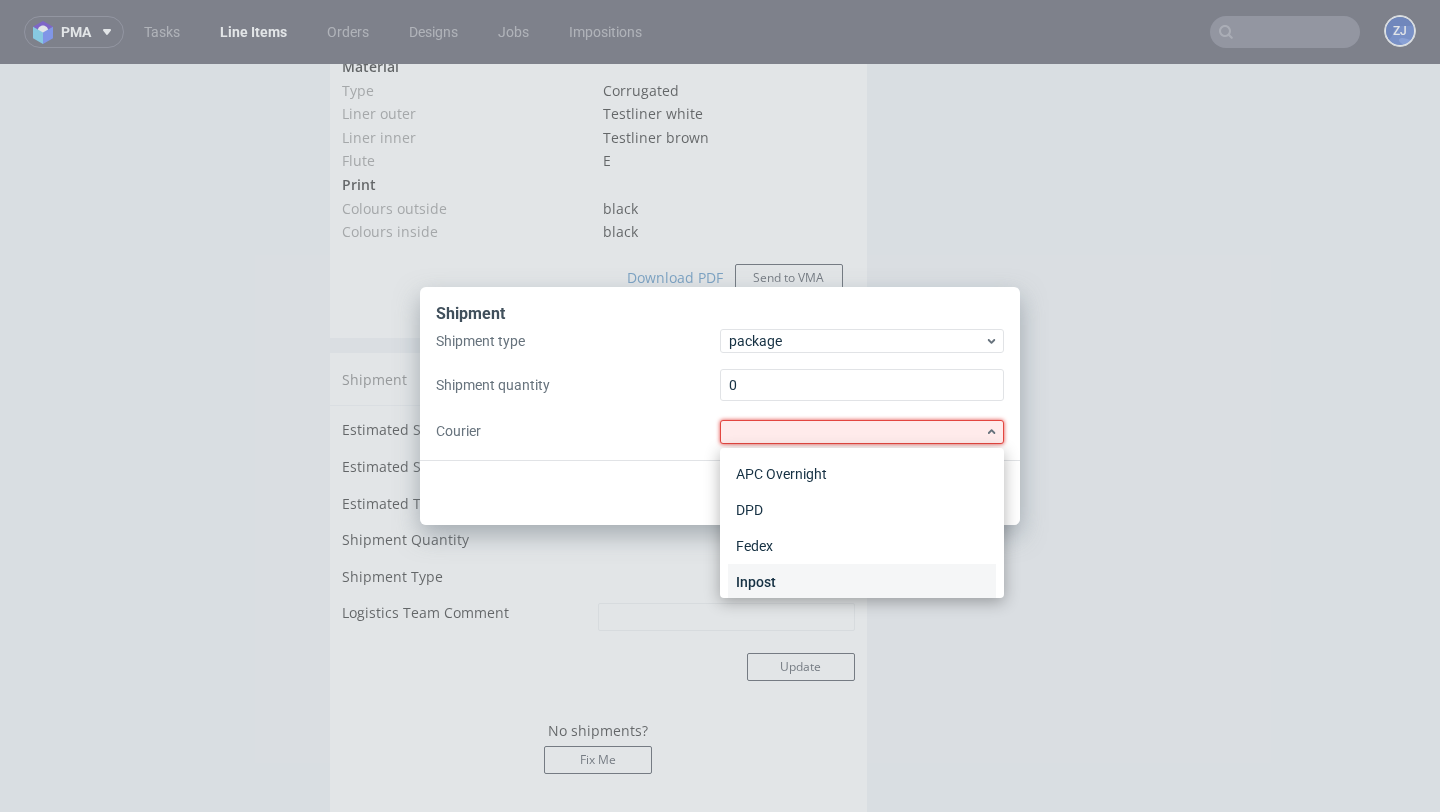 click on "Inpost" at bounding box center [862, 582] 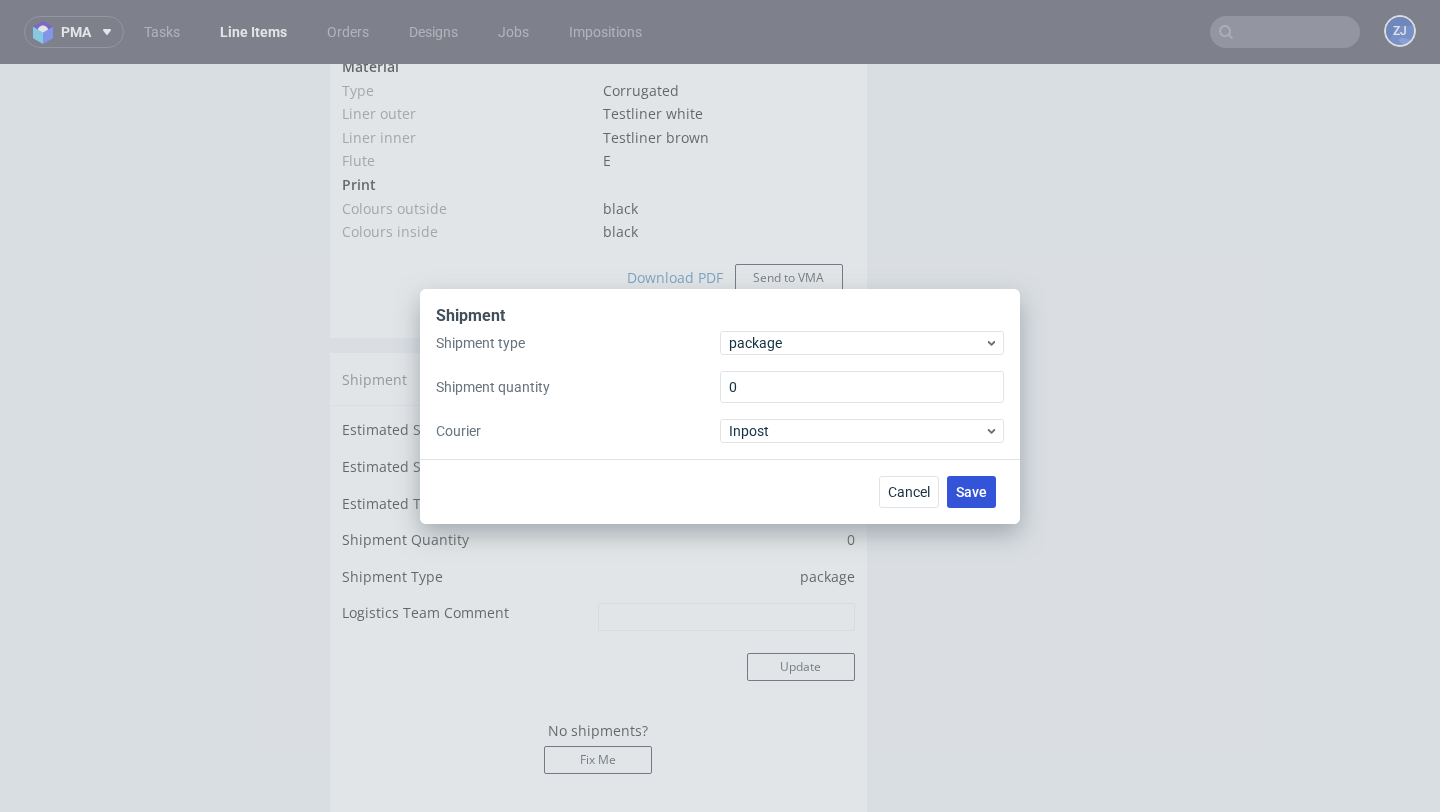 click on "Save" at bounding box center [971, 492] 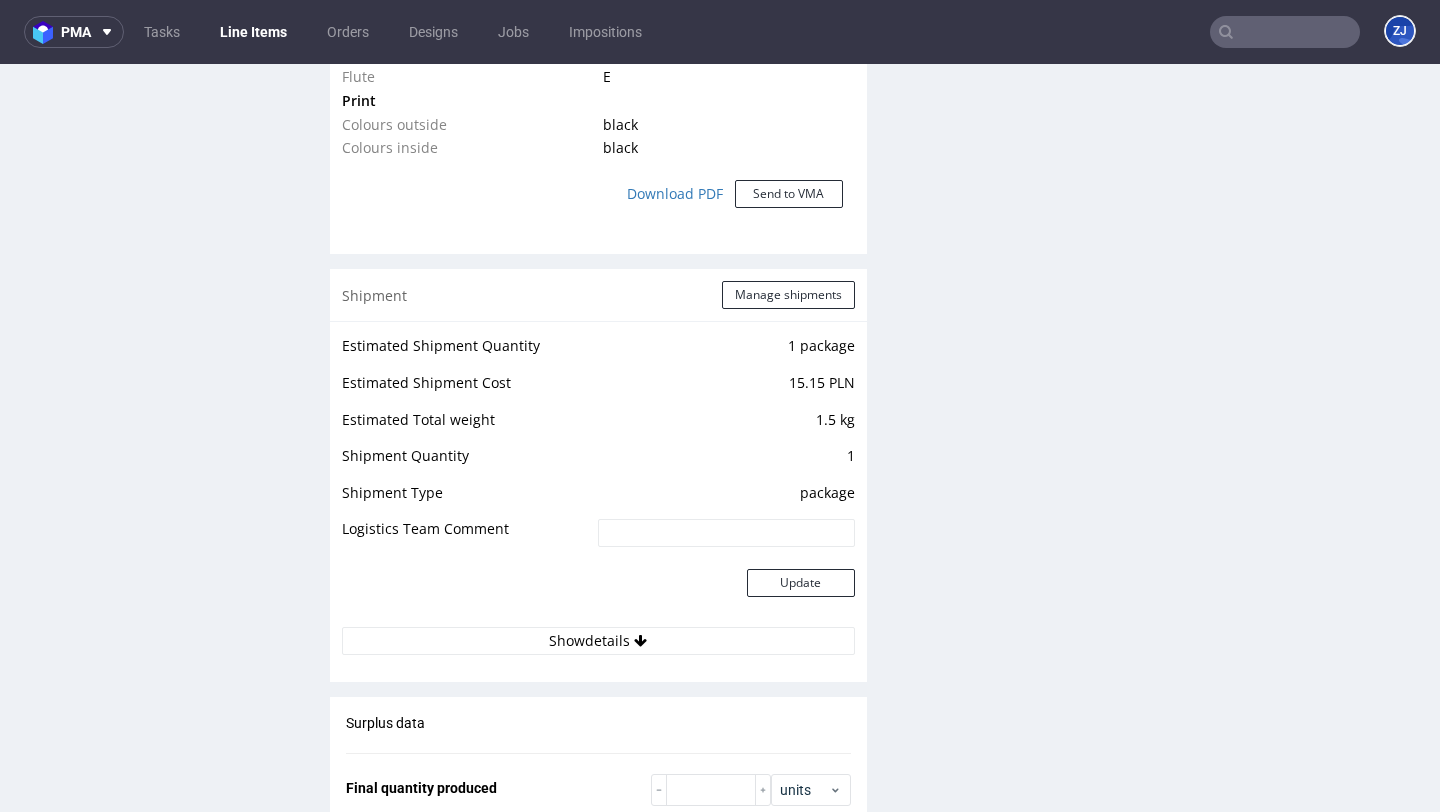 scroll, scrollTop: 1813, scrollLeft: 0, axis: vertical 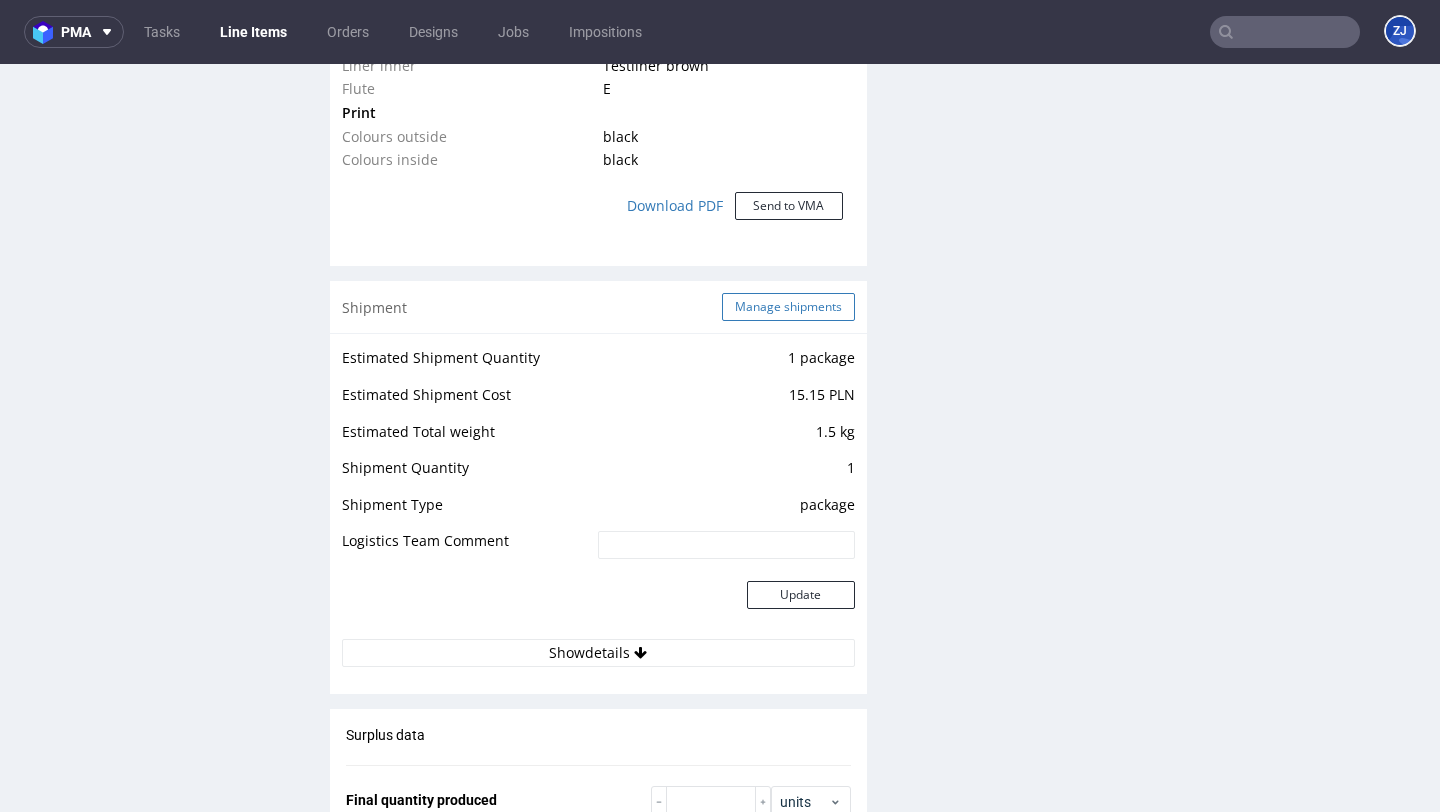 click on "Manage shipments" at bounding box center [788, 307] 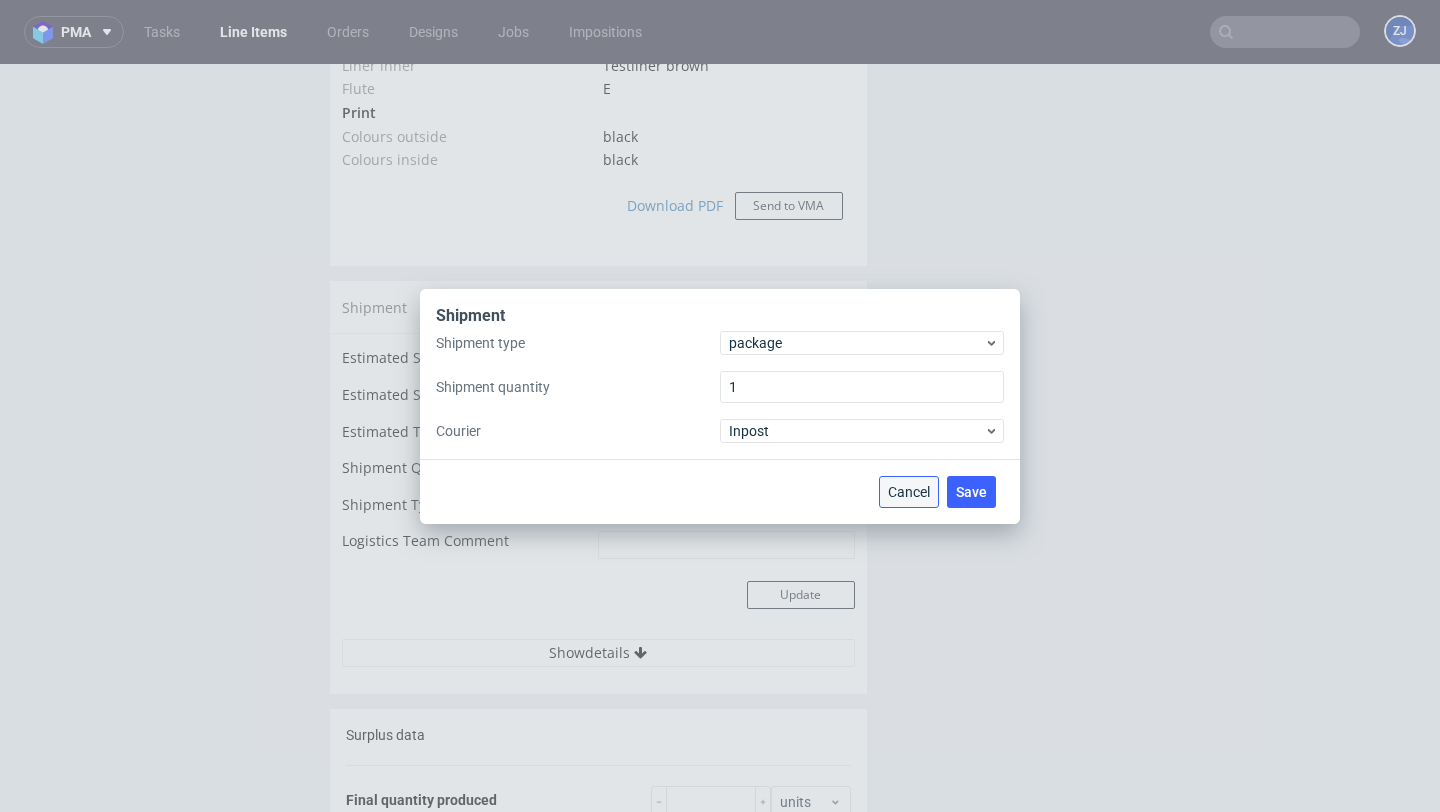 click on "Cancel" at bounding box center [909, 492] 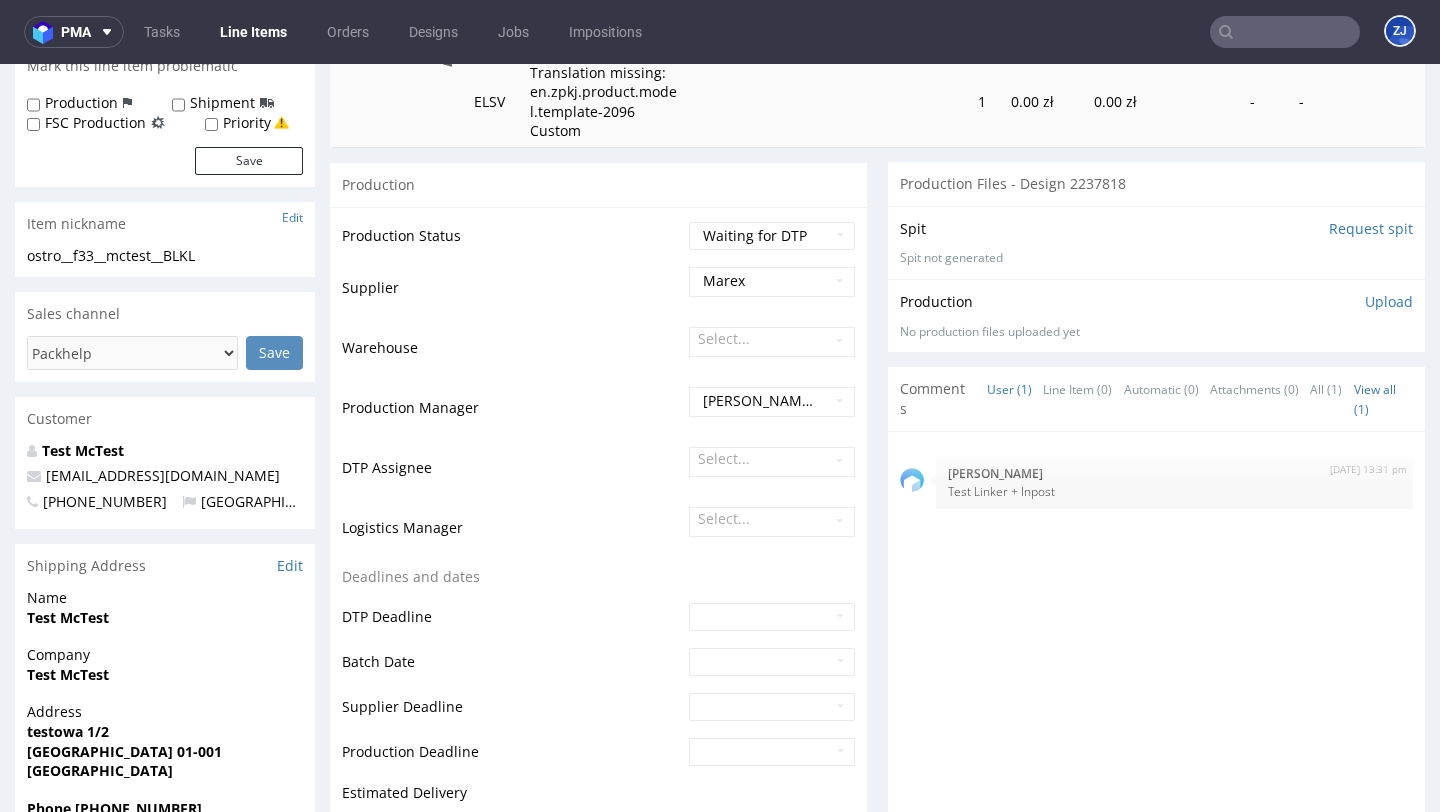 scroll, scrollTop: 223, scrollLeft: 0, axis: vertical 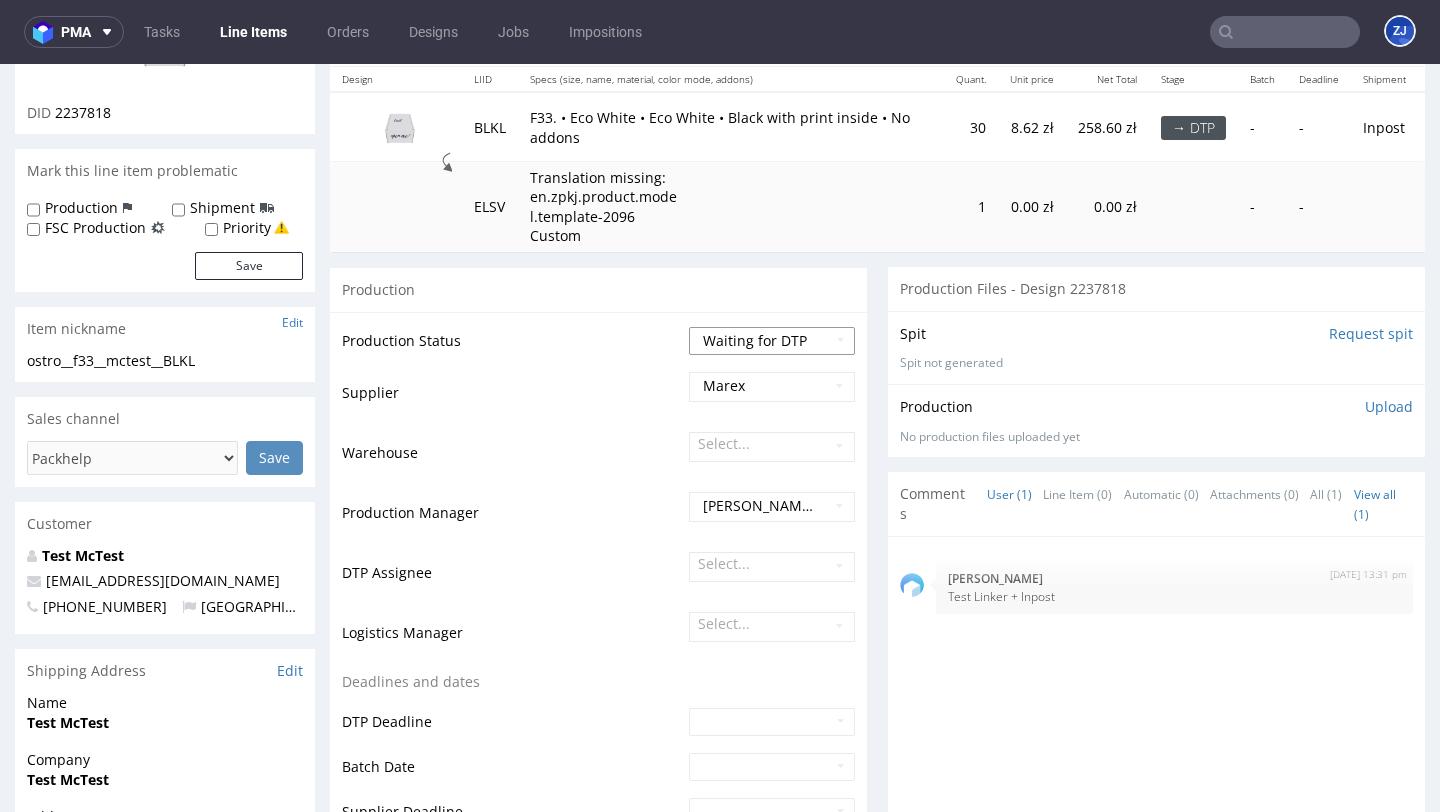 click on "Waiting for Artwork
Waiting for Diecut
Waiting for Mockup Waiting for DTP
Waiting for DTP Double Check
DTP DC Done
In DTP
Issue in DTP
DTP Client Approval Needed
DTP Client Approval Pending
DTP Client Approval Rejected
Back for DTP
DTP Verification Needed
DTP Production Ready In Production
Sent to Fulfillment
Issue in Production
Sent to Warehouse Fulfillment
Production Complete" at bounding box center (772, 341) 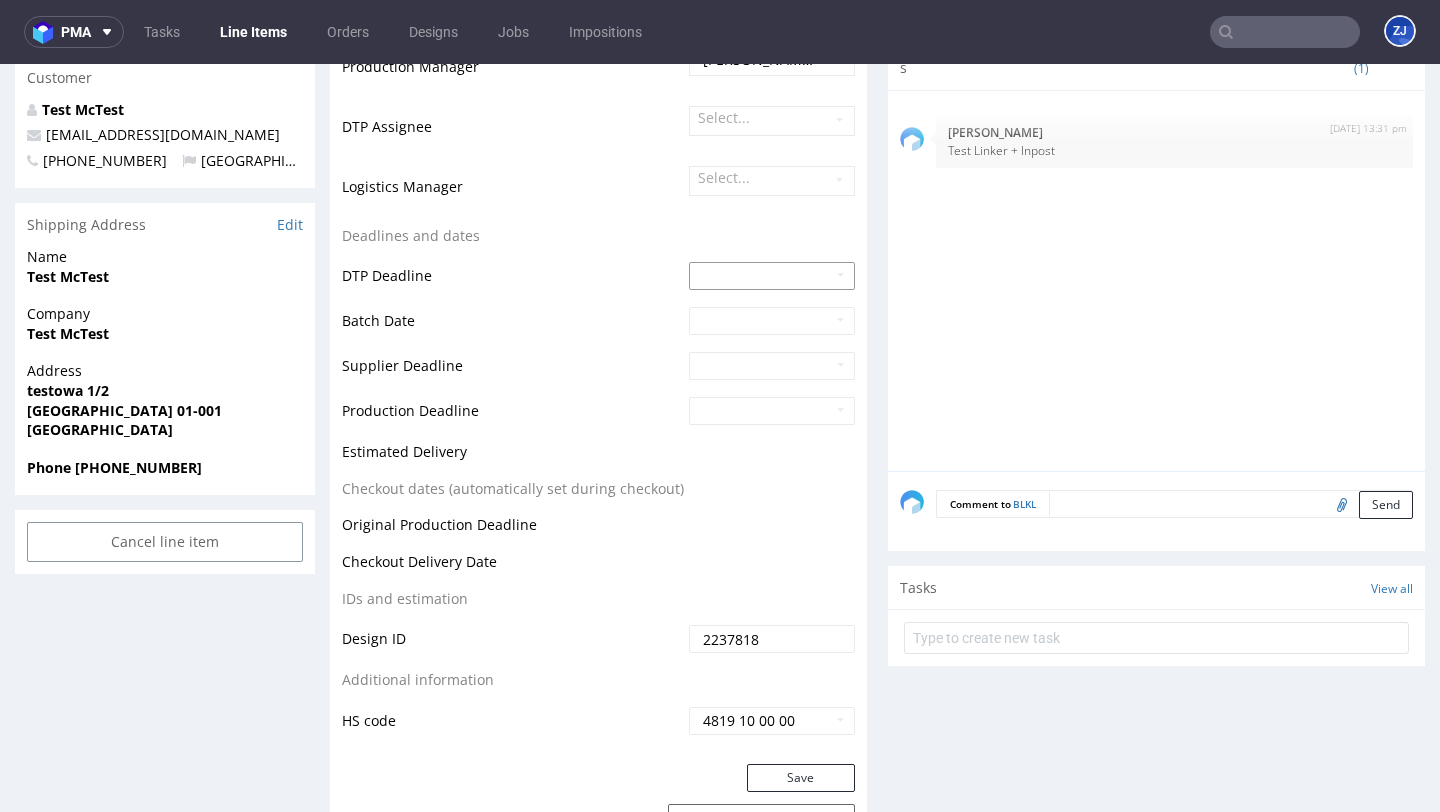 scroll, scrollTop: 773, scrollLeft: 0, axis: vertical 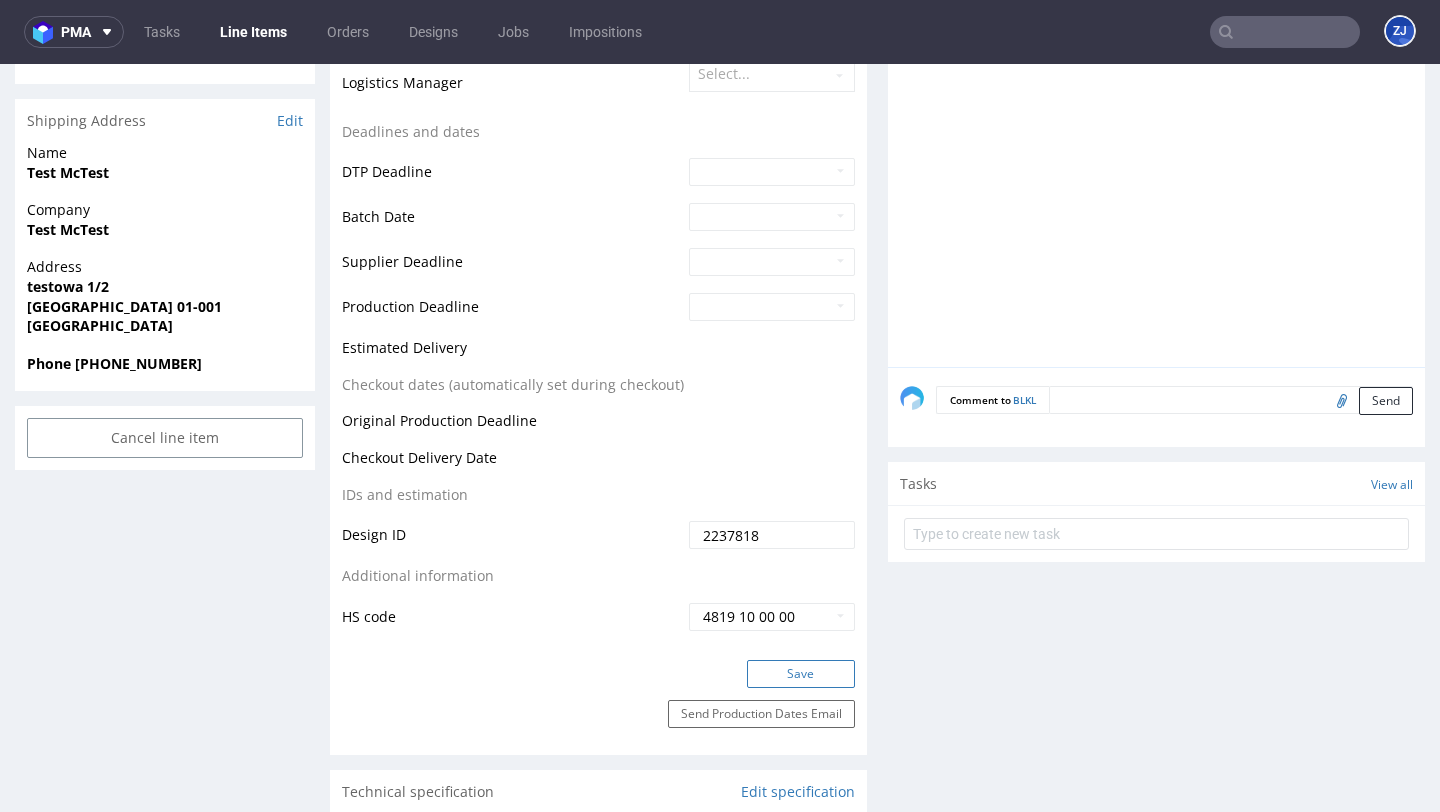 click on "Save" at bounding box center [801, 674] 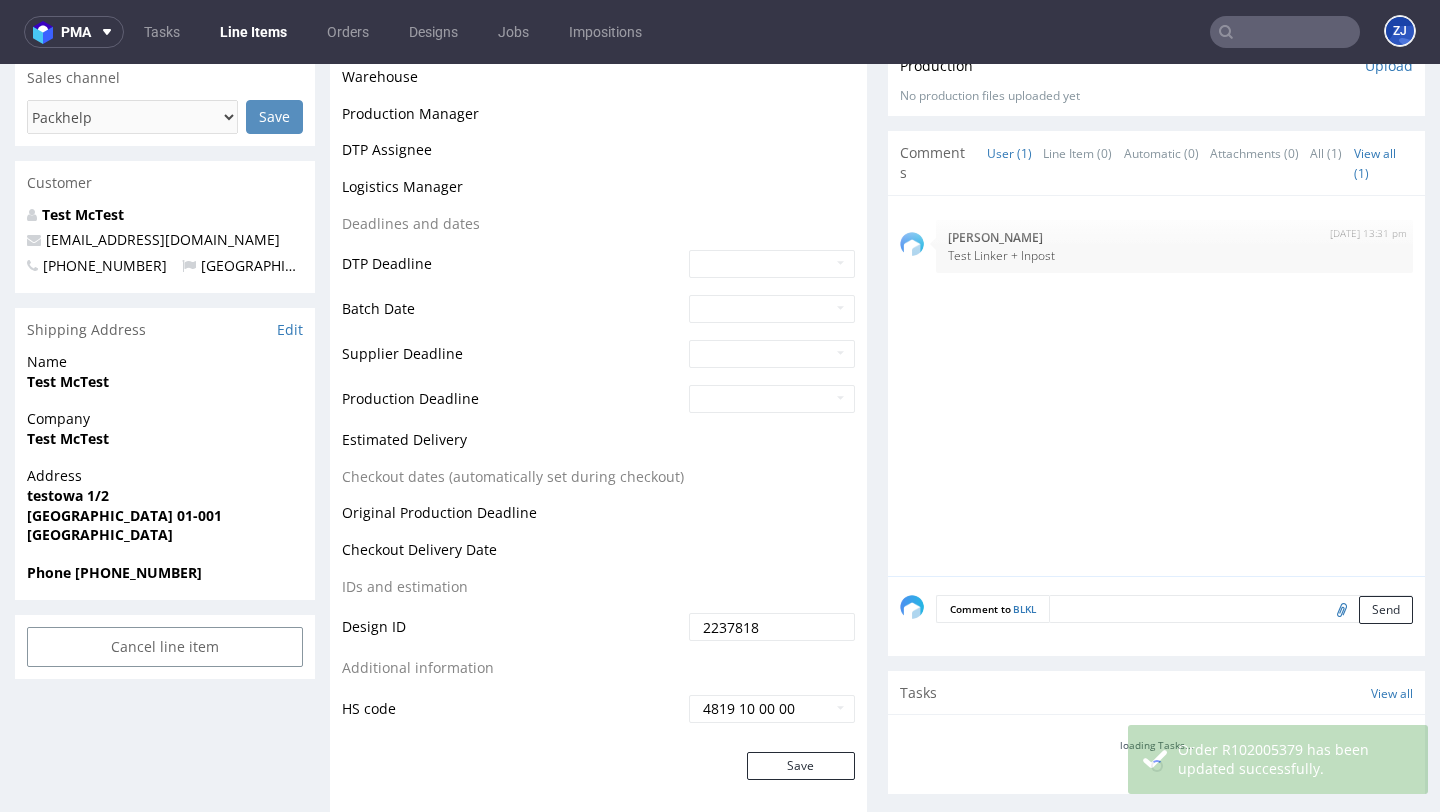 scroll, scrollTop: 0, scrollLeft: 0, axis: both 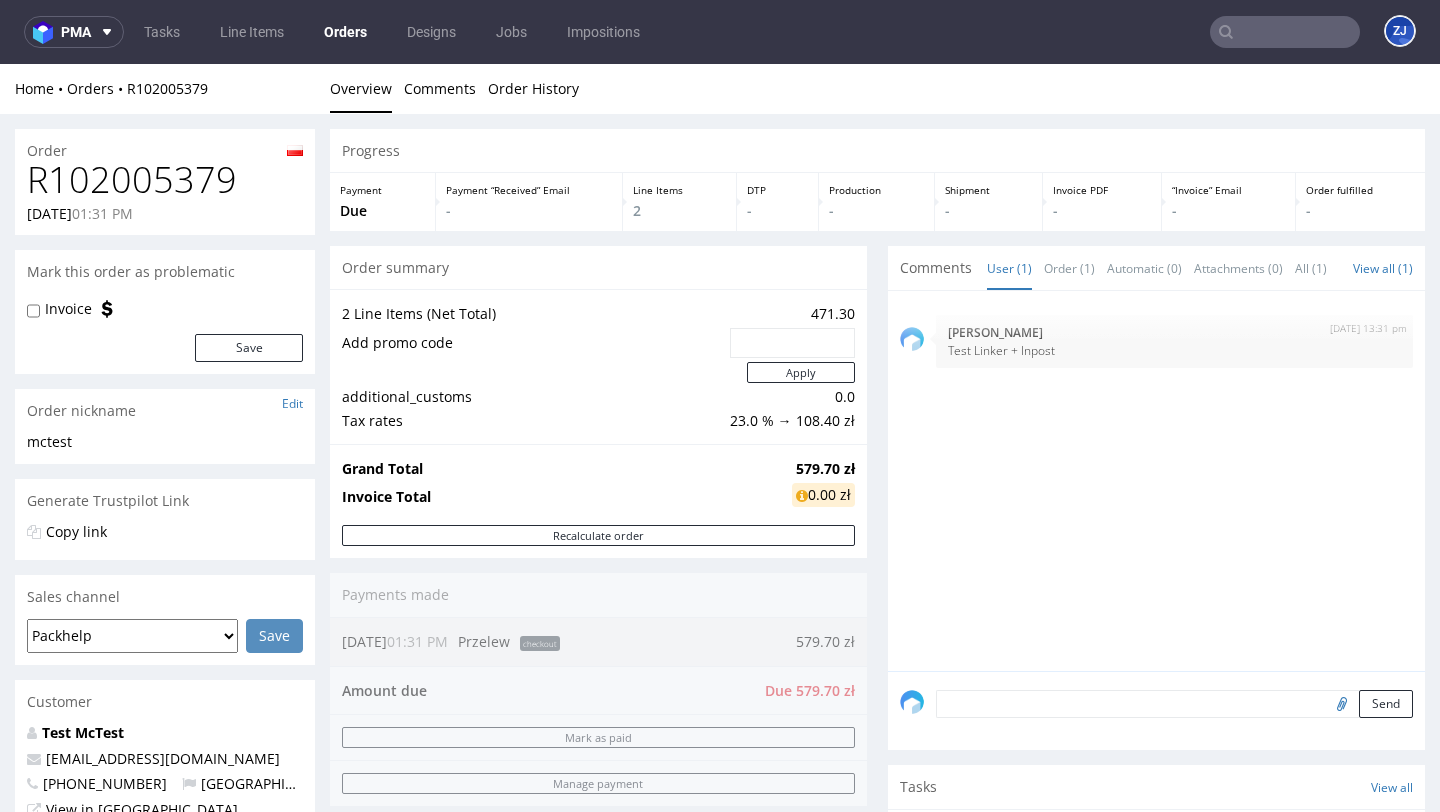 click on "R102005379" at bounding box center [165, 180] 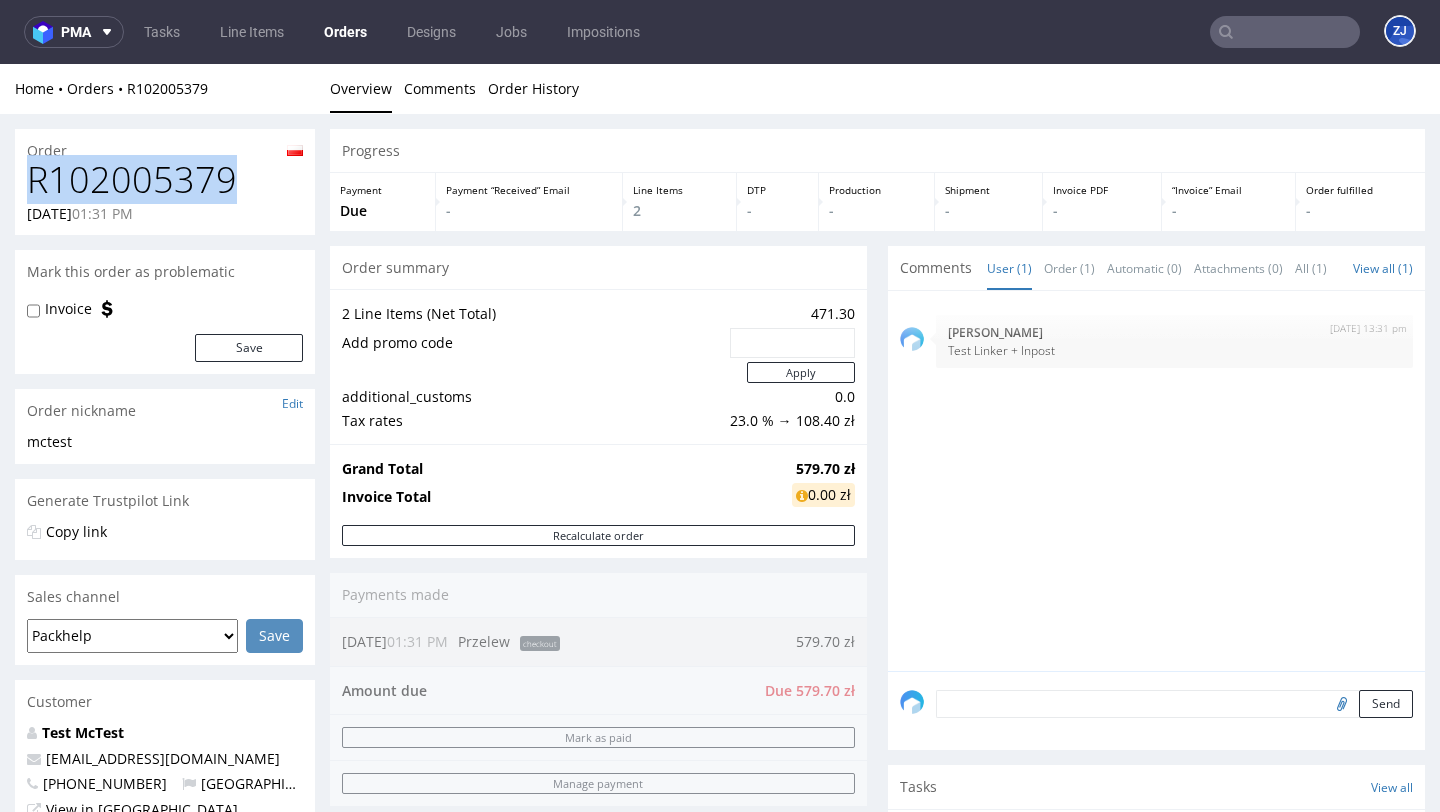 click on "R102005379" at bounding box center (165, 180) 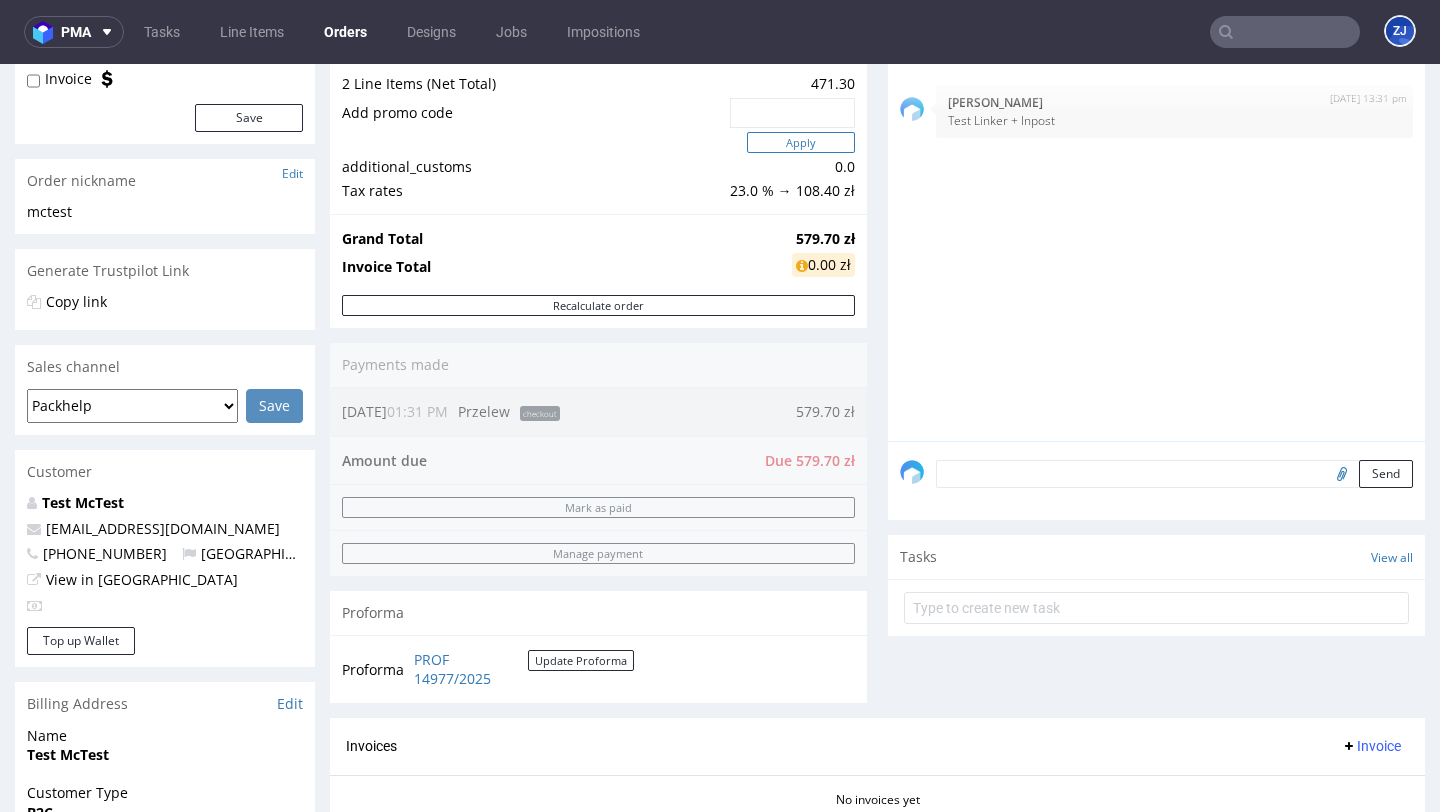 scroll, scrollTop: 729, scrollLeft: 0, axis: vertical 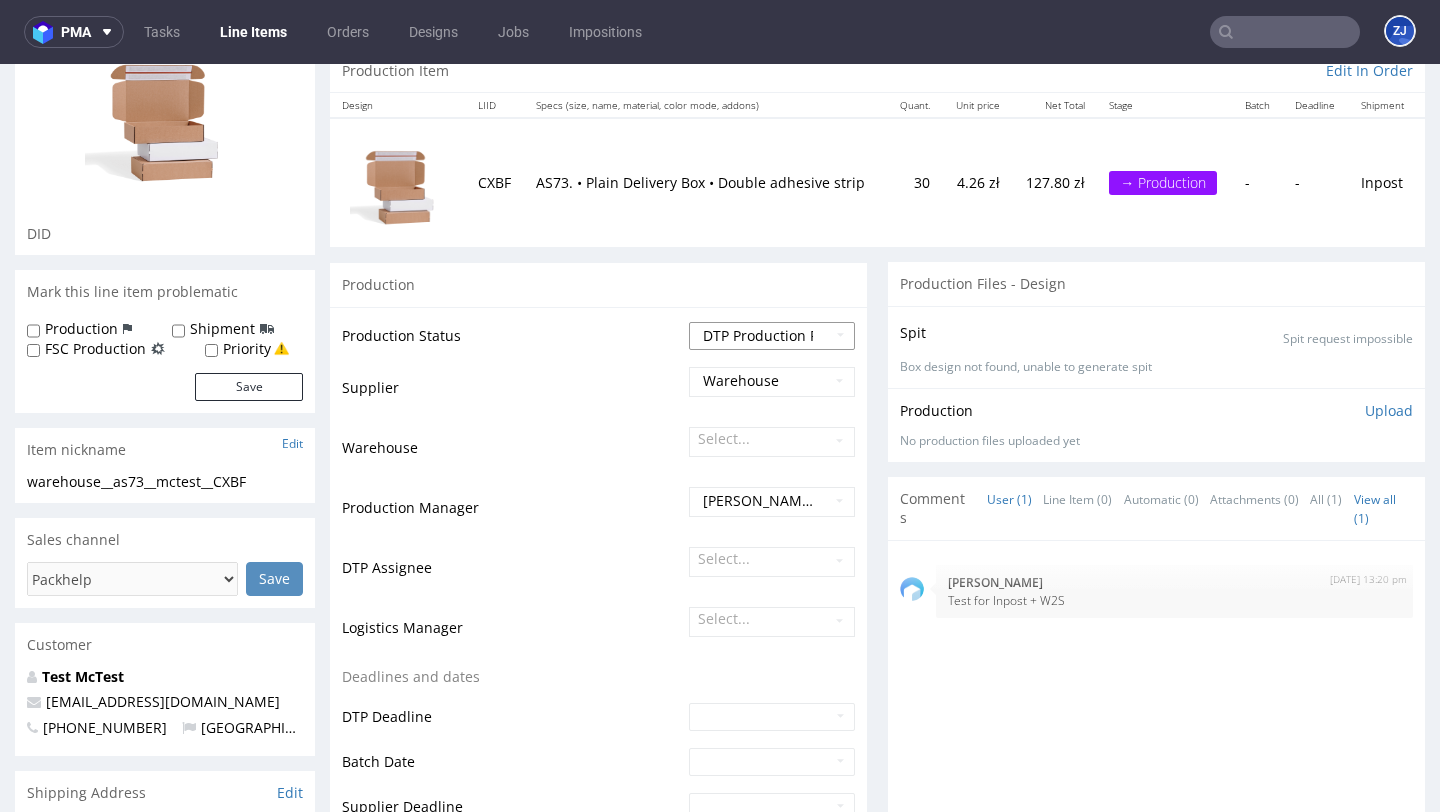 click on "Waiting for Artwork
Waiting for Diecut
Waiting for Mockup Waiting for DTP
Waiting for DTP Double Check
DTP DC Done
In DTP
Issue in DTP
DTP Client Approval Needed
DTP Client Approval Pending
DTP Client Approval Rejected
Back for DTP
DTP Verification Needed
DTP Production Ready In Production
Sent to Fulfillment
Issue in Production
Sent to Warehouse Fulfillment
Production Complete" at bounding box center [772, 336] 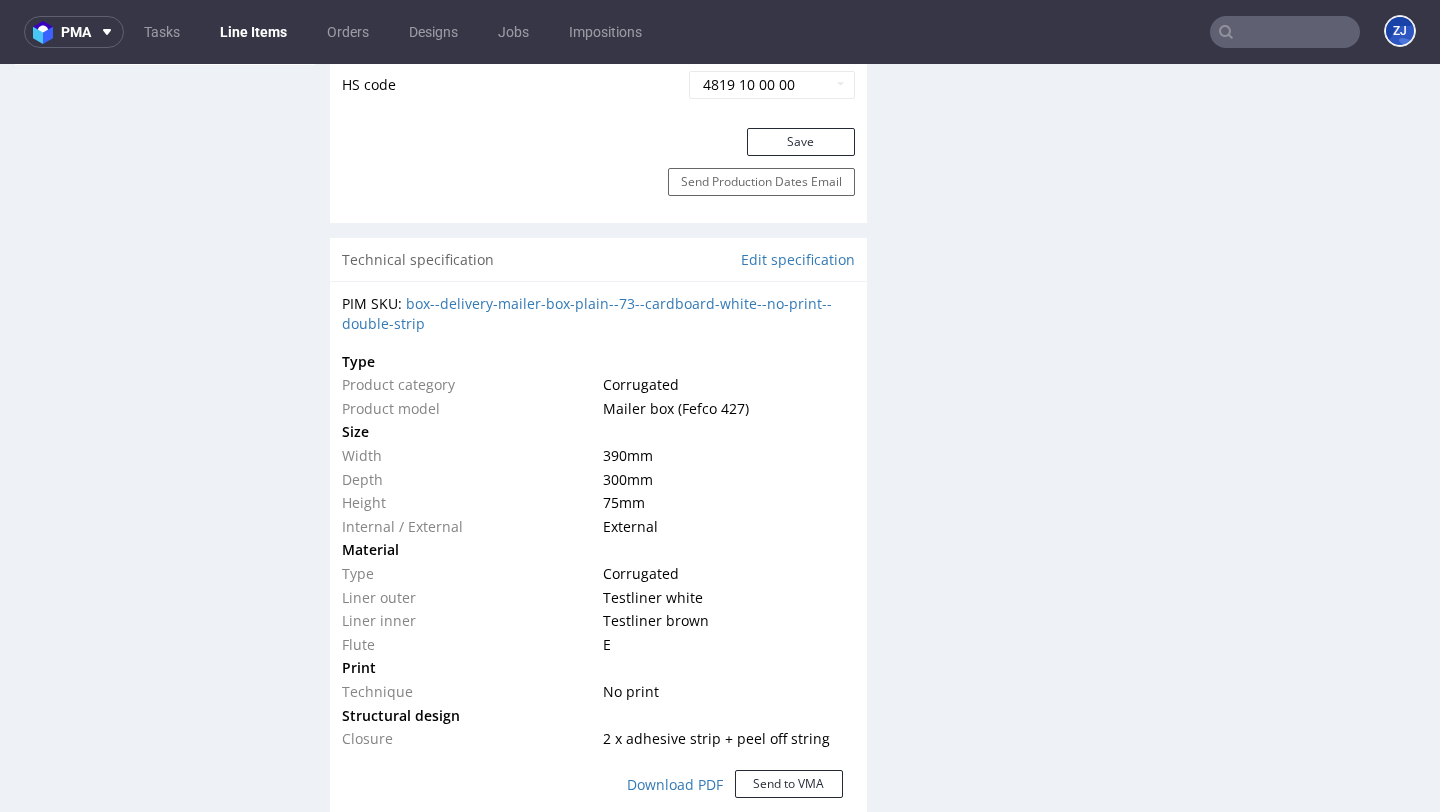 scroll, scrollTop: 1672, scrollLeft: 0, axis: vertical 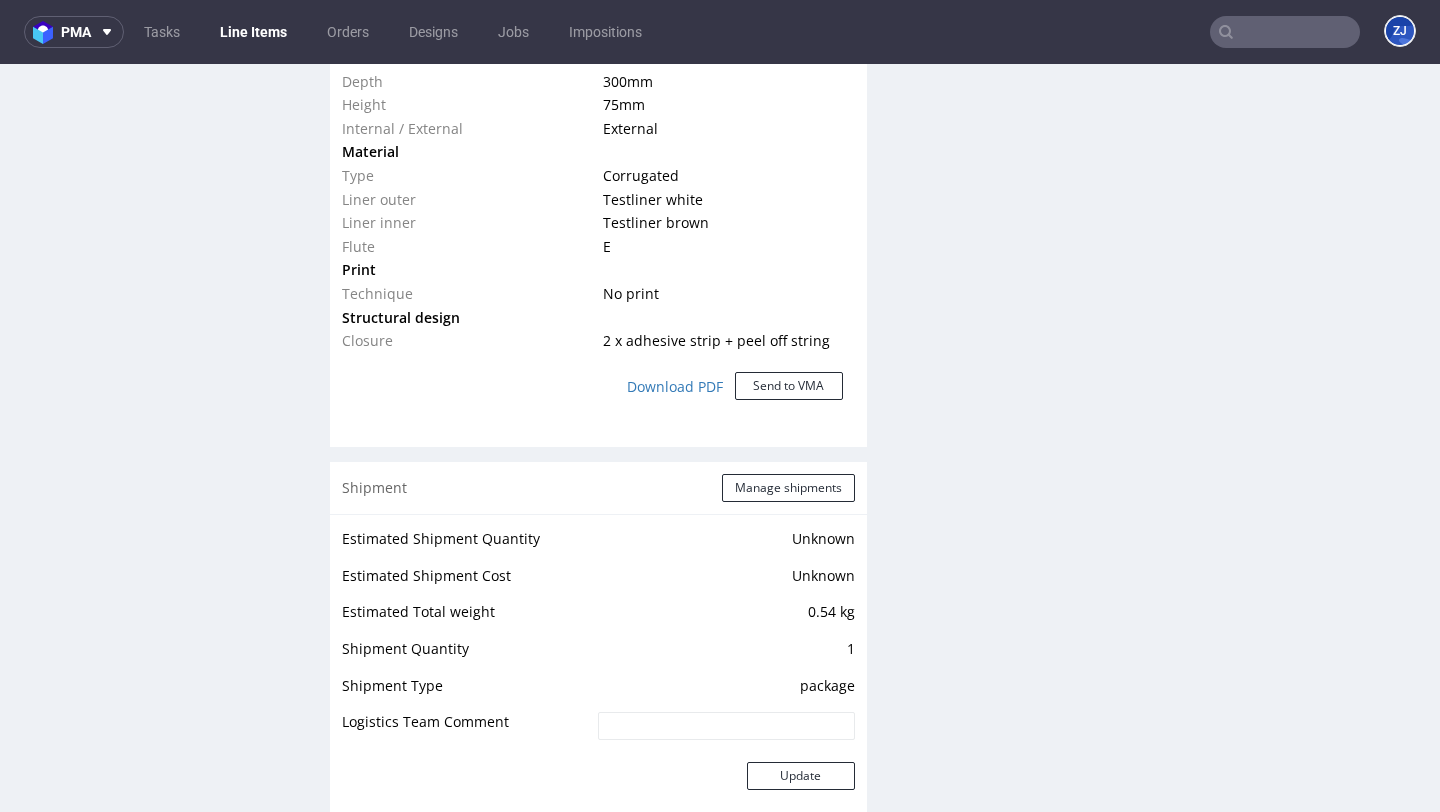 click on "Manage shipments" at bounding box center (788, 488) 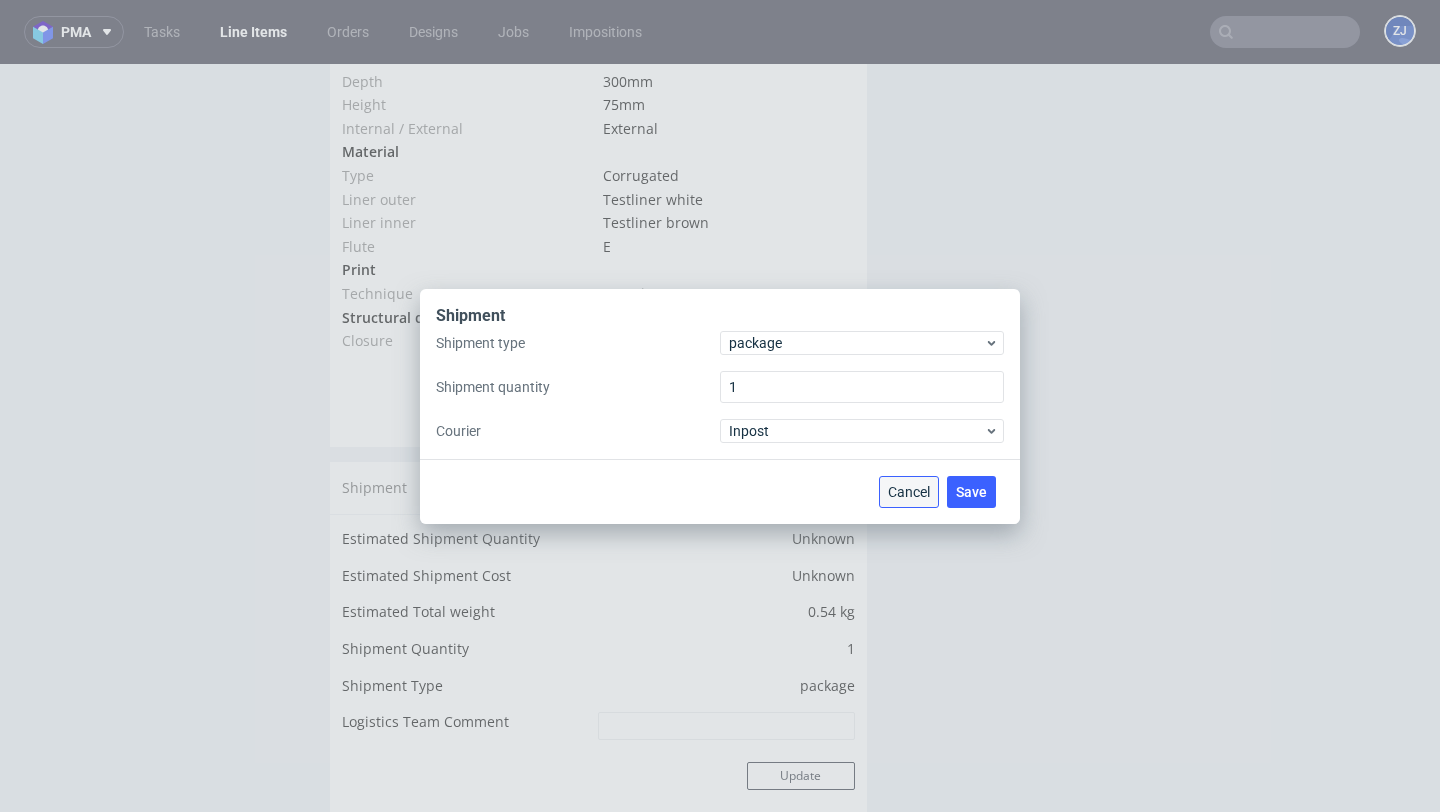 click on "Cancel" at bounding box center [909, 492] 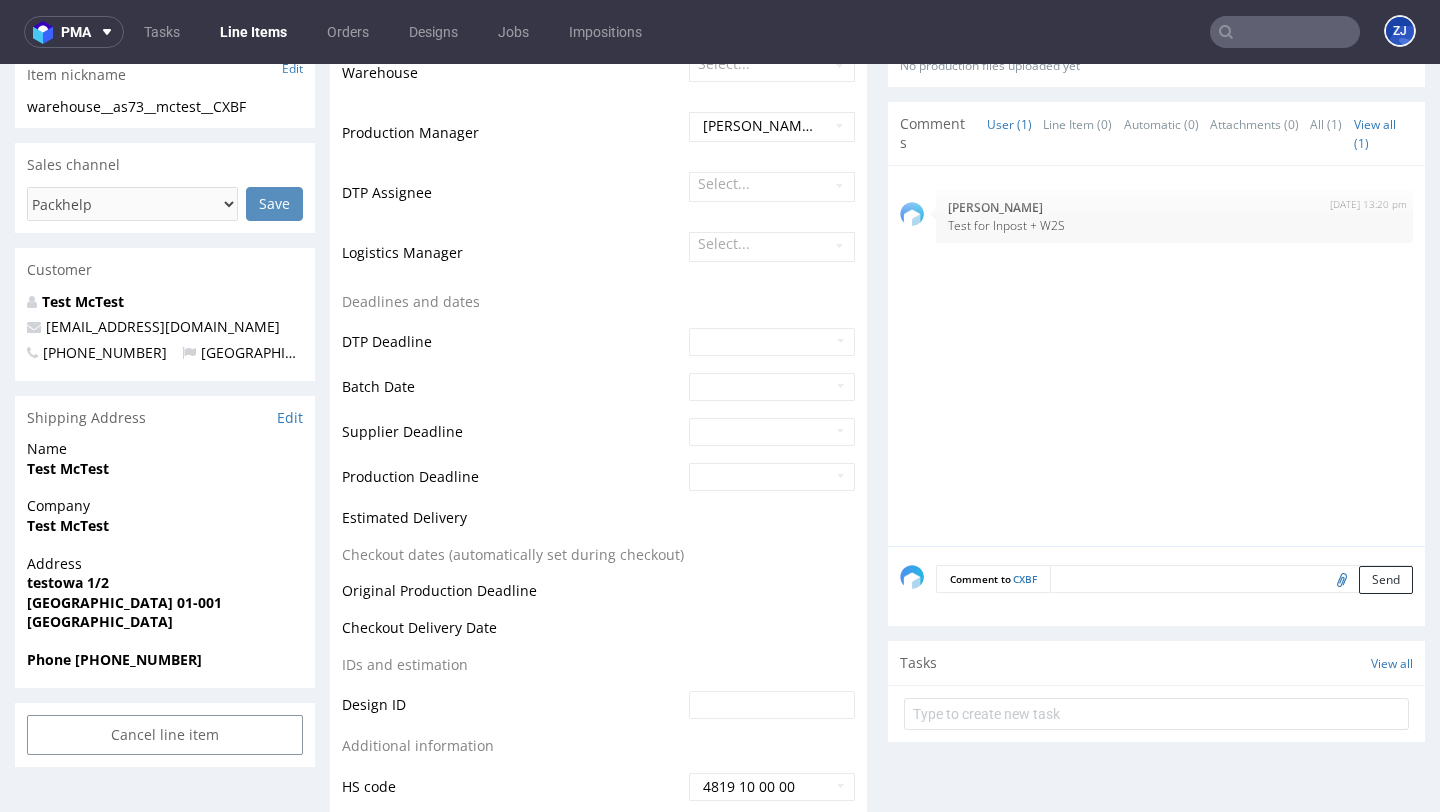 scroll, scrollTop: 789, scrollLeft: 0, axis: vertical 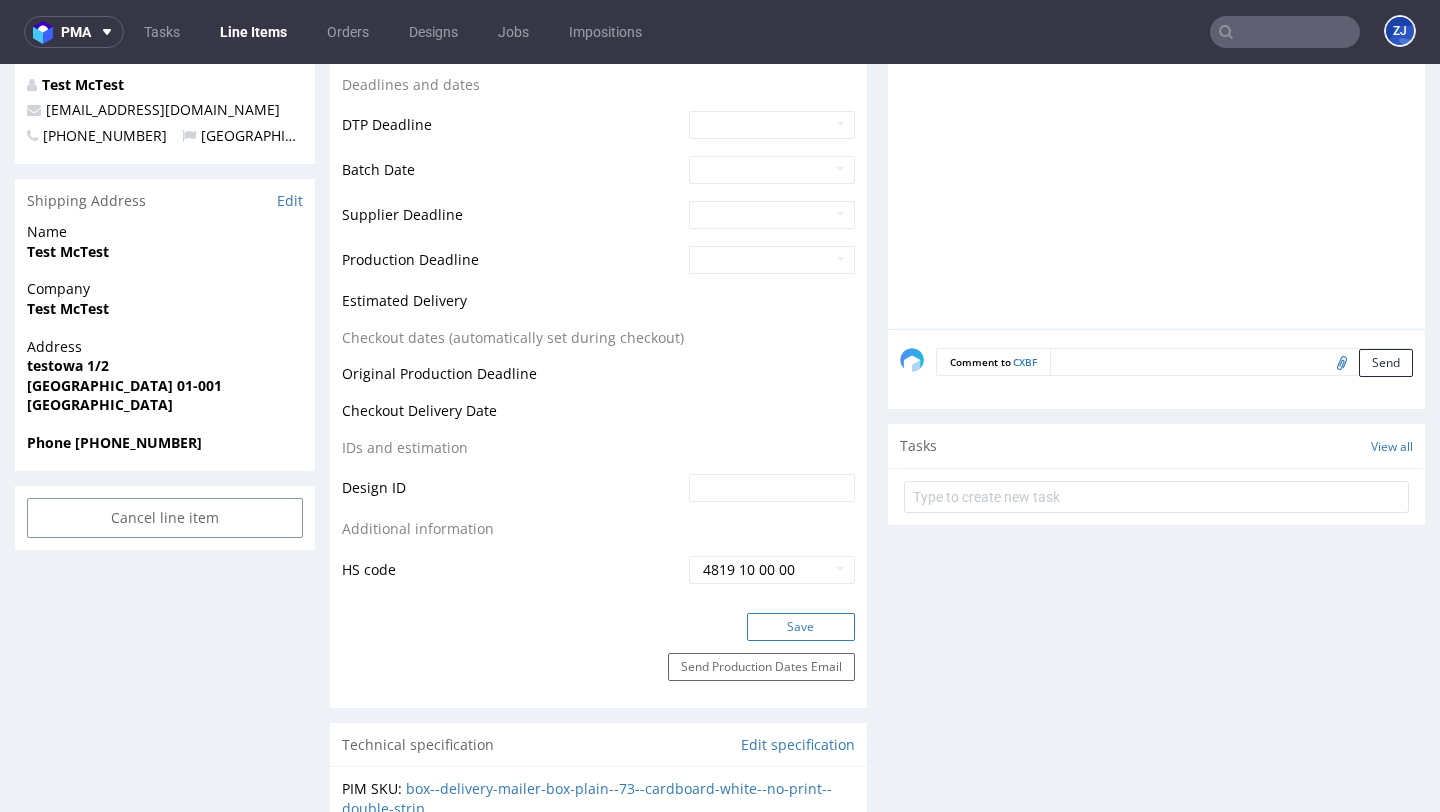 click on "Save" at bounding box center [801, 627] 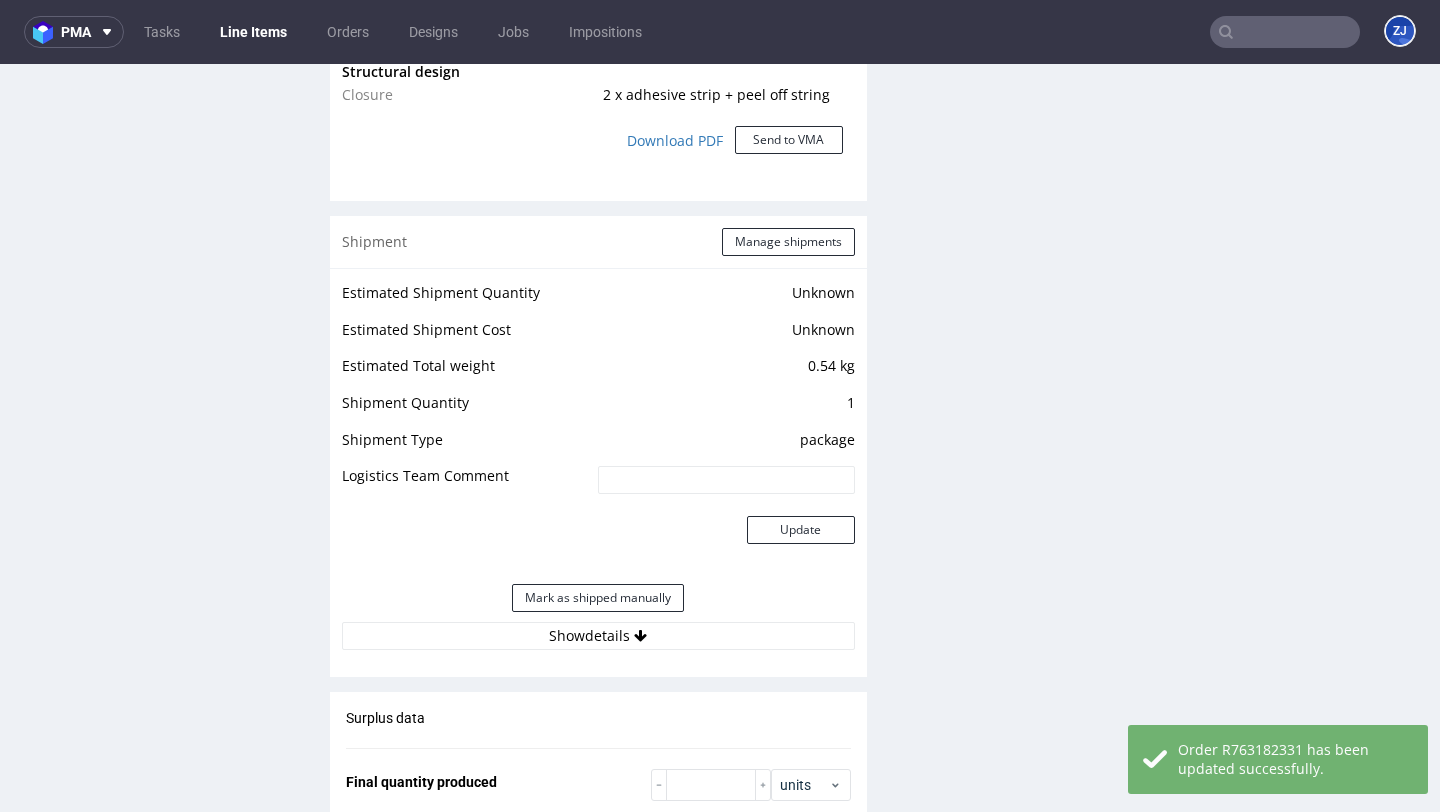 scroll, scrollTop: 2574, scrollLeft: 0, axis: vertical 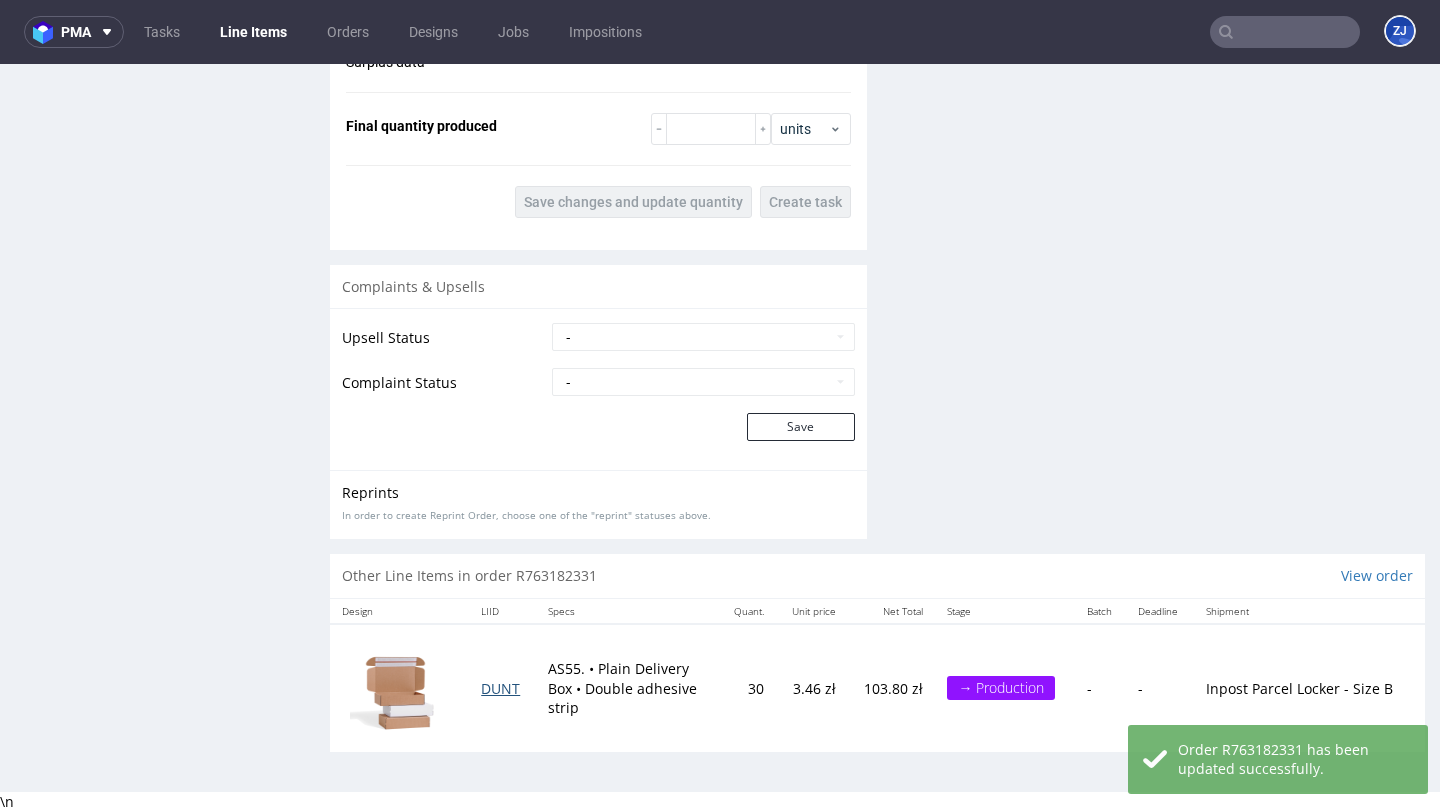 click on "DUNT" at bounding box center (500, 688) 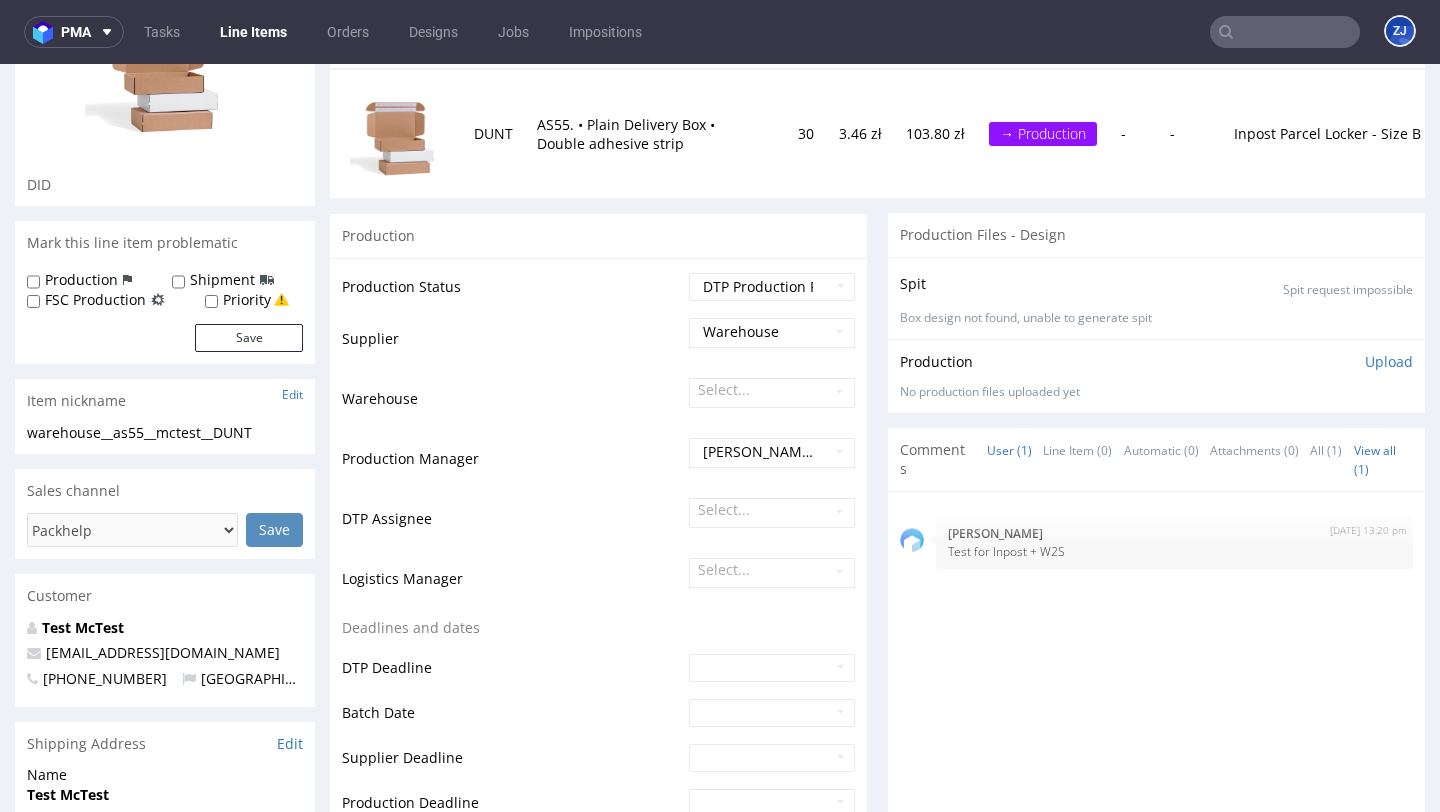 scroll, scrollTop: 247, scrollLeft: 0, axis: vertical 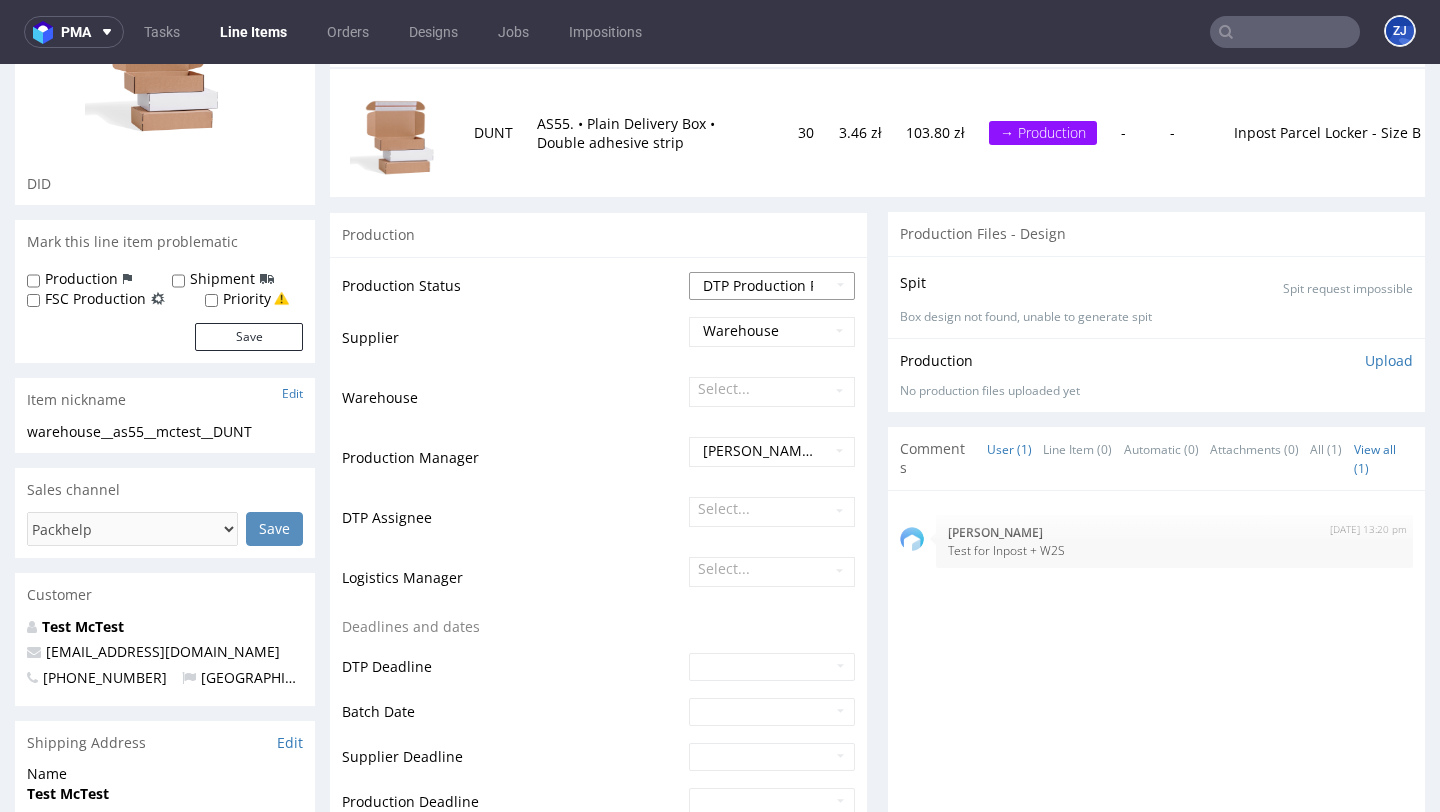 click on "Waiting for Artwork
Waiting for Diecut
Waiting for Mockup Waiting for DTP
Waiting for DTP Double Check
DTP DC Done
In DTP
Issue in DTP
DTP Client Approval Needed
DTP Client Approval Pending
DTP Client Approval Rejected
Back for DTP
DTP Verification Needed
DTP Production Ready In Production
Sent to Fulfillment
Issue in Production
Sent to Warehouse Fulfillment
Production Complete" at bounding box center (772, 286) 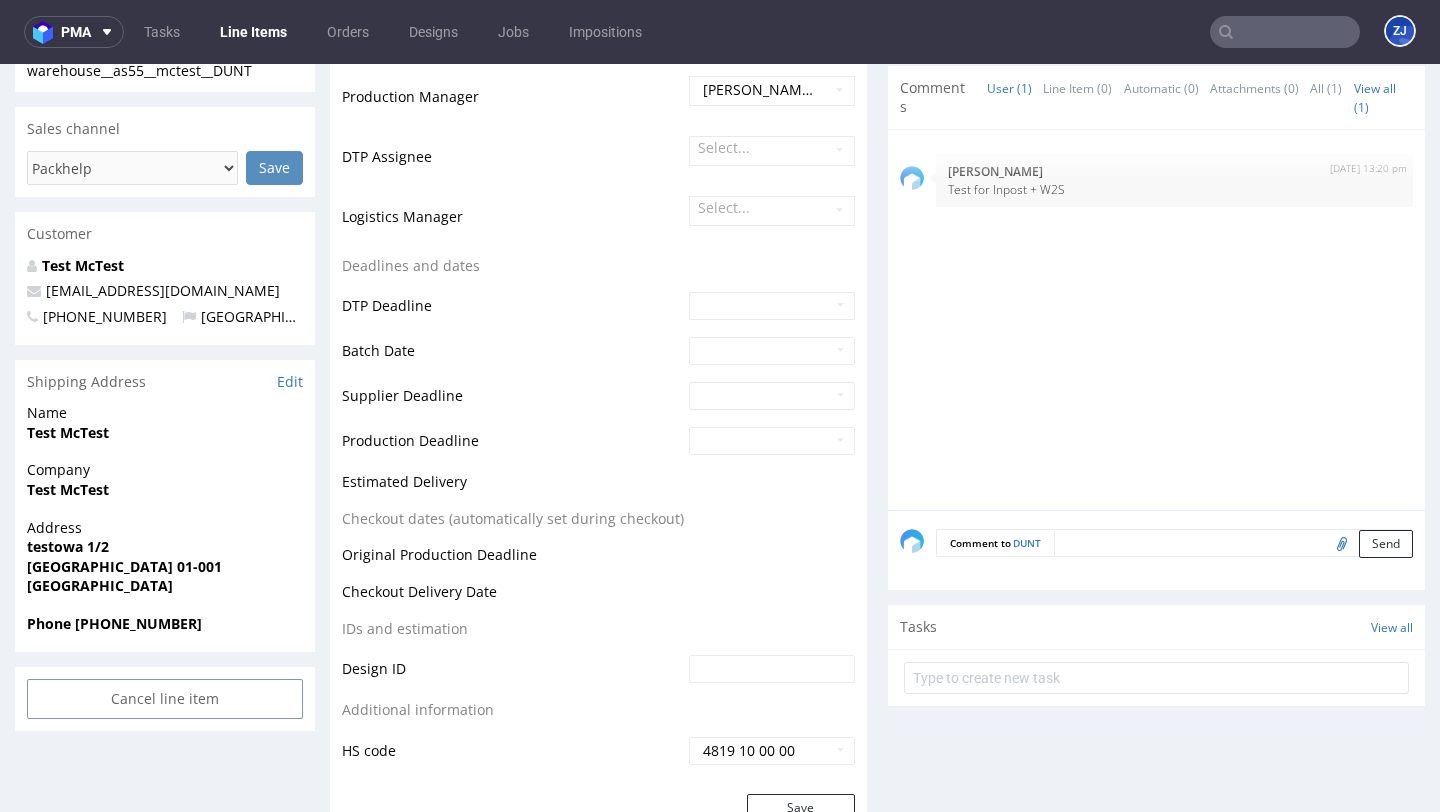 scroll, scrollTop: 822, scrollLeft: 0, axis: vertical 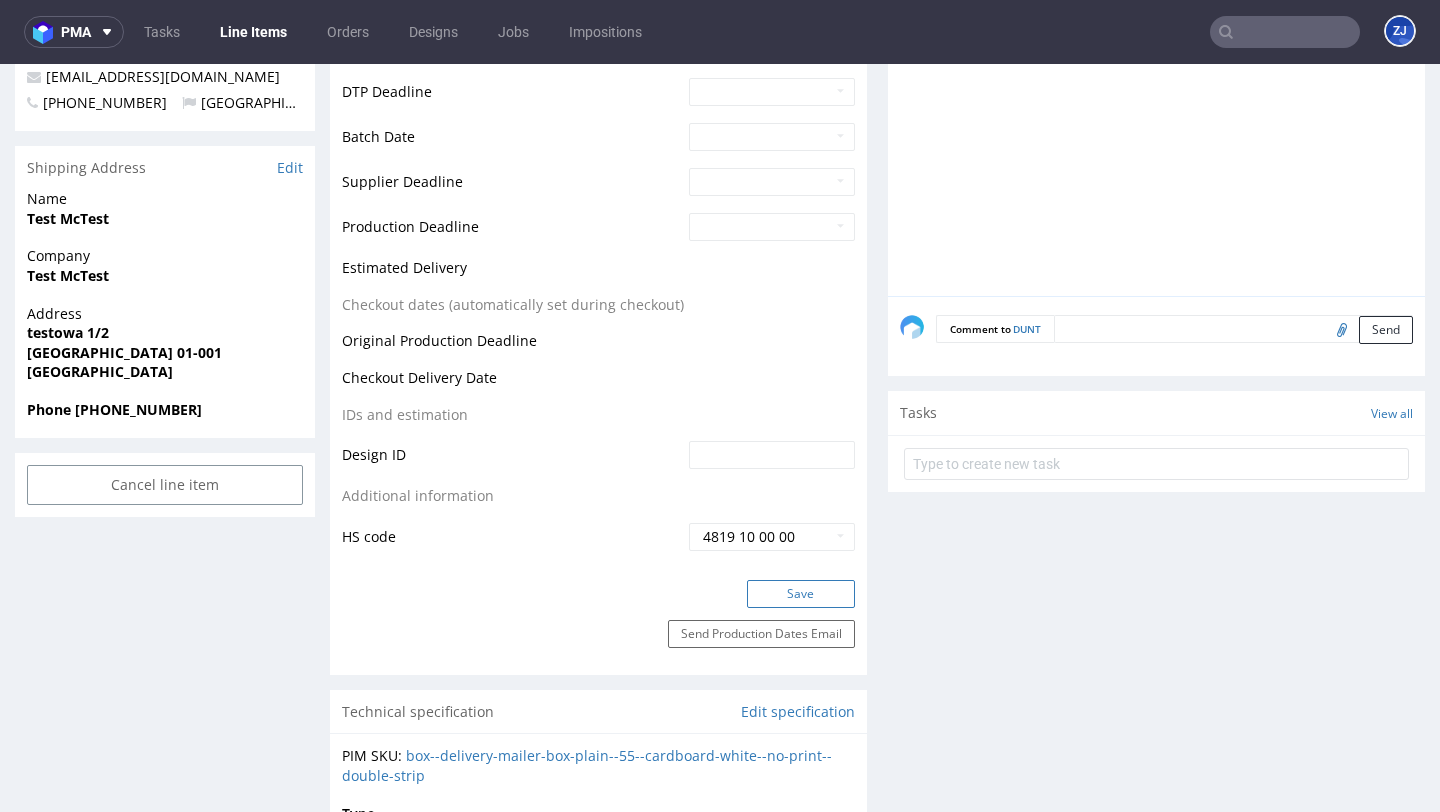 click on "Save" at bounding box center [801, 594] 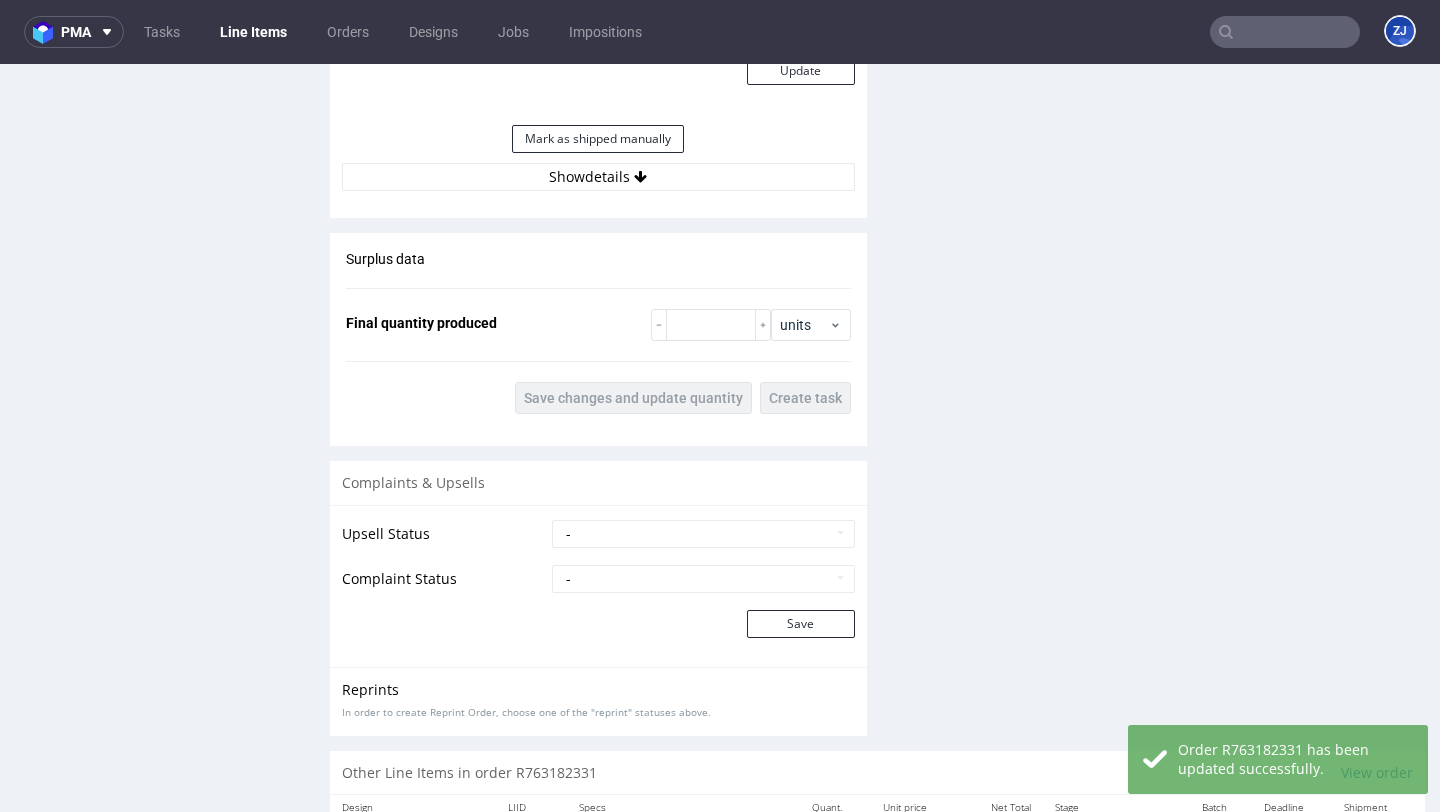 scroll, scrollTop: 2610, scrollLeft: 0, axis: vertical 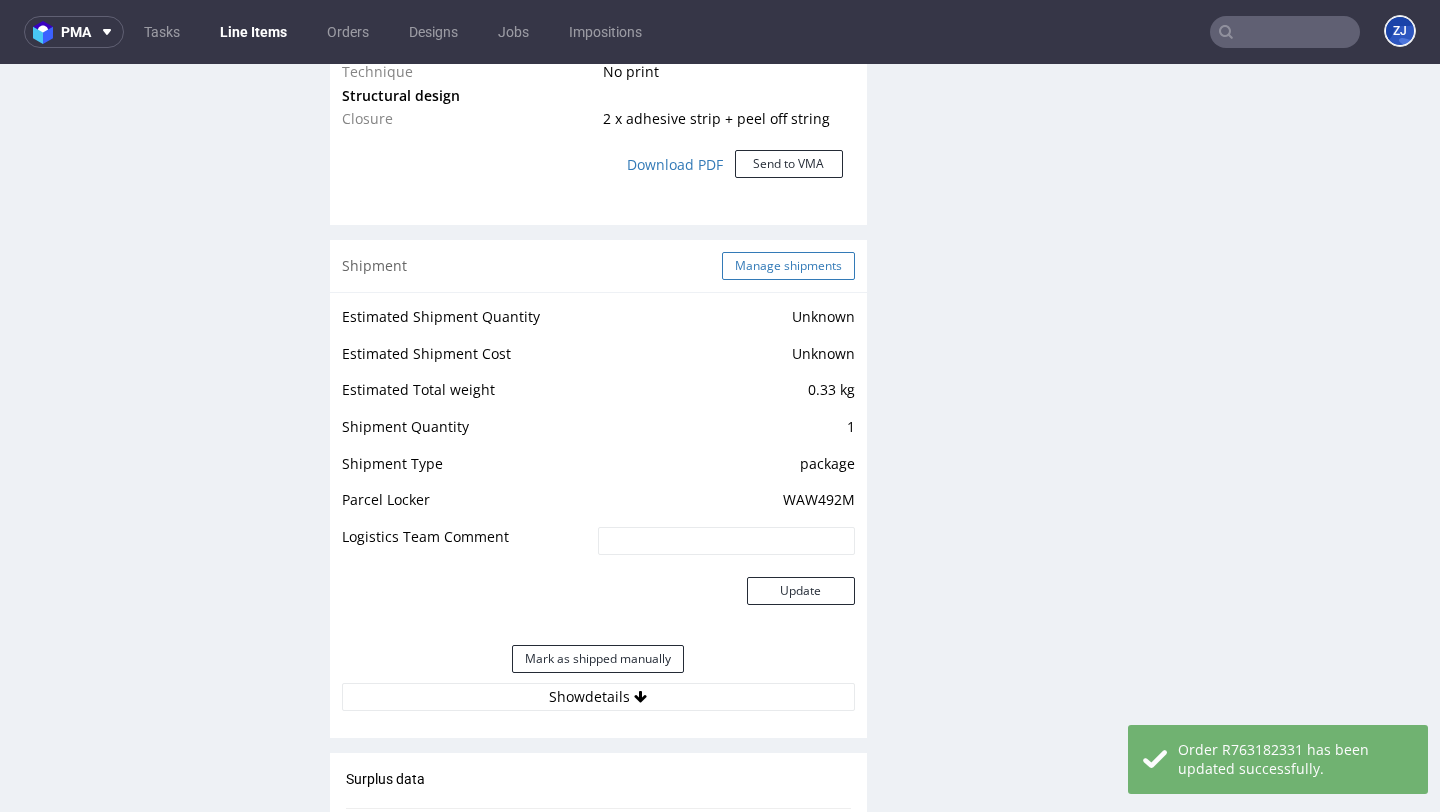 click on "Manage shipments" at bounding box center (788, 266) 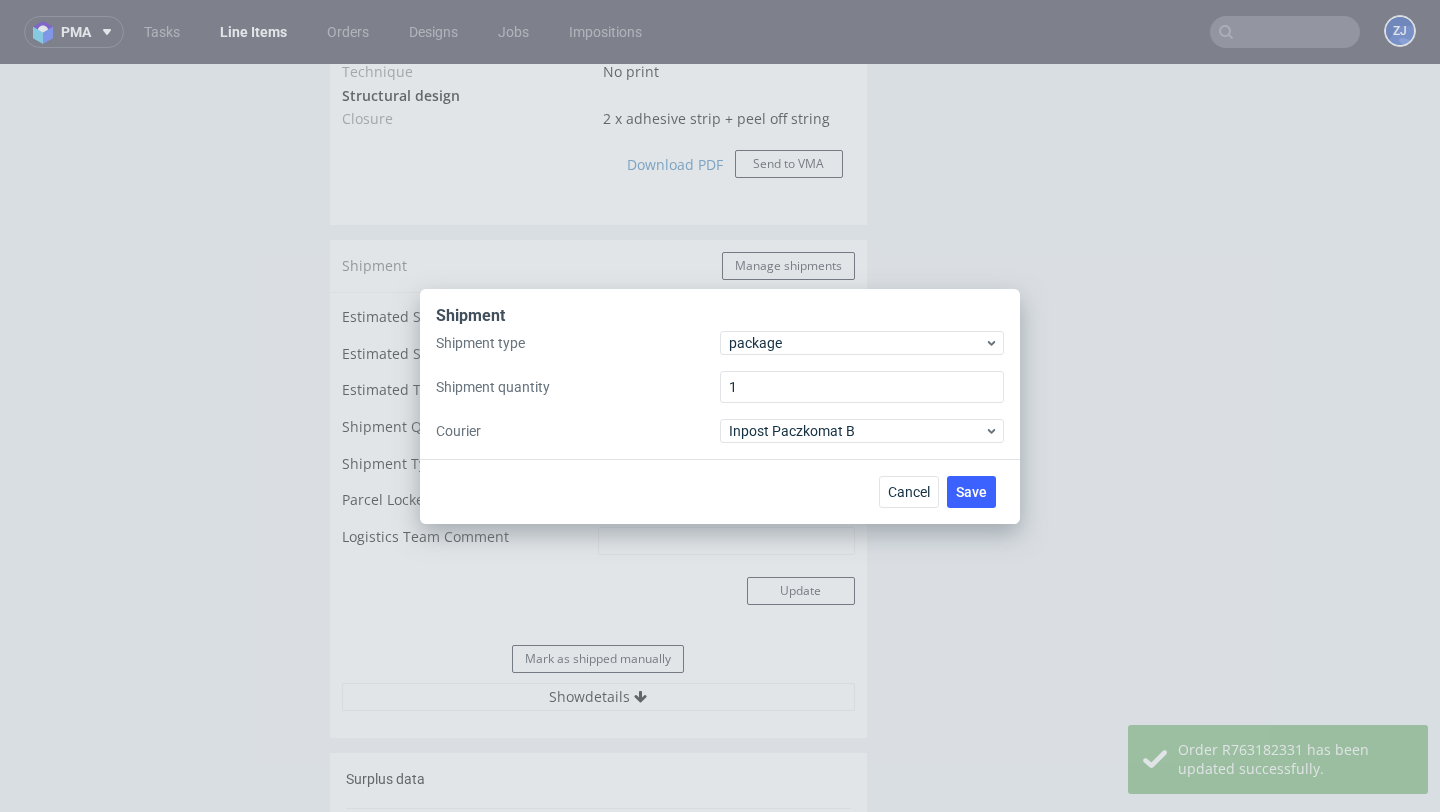 click on "Shipment Shipment type package Shipment quantity 1 Courier Inpost Paczkomat B Cancel Save" at bounding box center (720, 406) 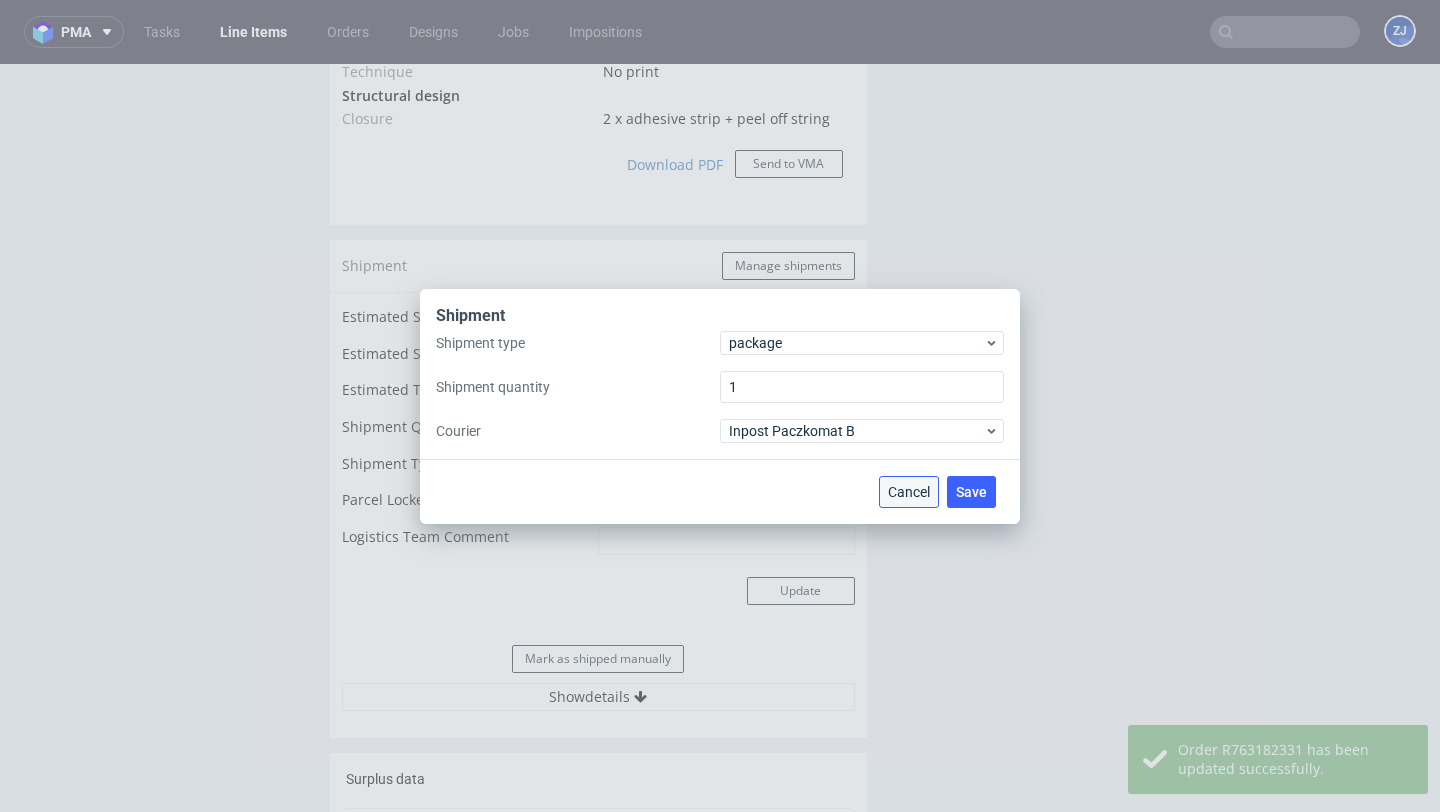 click on "Cancel" at bounding box center (909, 492) 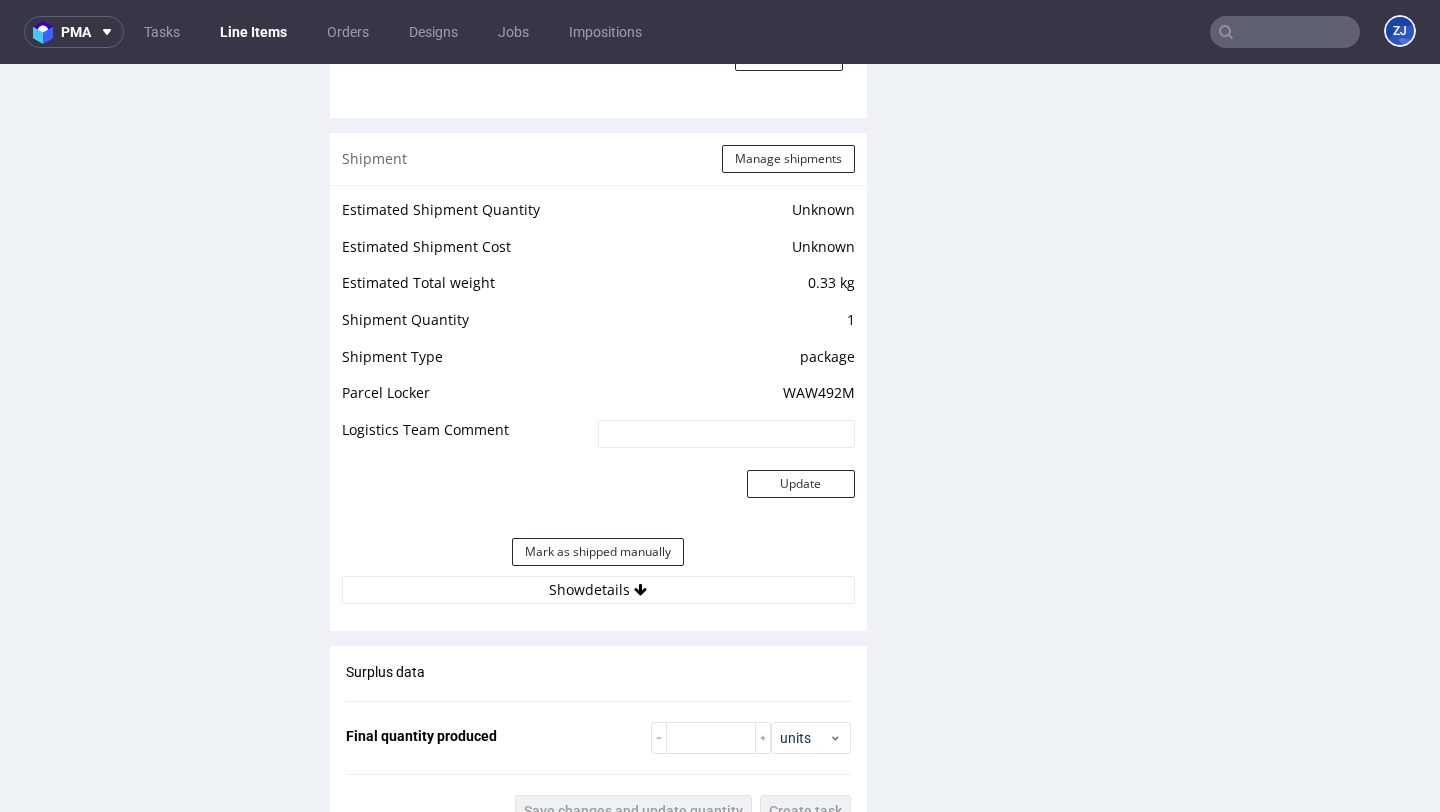 scroll, scrollTop: 2042, scrollLeft: 0, axis: vertical 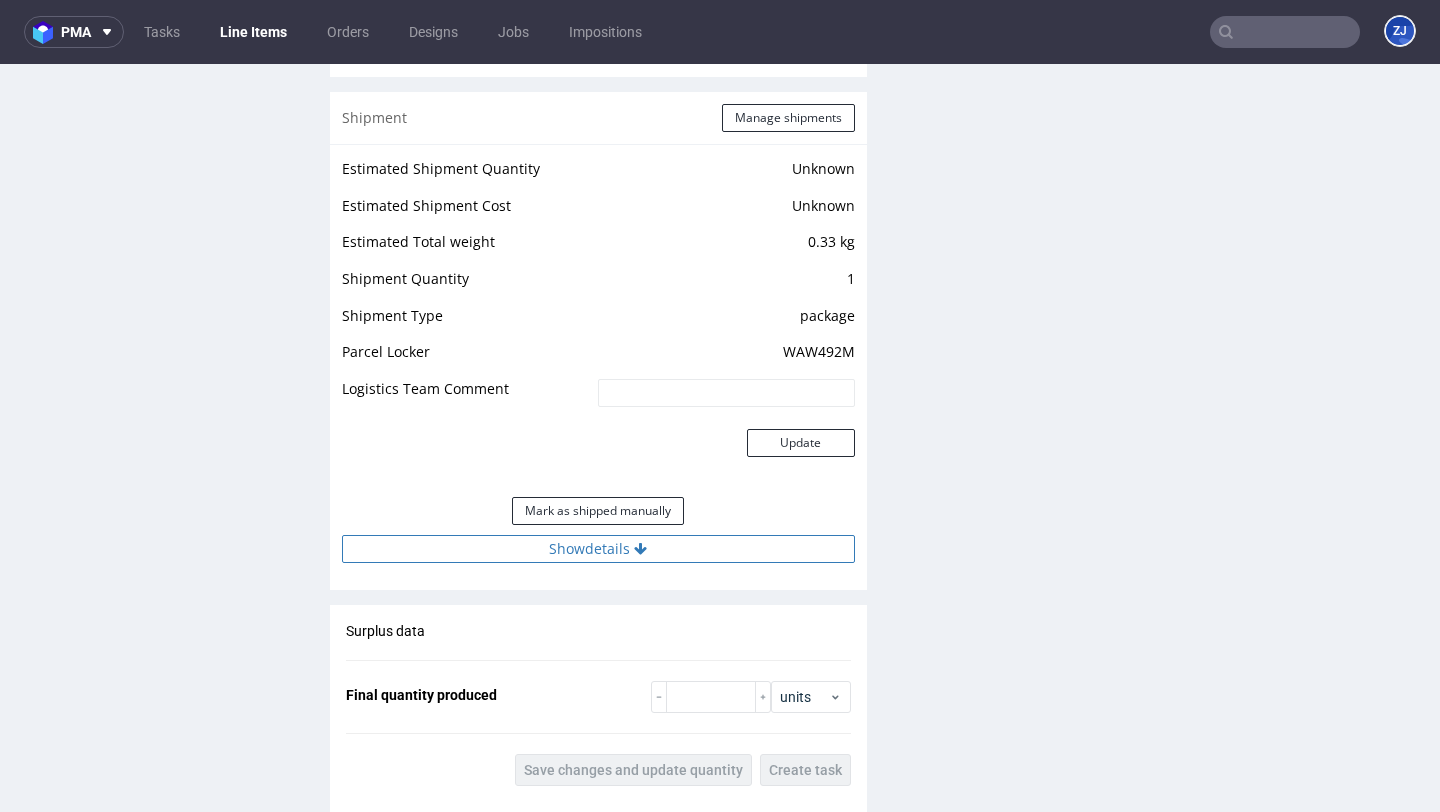 click on "Show  details" at bounding box center (598, 549) 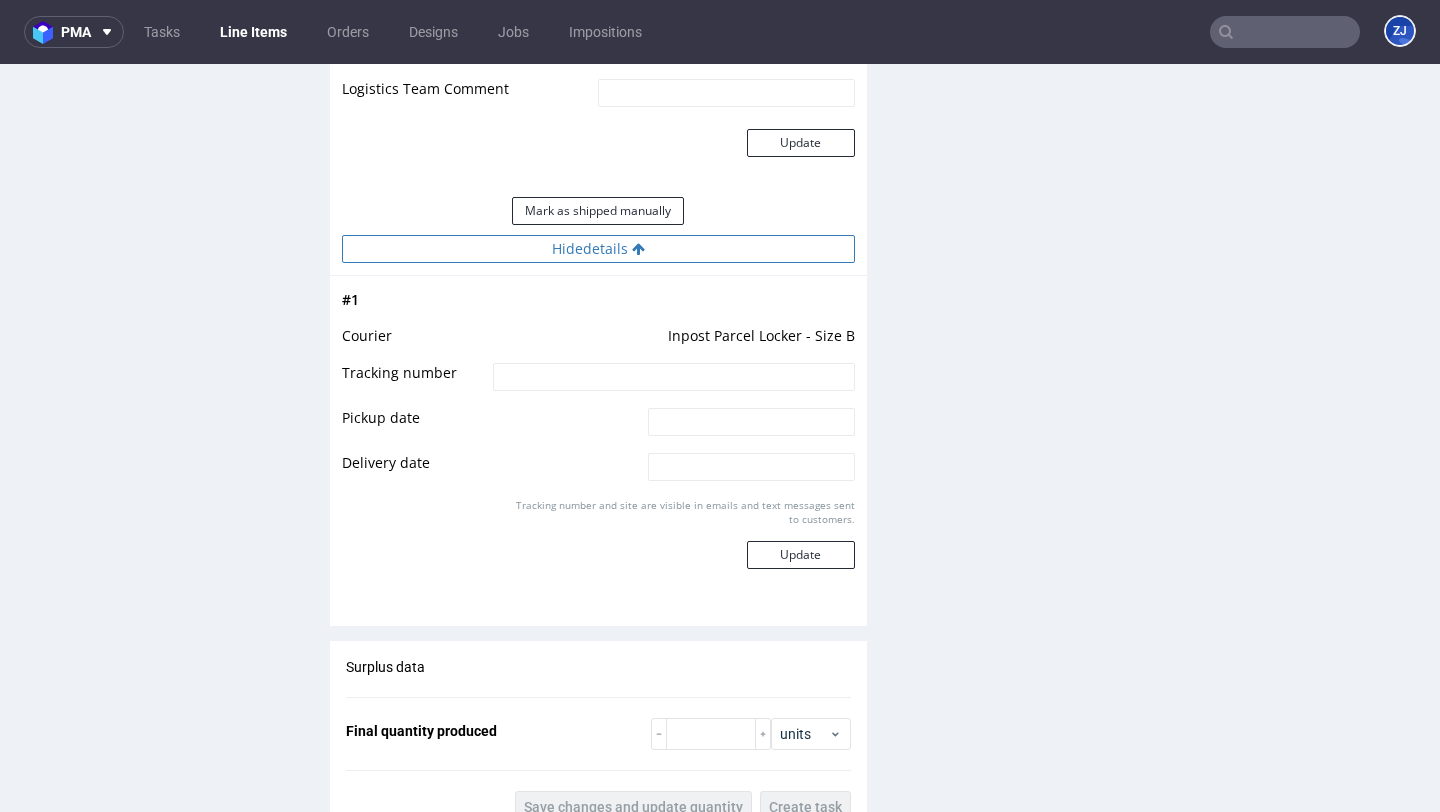 scroll, scrollTop: 2410, scrollLeft: 0, axis: vertical 